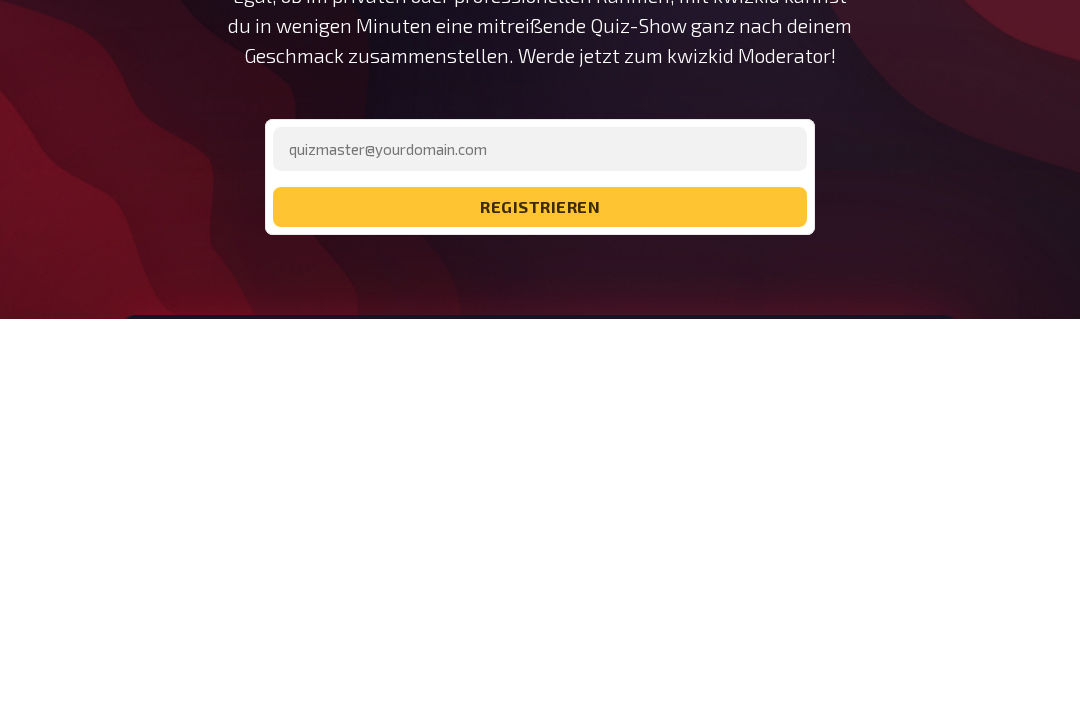 scroll, scrollTop: 389, scrollLeft: 0, axis: vertical 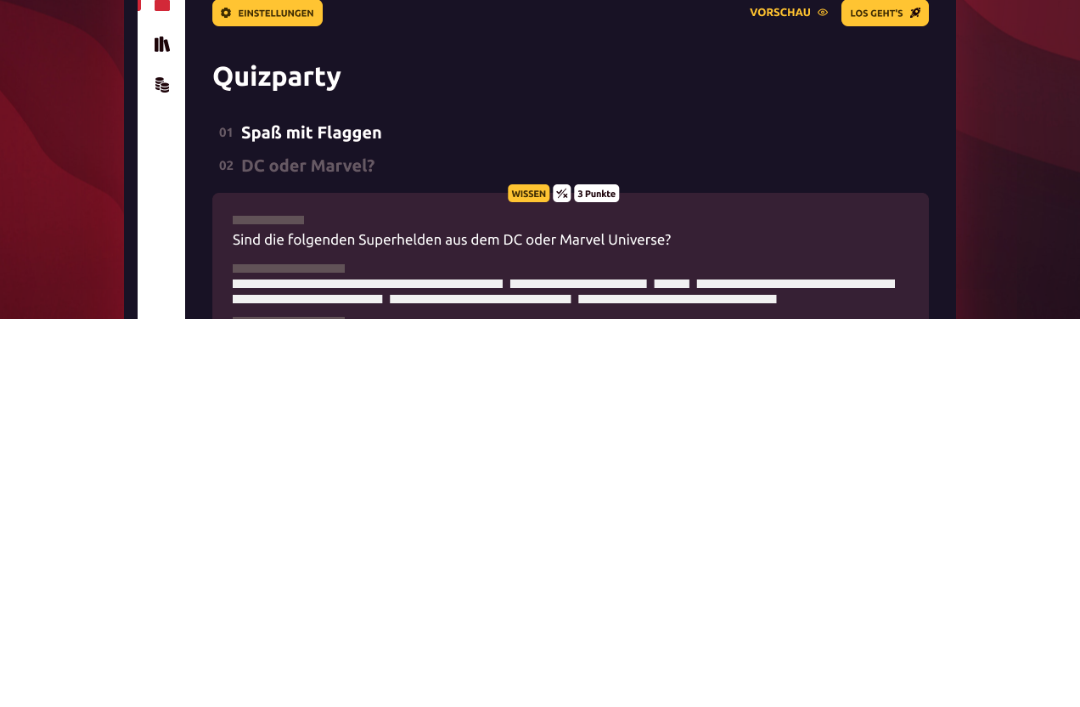 type on "[EMAIL_ADDRESS][DOMAIN_NAME]" 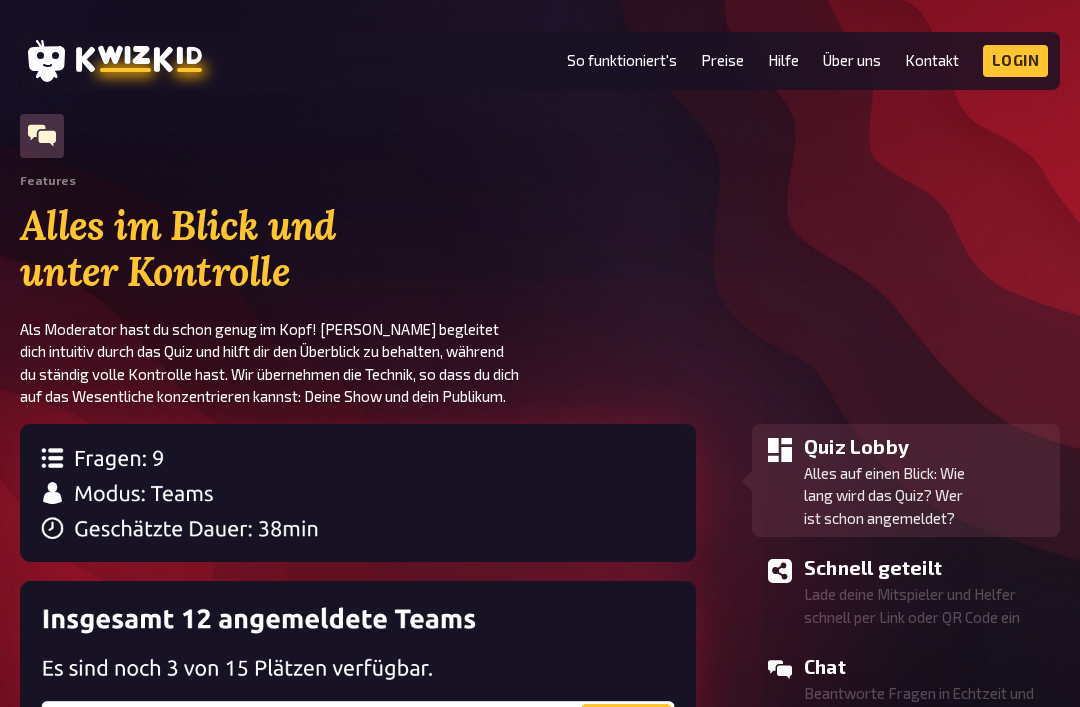 scroll, scrollTop: 1669, scrollLeft: 0, axis: vertical 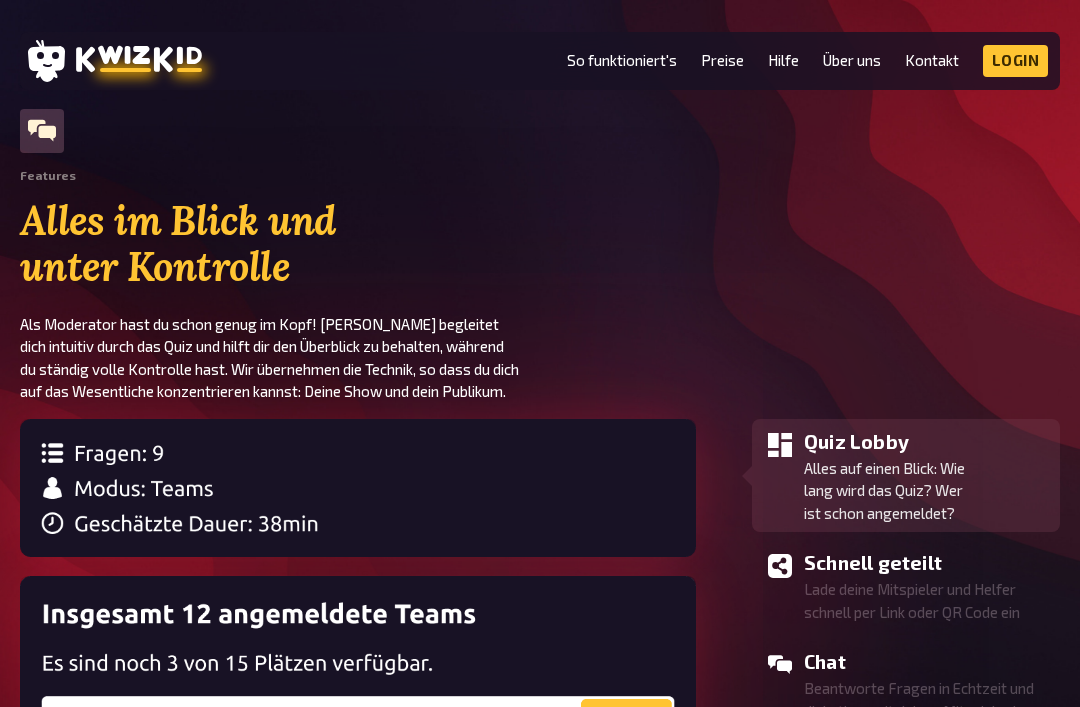 click on "Login" at bounding box center (1016, 61) 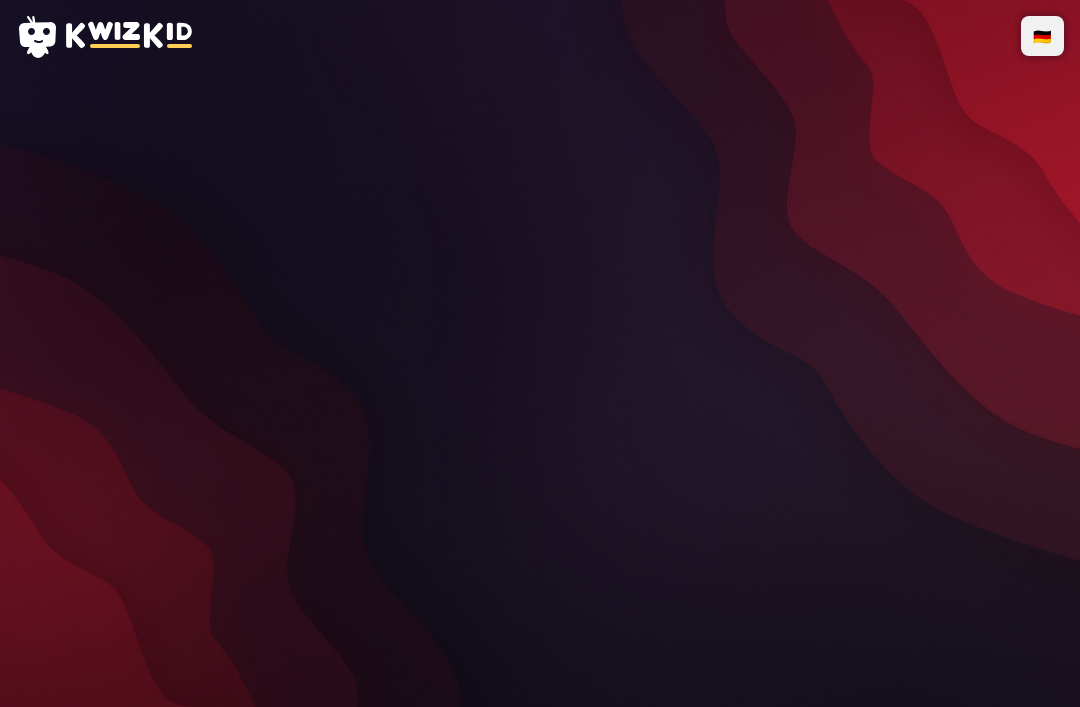 scroll, scrollTop: 0, scrollLeft: 0, axis: both 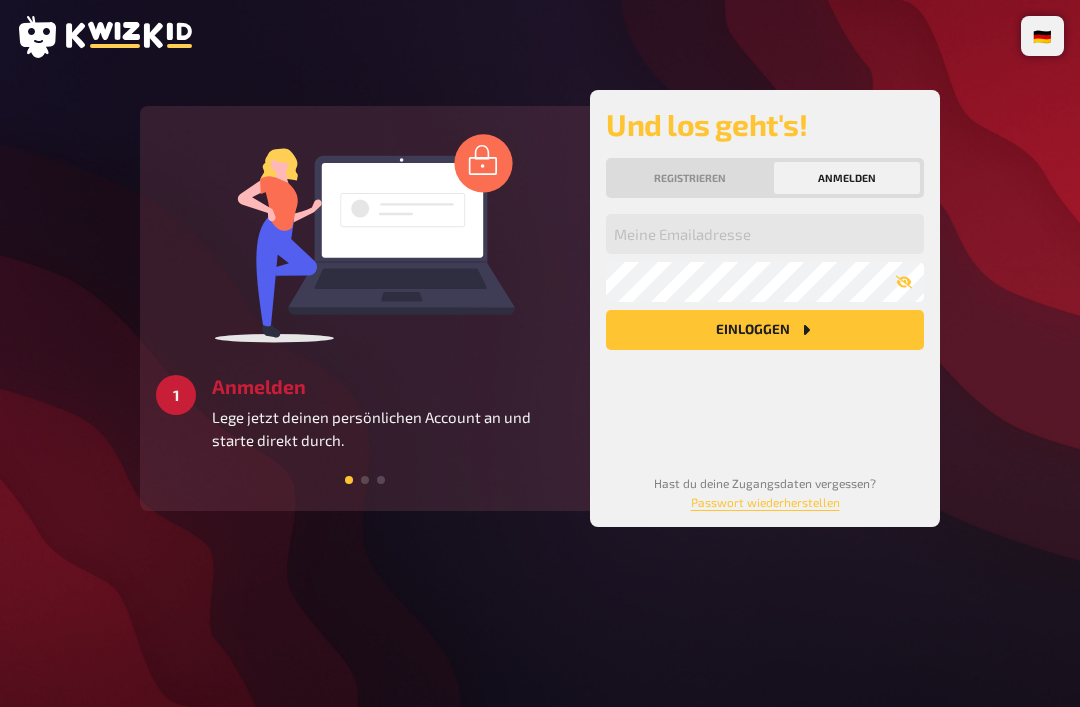 click on "Registrieren" at bounding box center [690, 178] 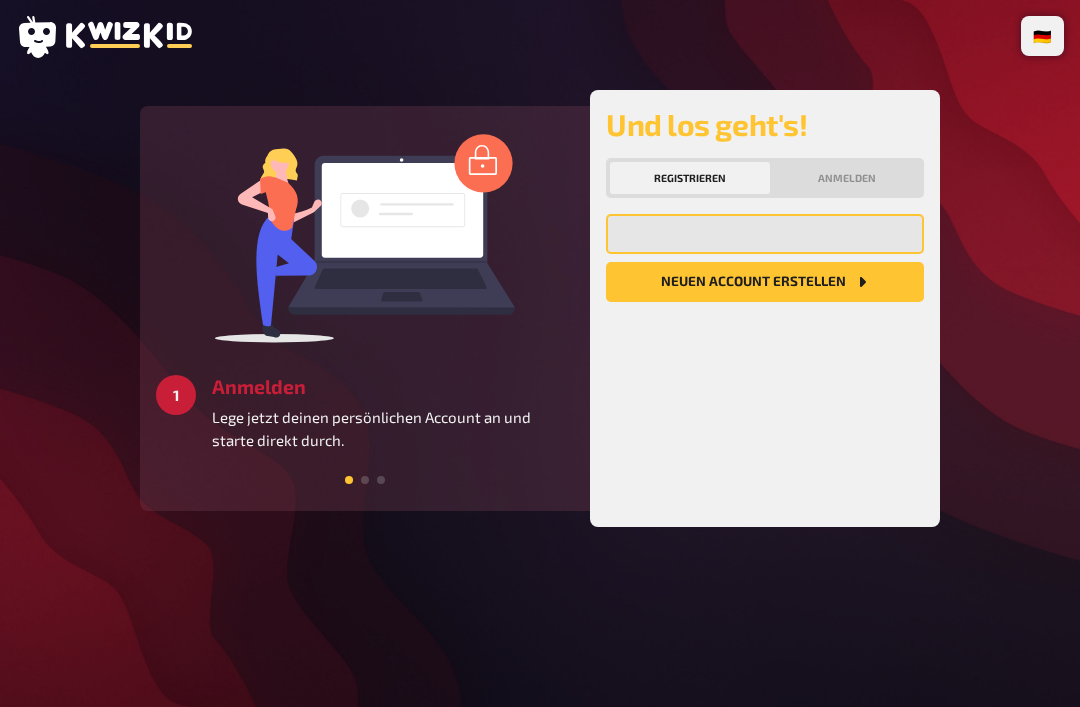 click at bounding box center (765, 234) 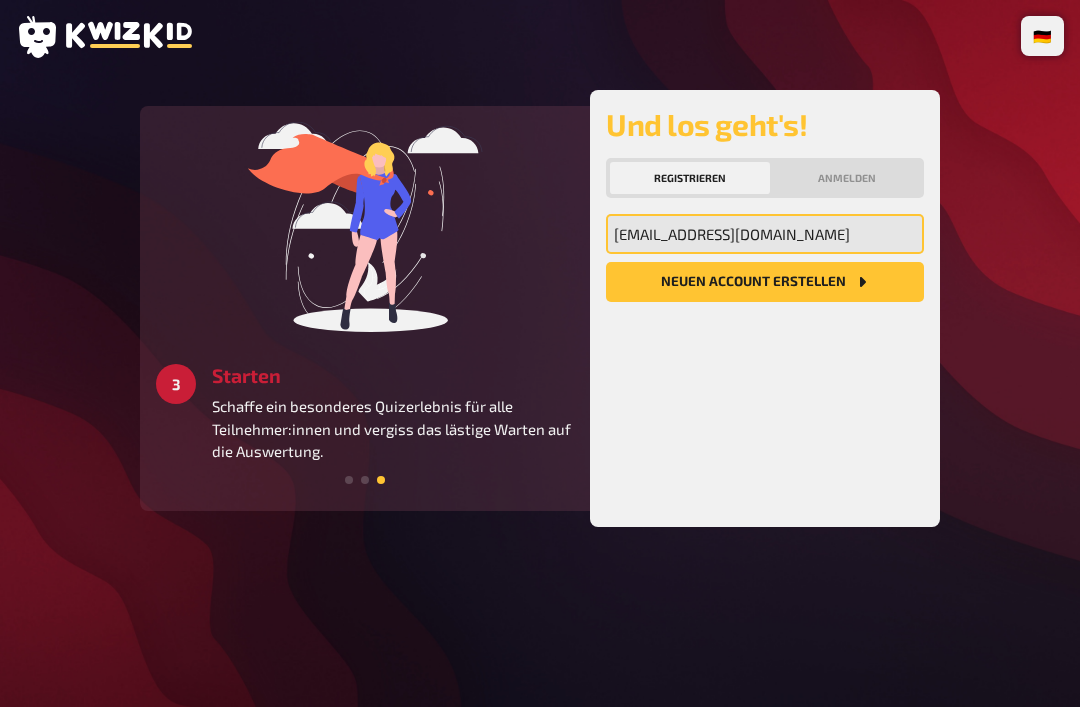 type on "[EMAIL_ADDRESS][DOMAIN_NAME]" 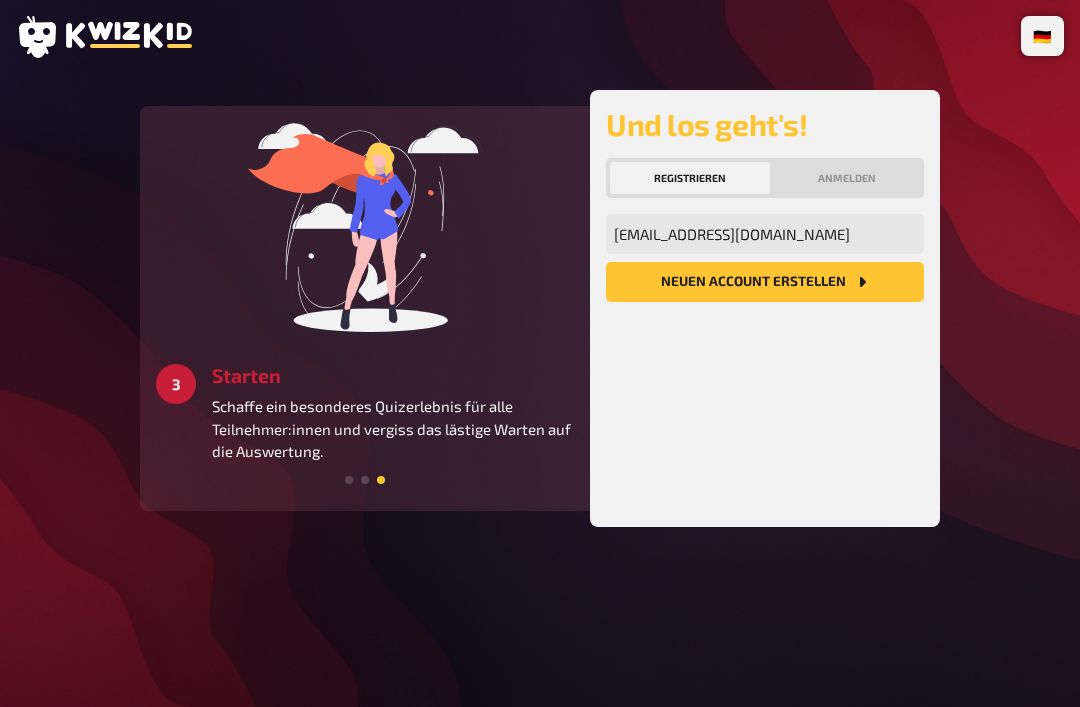 click on "Neuen Account Erstellen" at bounding box center [765, 282] 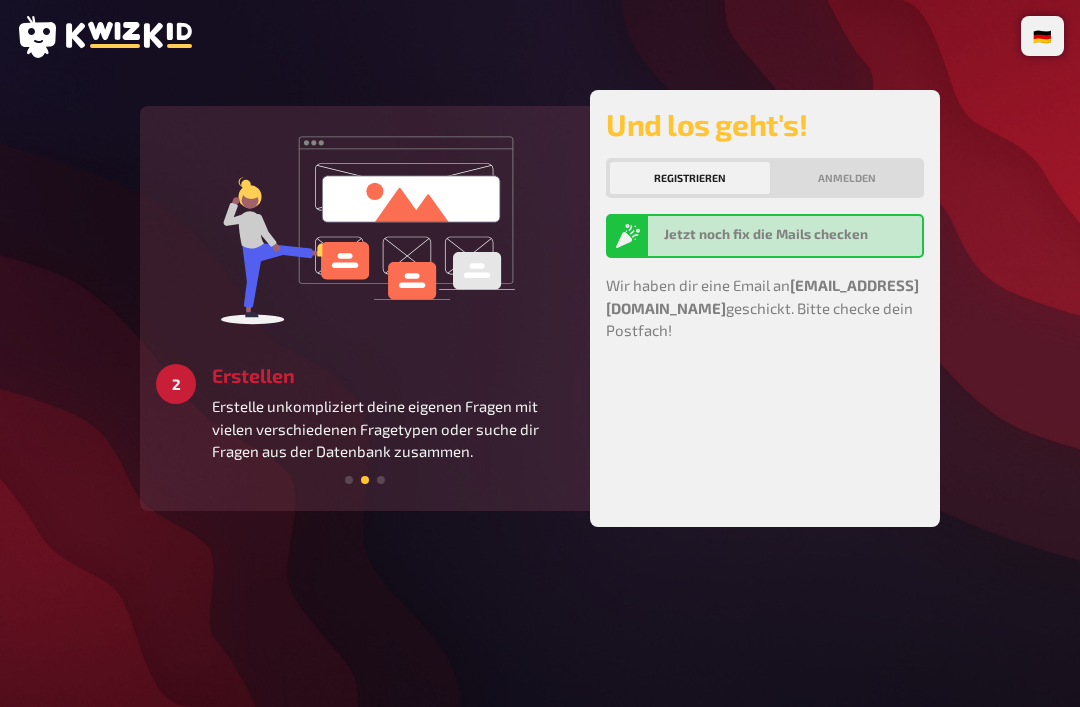 click on "Anmelden" at bounding box center (847, 178) 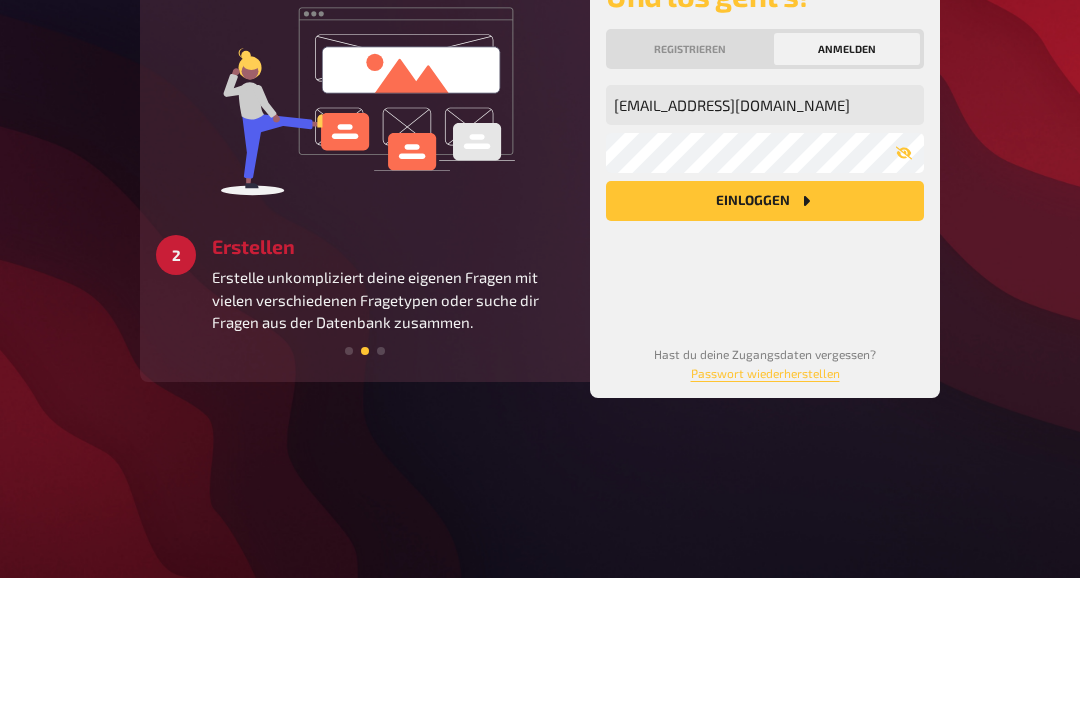 click on "Einloggen" at bounding box center (765, 330) 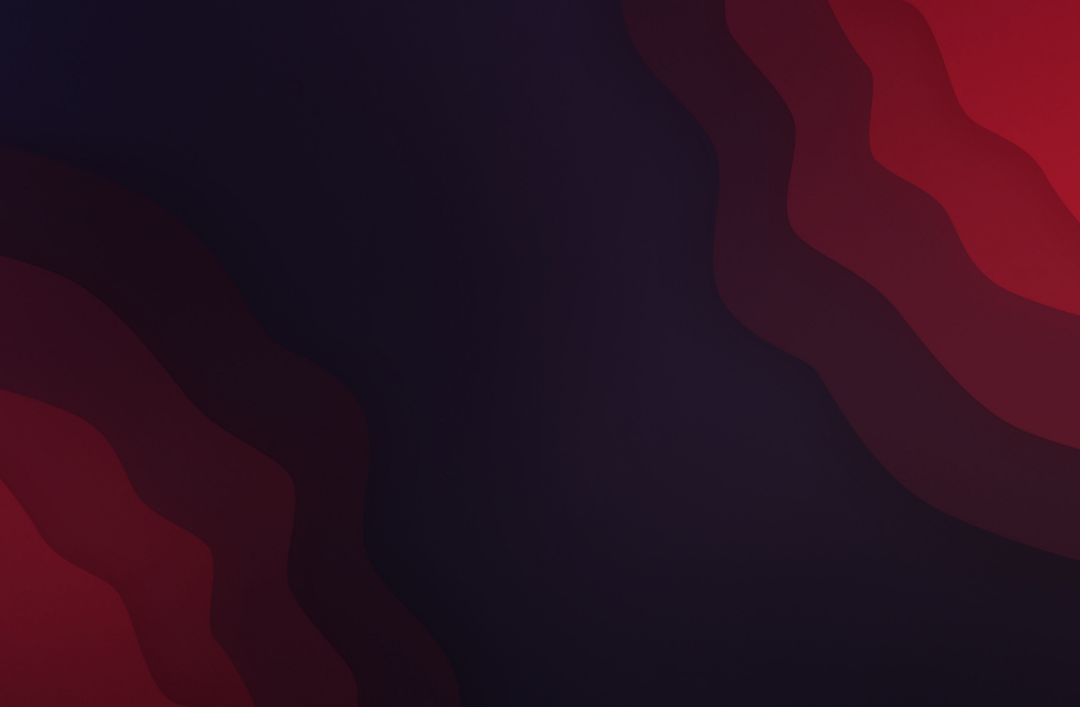 scroll, scrollTop: 0, scrollLeft: 0, axis: both 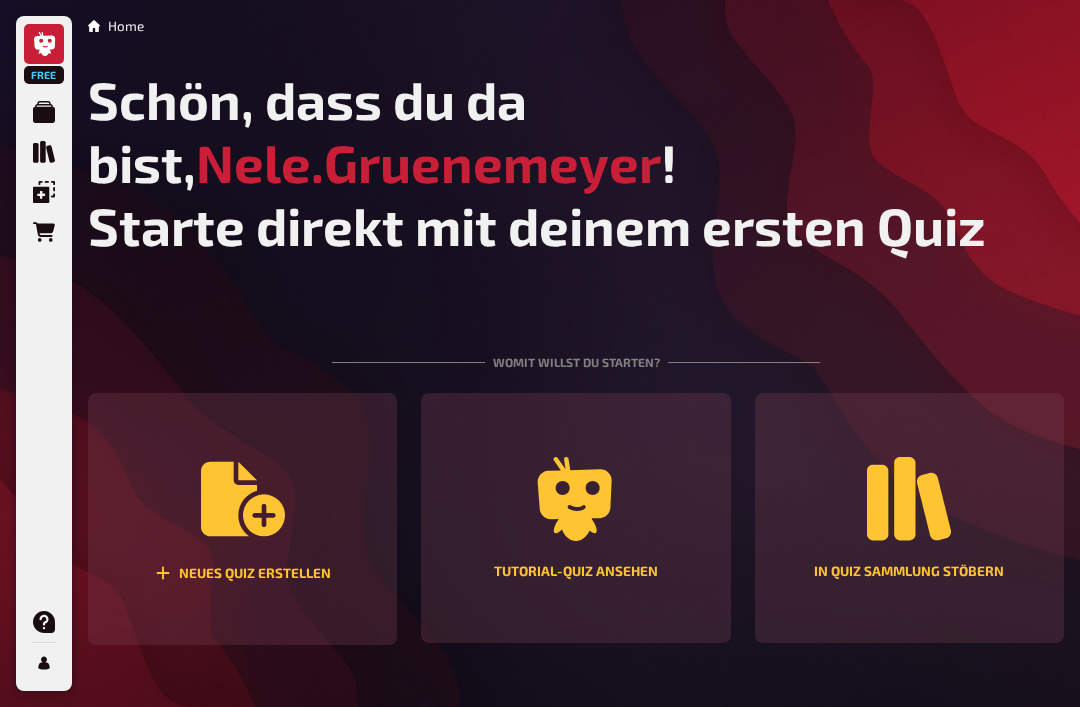 click 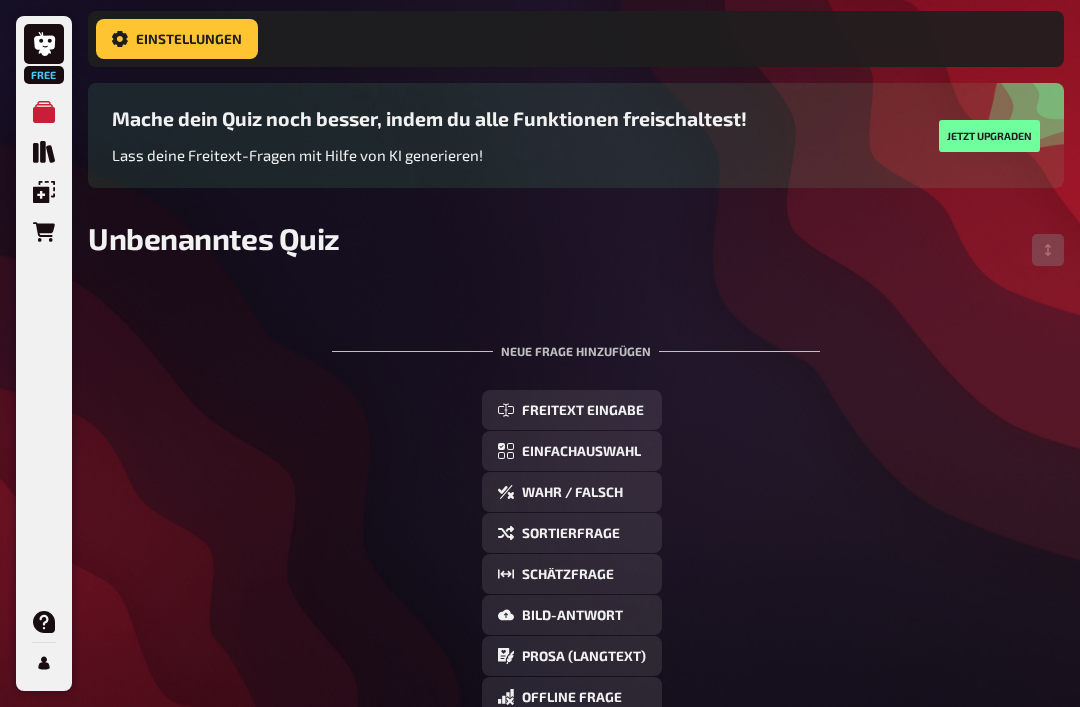 scroll, scrollTop: 155, scrollLeft: 0, axis: vertical 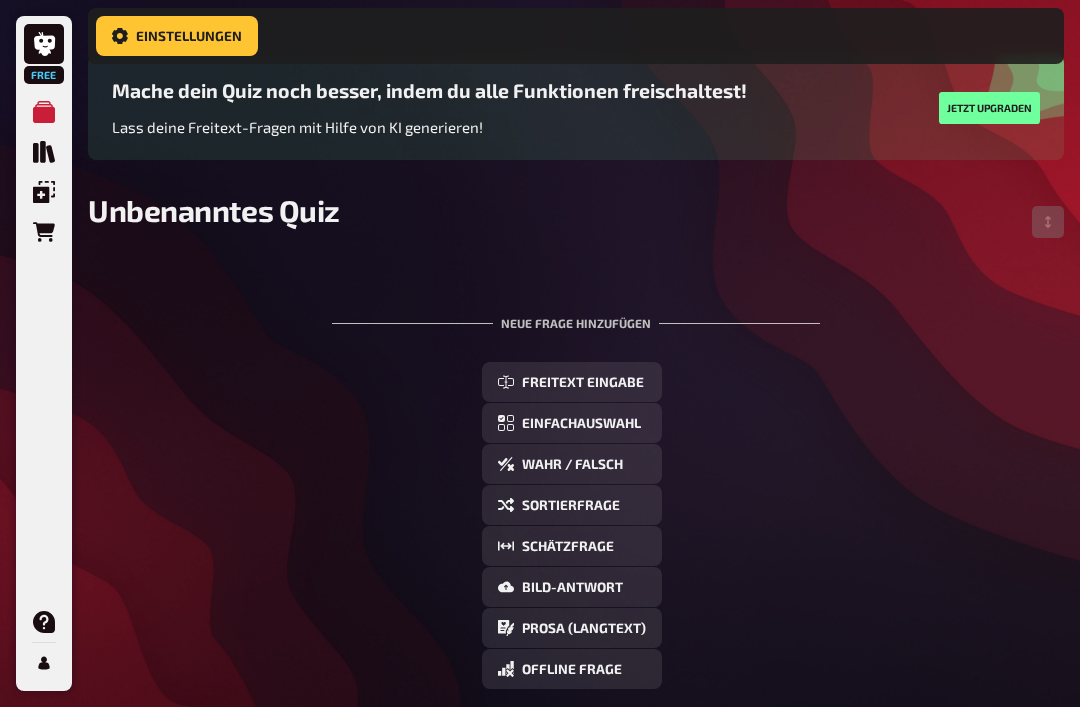 click on "Einfachauswahl" at bounding box center (581, 424) 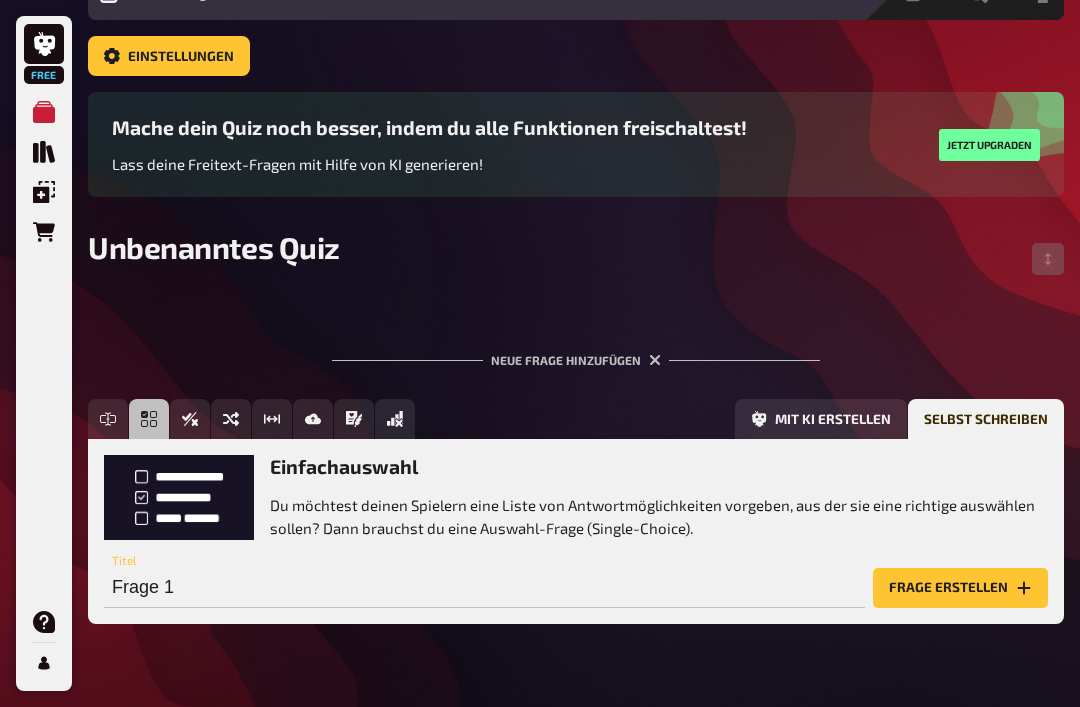scroll, scrollTop: 86, scrollLeft: 0, axis: vertical 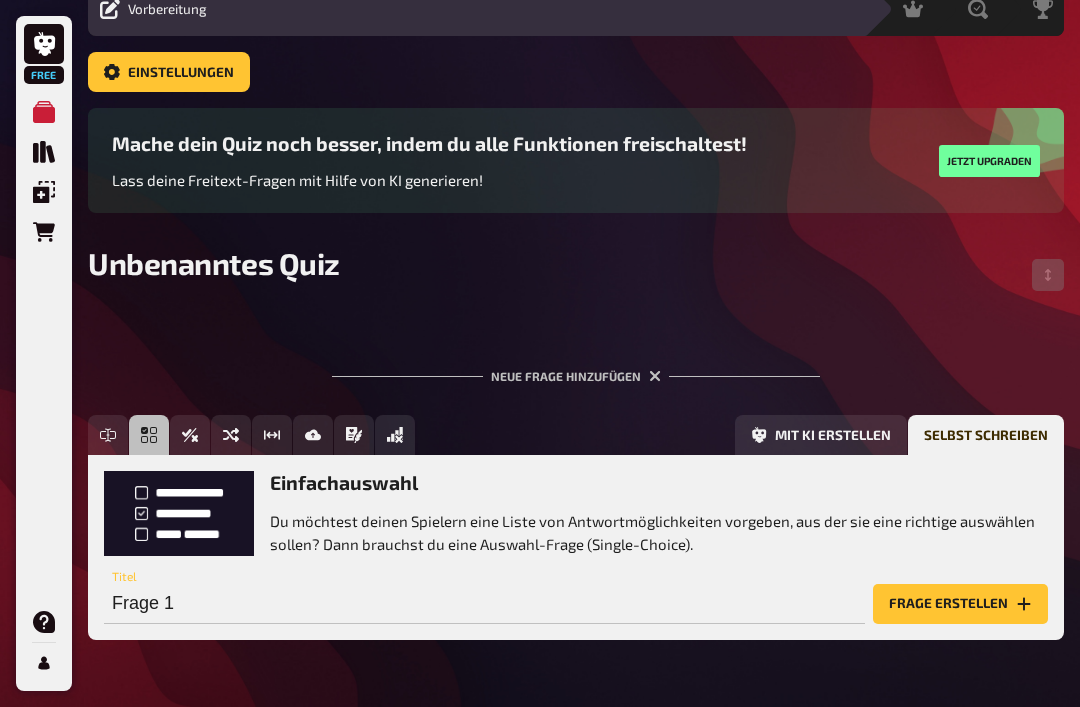 click on "Wahr / Falsch" at bounding box center (190, 435) 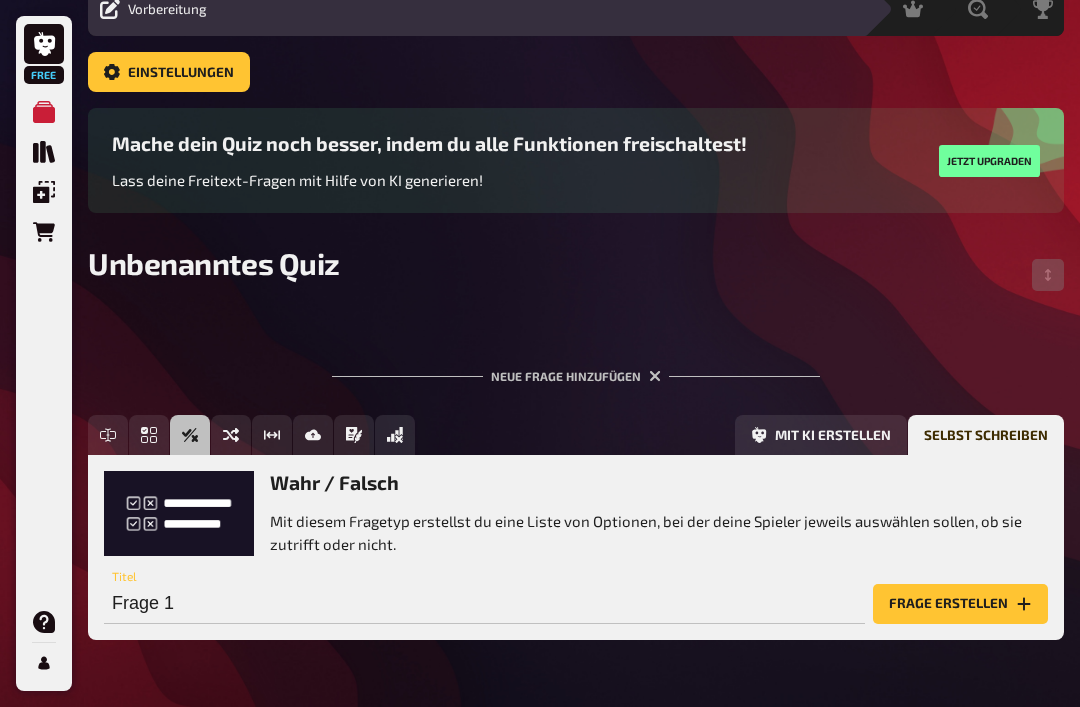 click on "Mit KI erstellen" at bounding box center (821, 435) 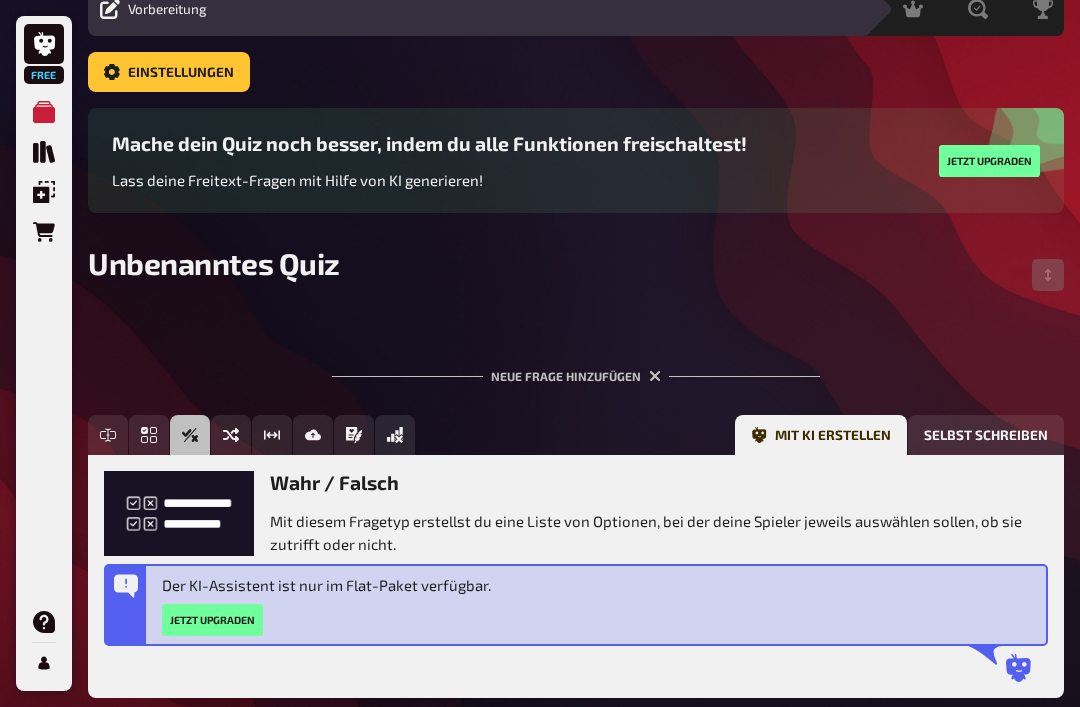 click on "Selbst schreiben" at bounding box center [986, 435] 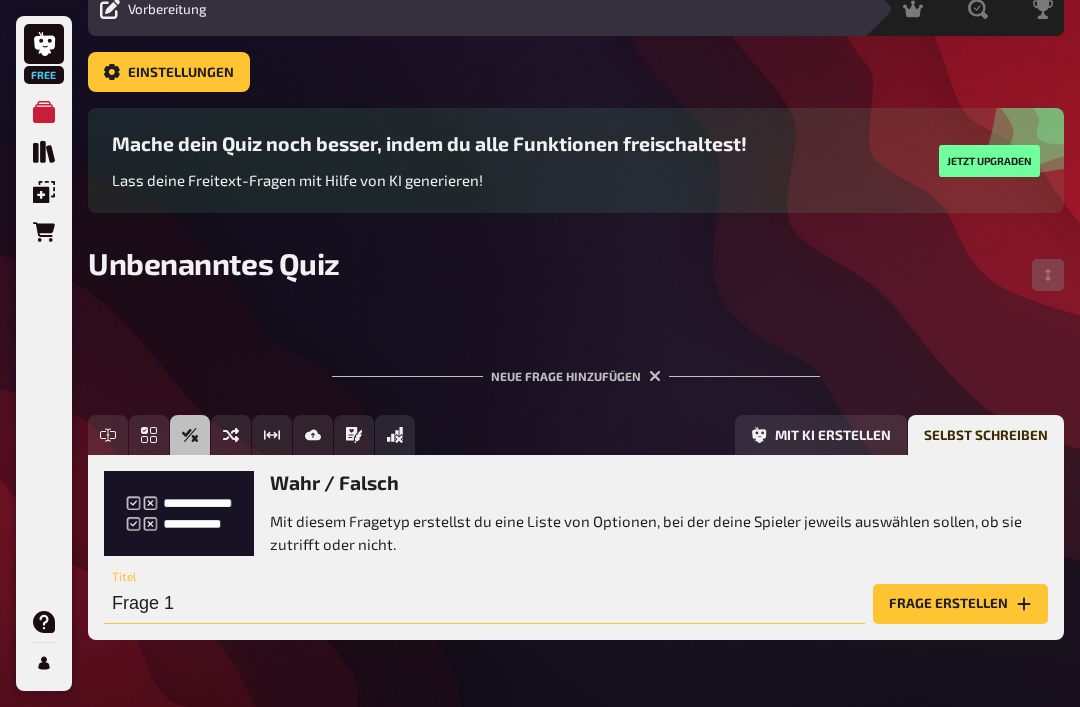 click on "Frage 1" at bounding box center (484, 604) 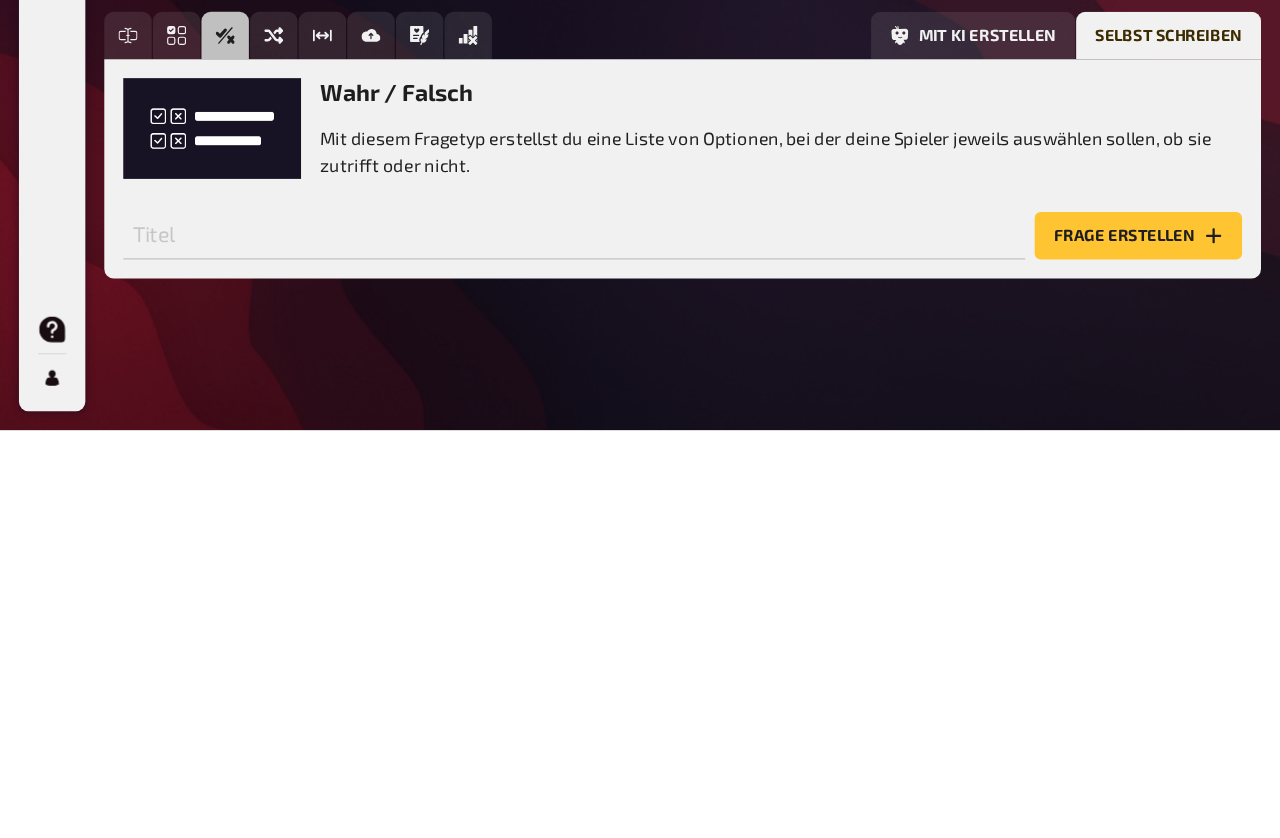 scroll, scrollTop: 190, scrollLeft: 0, axis: vertical 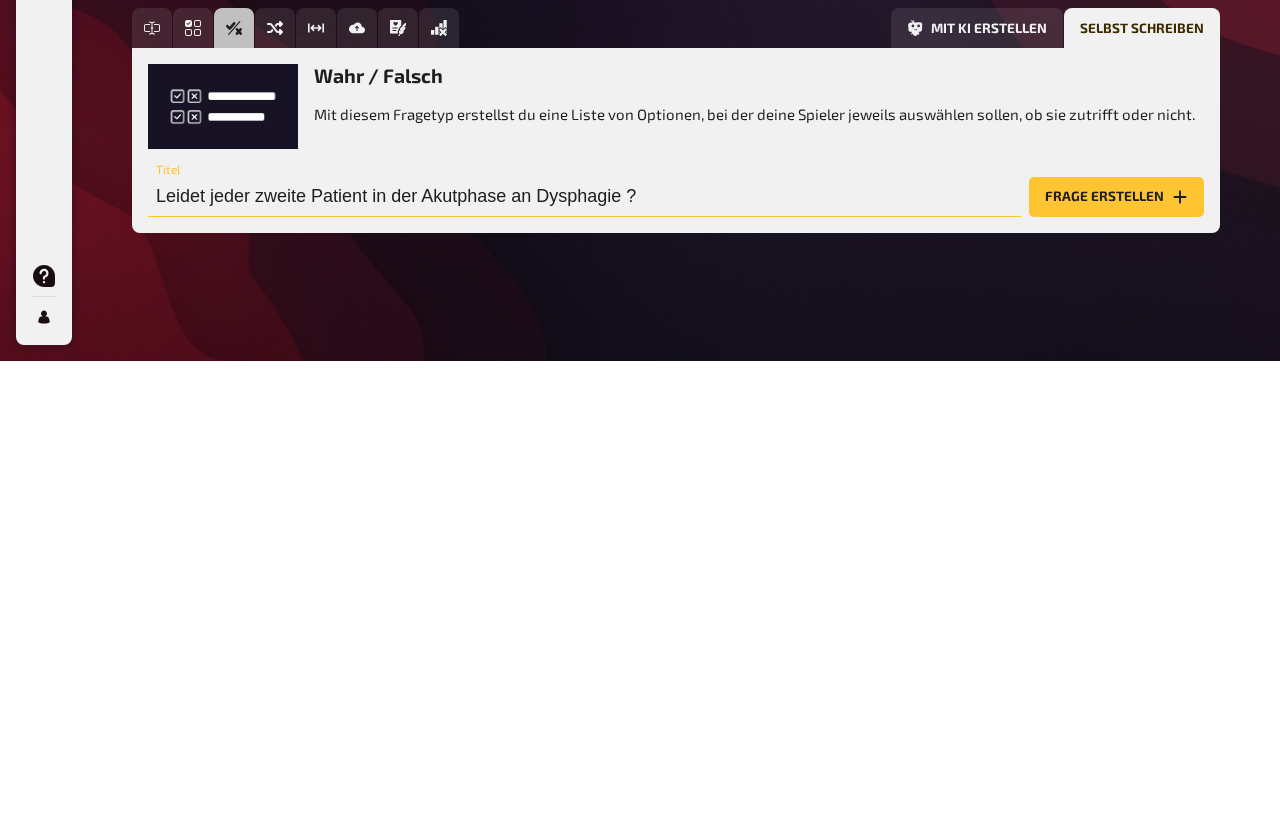 type on "Leidet jeder zweite Patient in der Akutphase an Dysphagie ?" 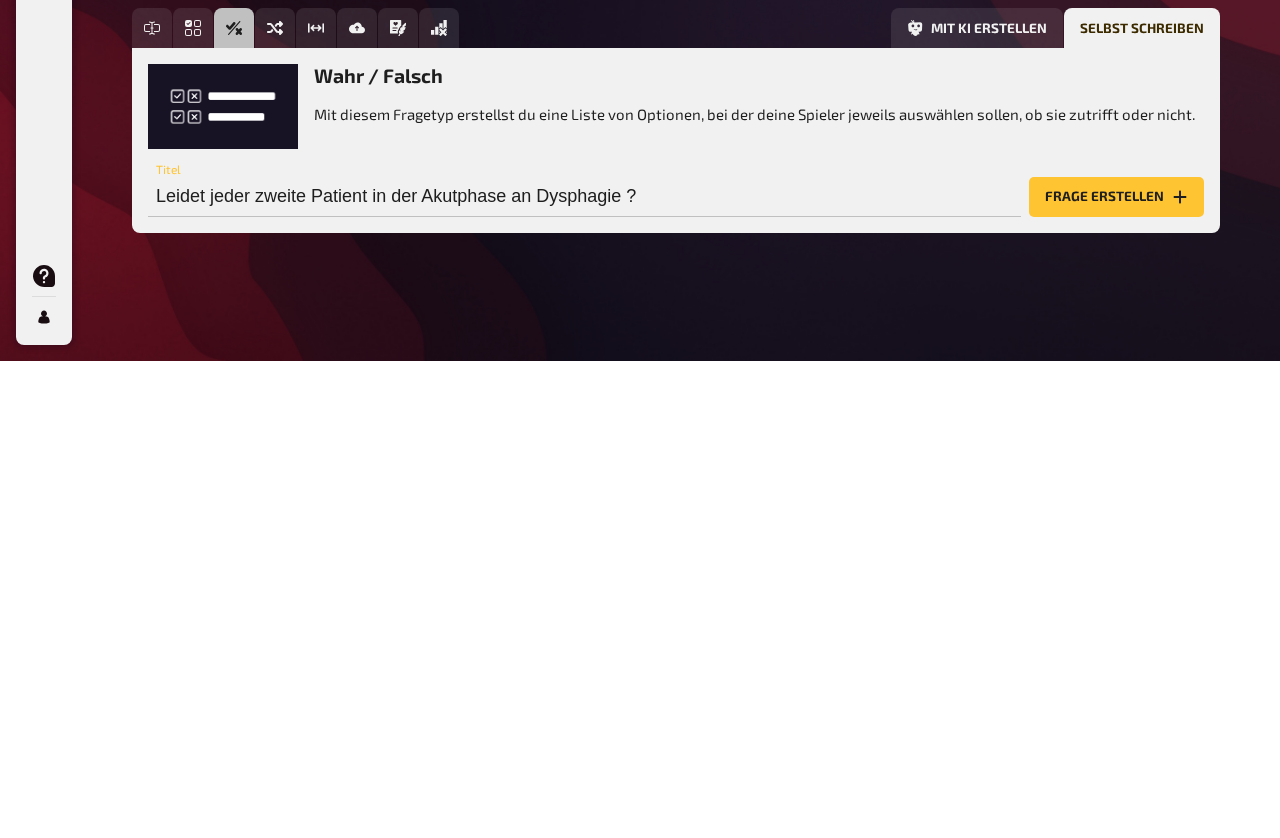 click on "Frage erstellen" at bounding box center [1116, 674] 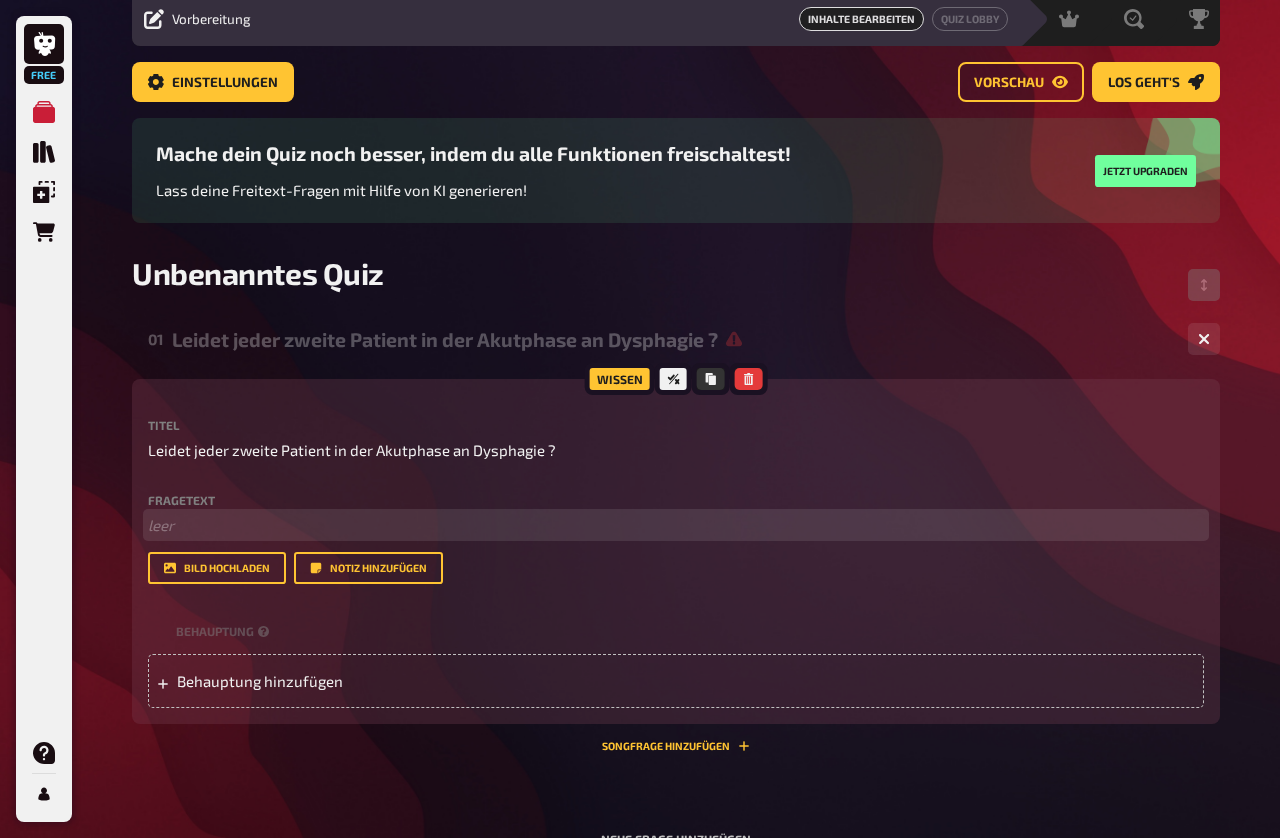 click on "﻿ leer" at bounding box center (676, 525) 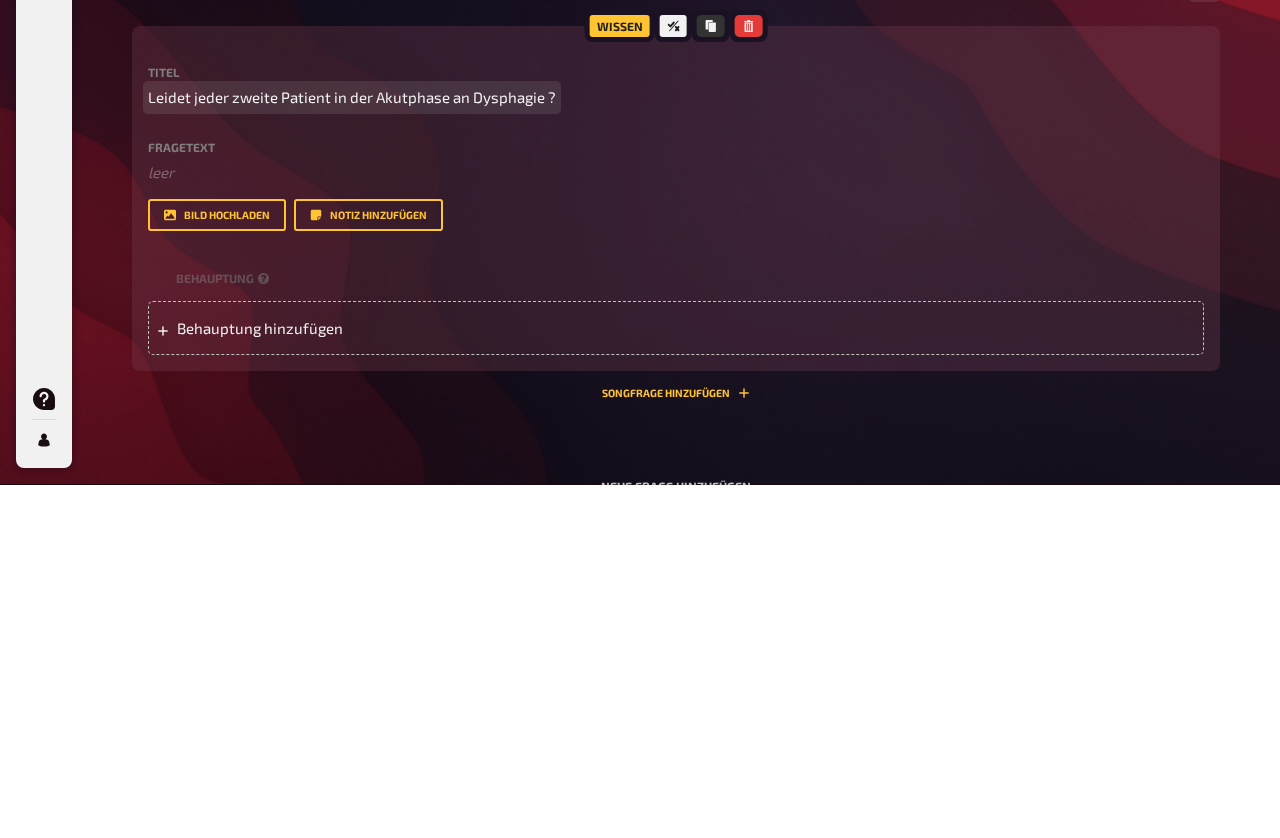 click on "Leidet jeder zweite Patient in der Akutphase an Dysphagie ?" at bounding box center (352, 451) 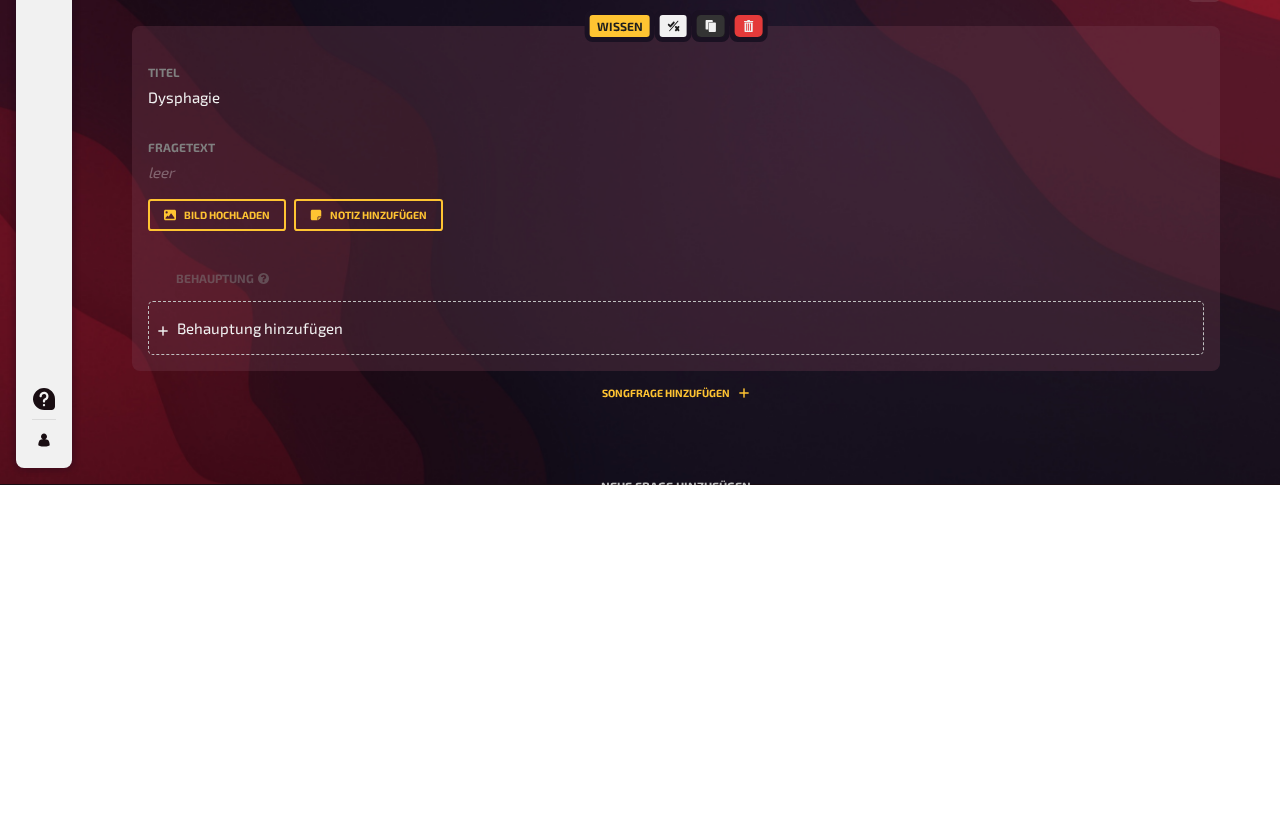 click on "Fragetext ﻿ leer Hier hinziehen für Dateiupload" at bounding box center (676, 516) 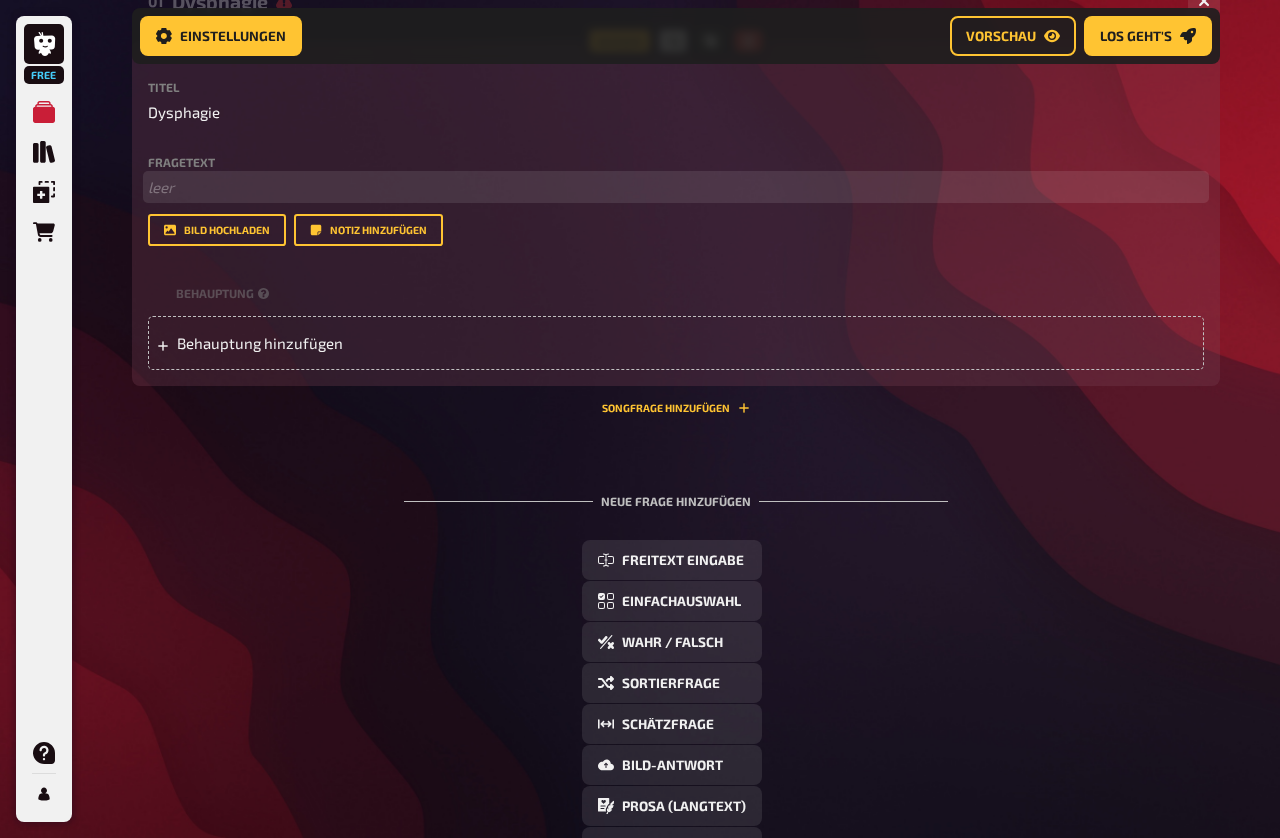 click on "﻿ leer" at bounding box center (676, 187) 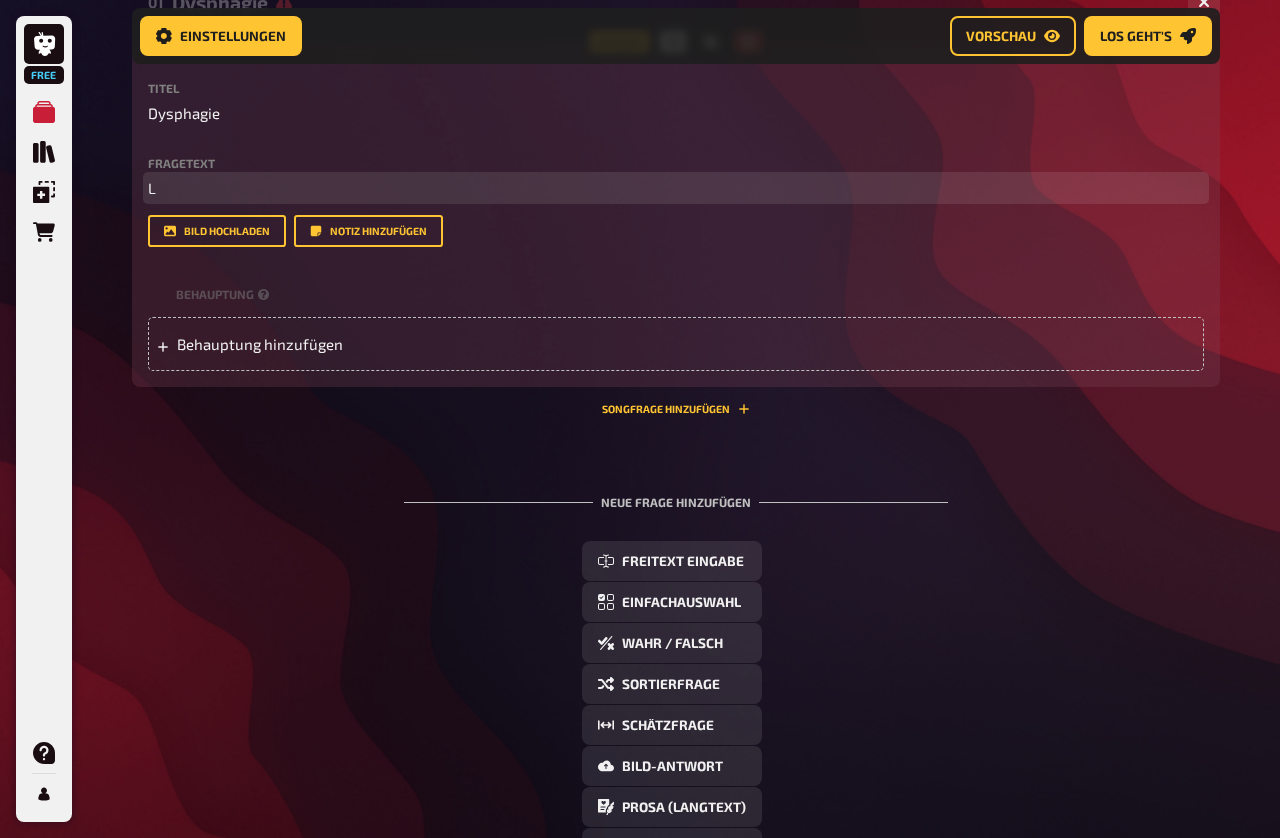 type 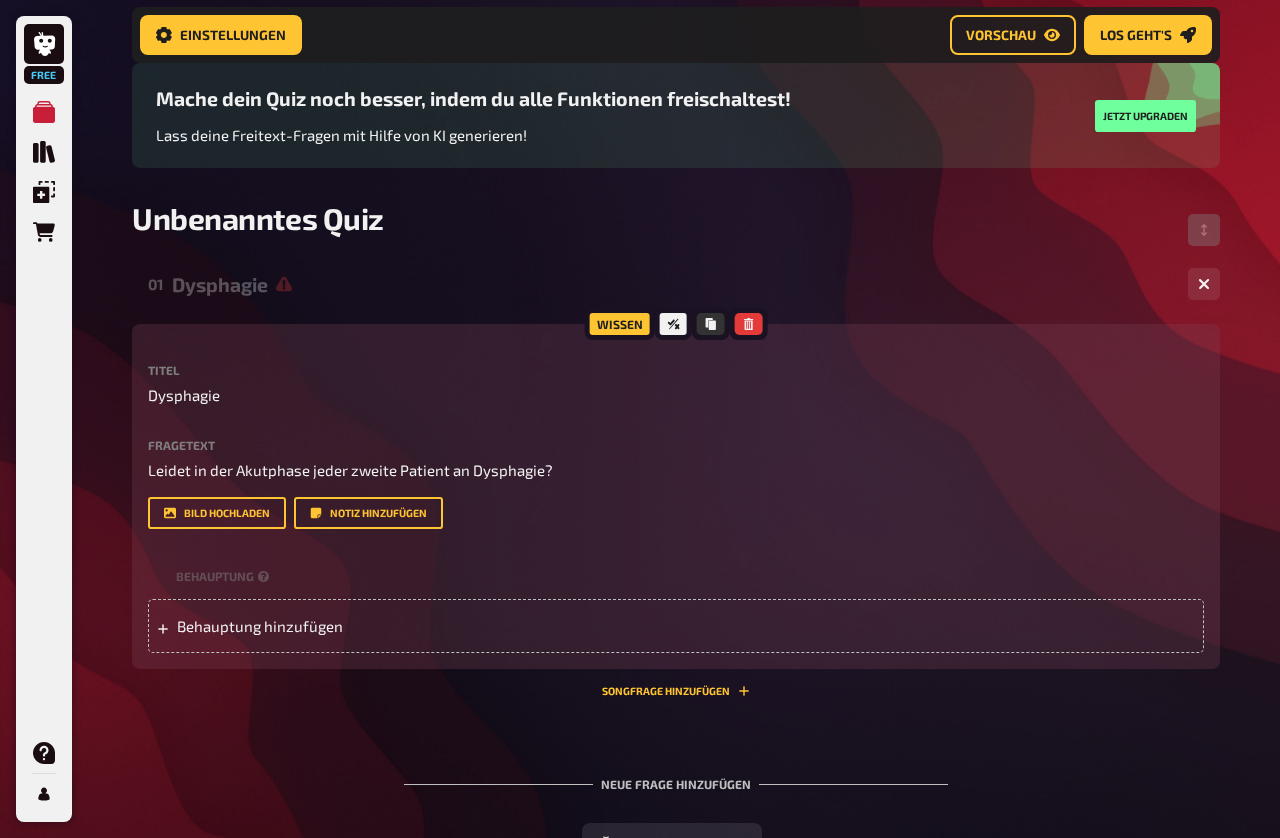 scroll, scrollTop: 146, scrollLeft: 0, axis: vertical 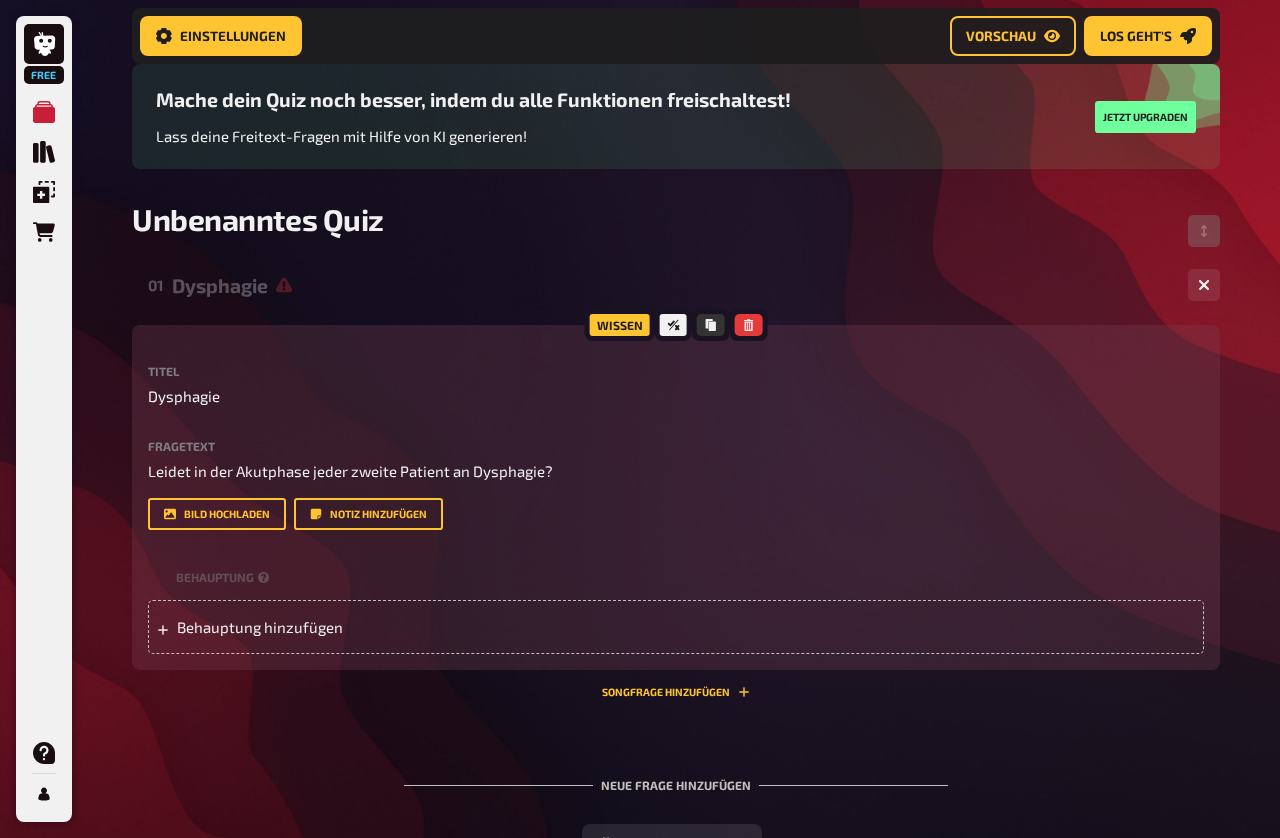 click on "Behauptung hinzufügen" at bounding box center (676, 627) 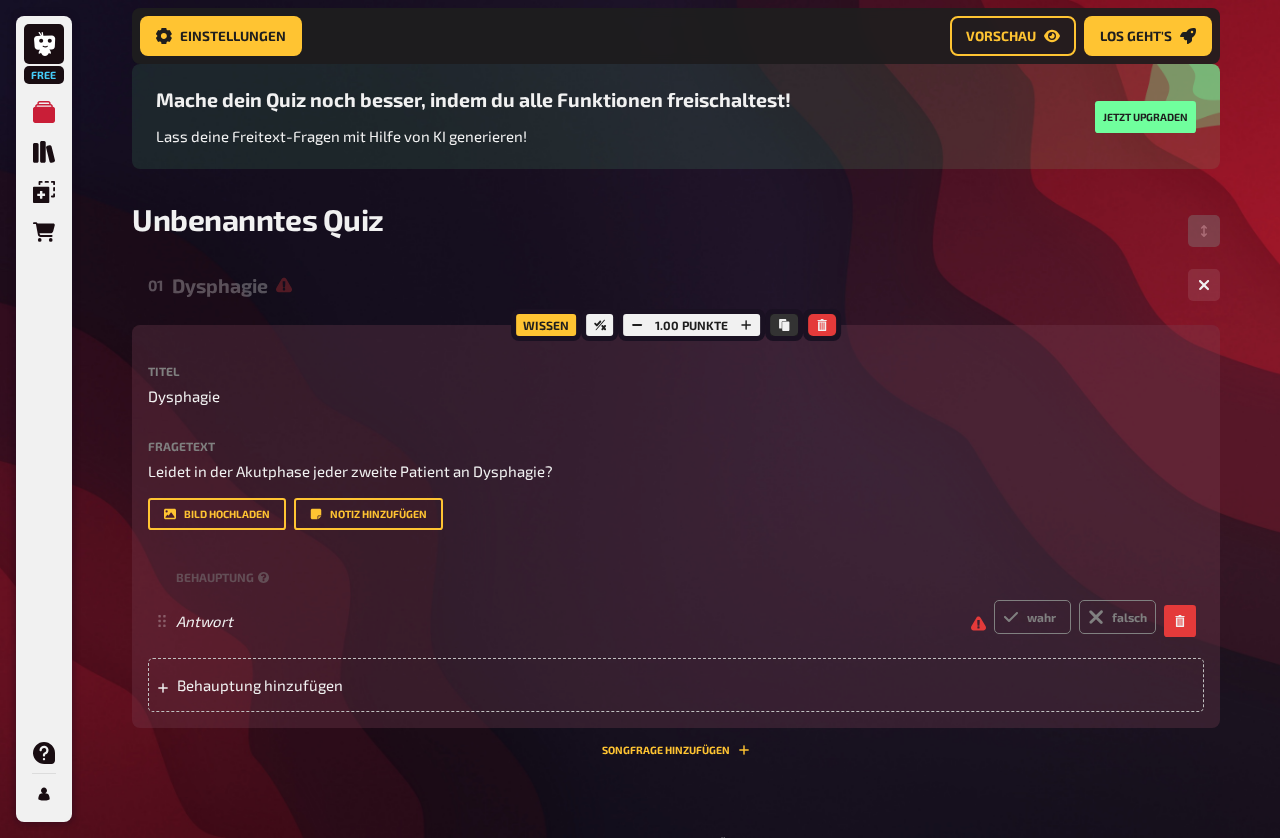 click on "wahr" at bounding box center (1032, 617) 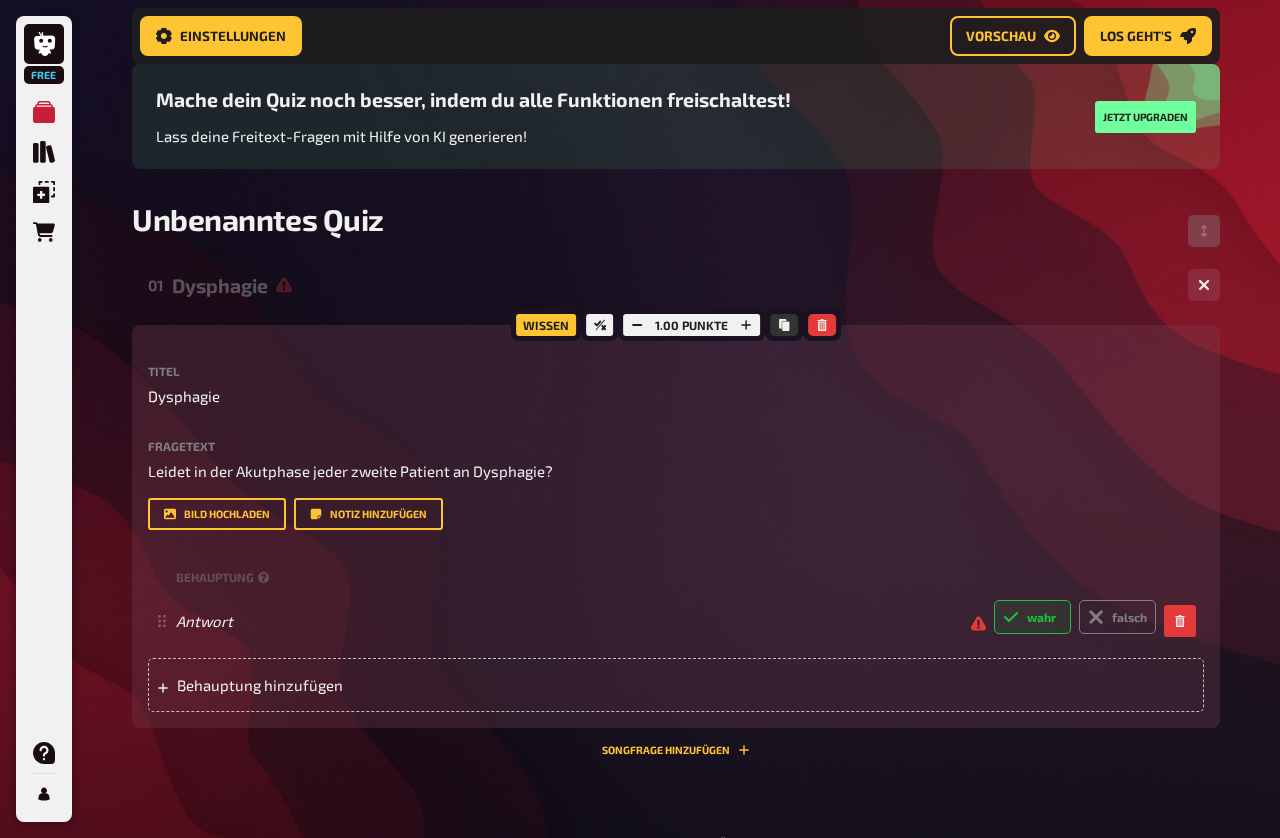radio on "true" 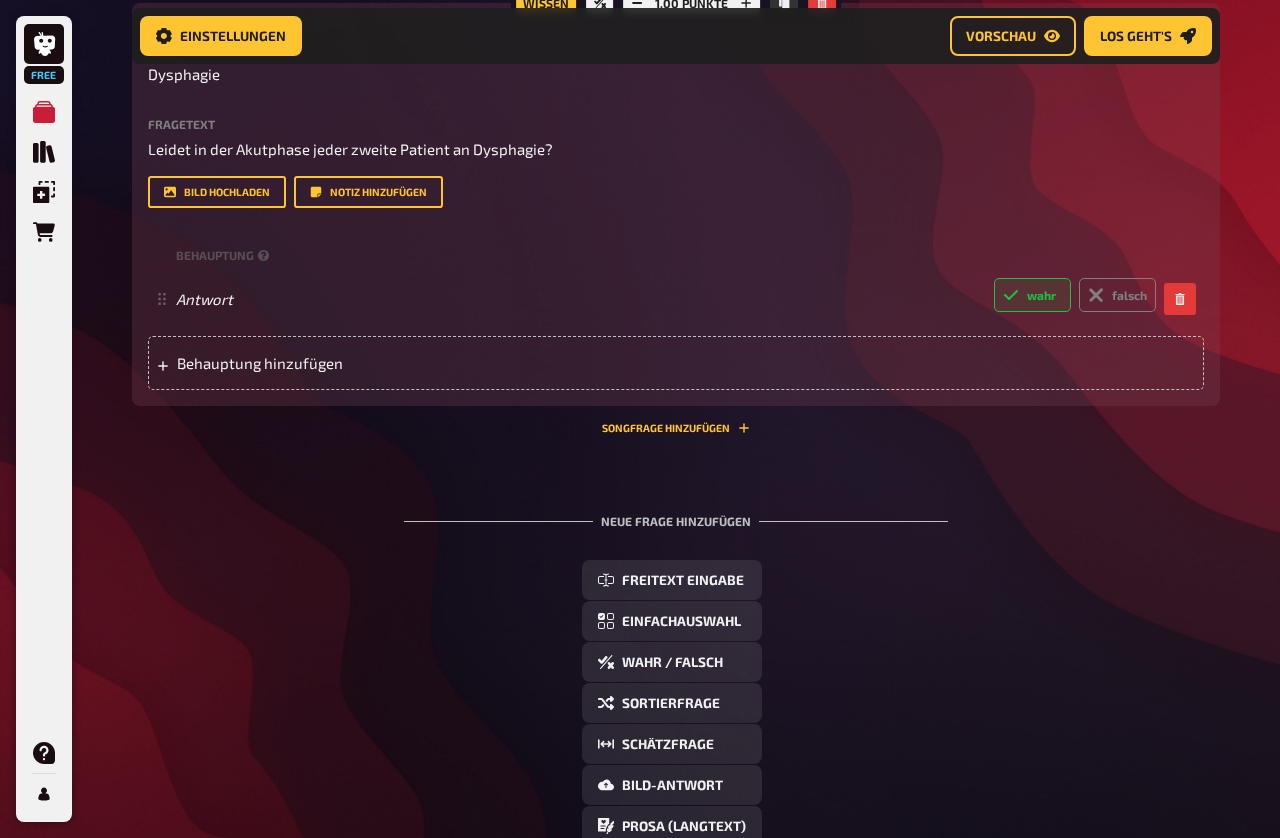 scroll, scrollTop: 474, scrollLeft: 0, axis: vertical 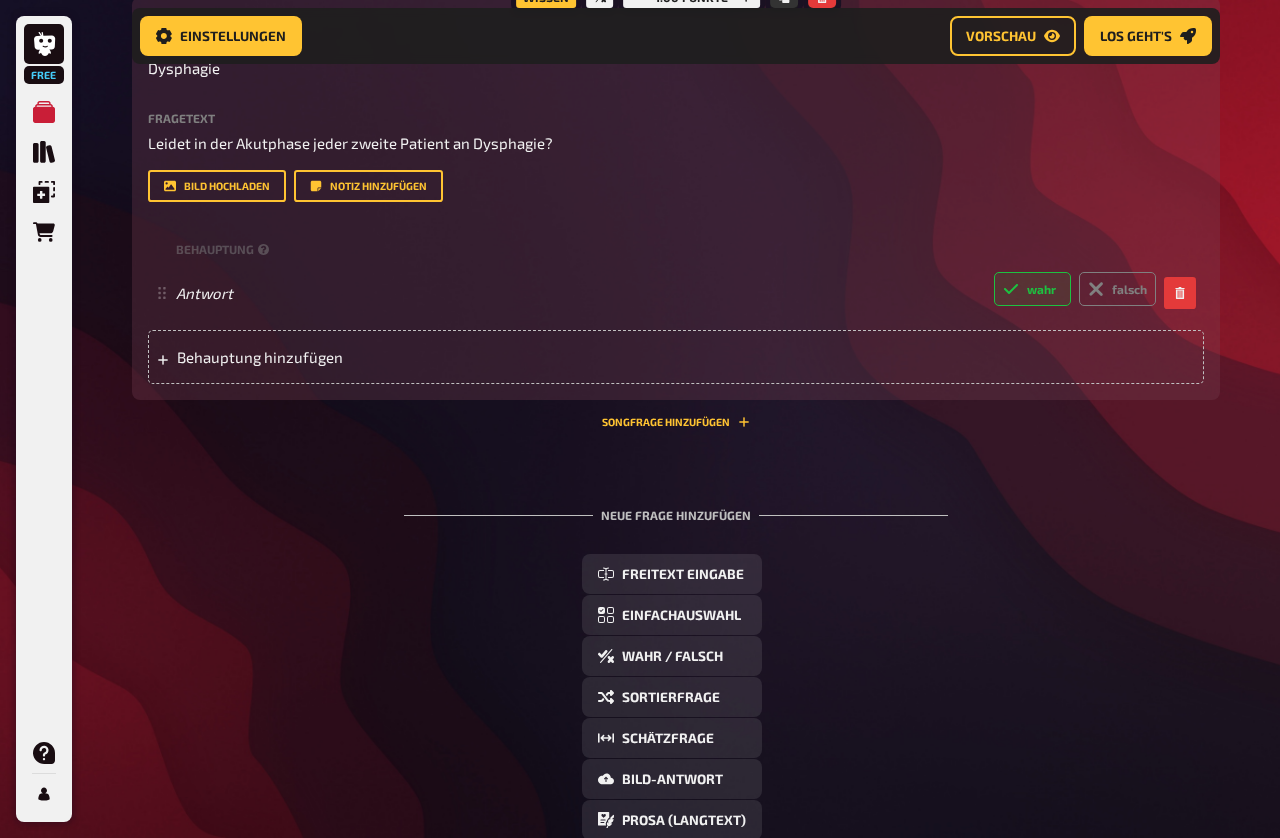 click on "Vorschau" at bounding box center [1001, 36] 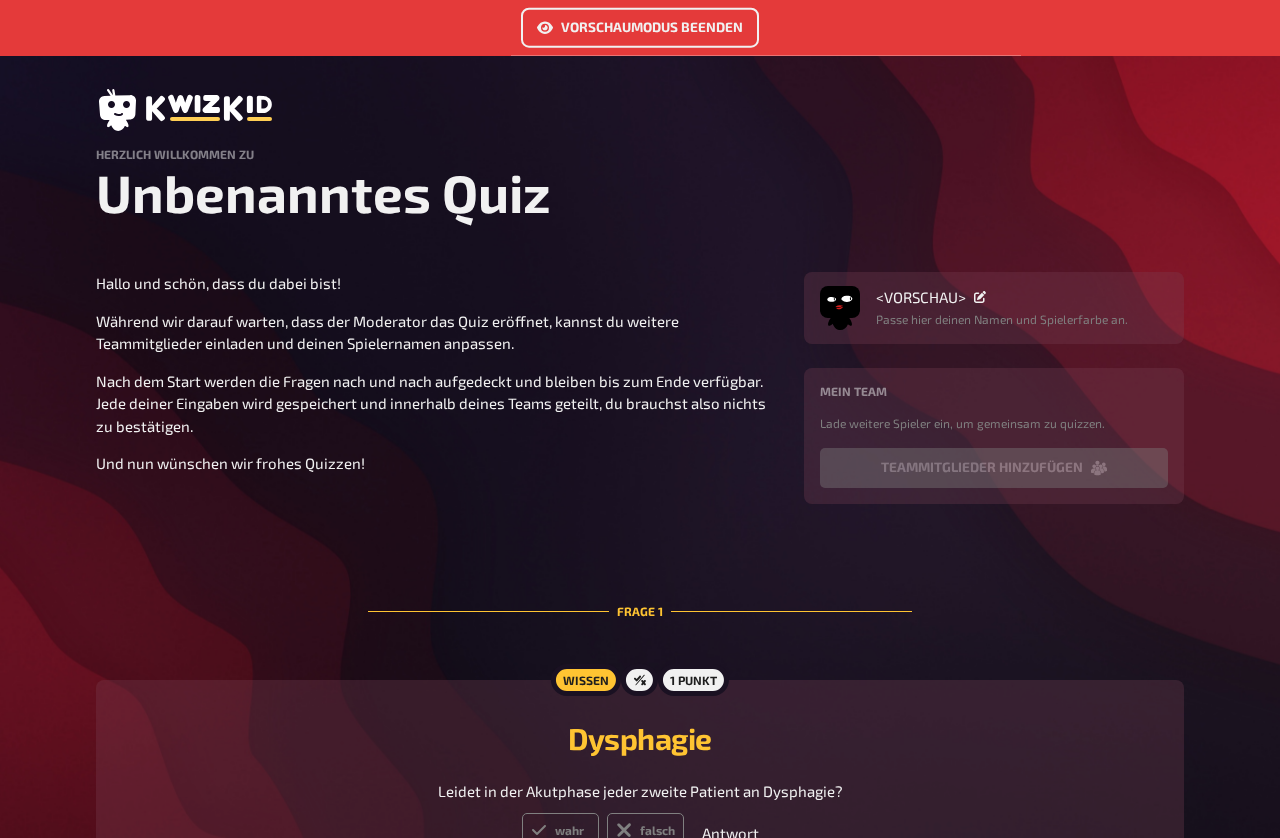 scroll, scrollTop: 0, scrollLeft: 0, axis: both 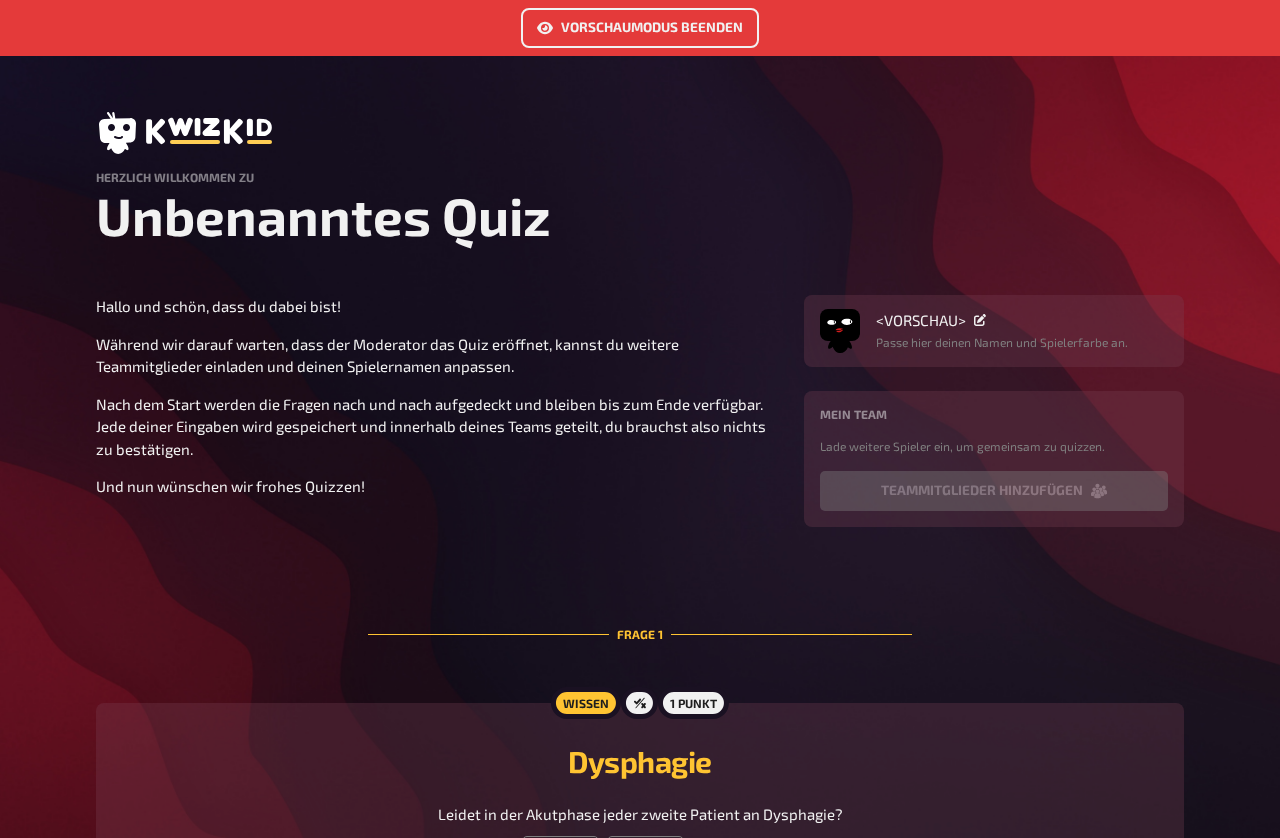 click on "Mein Team Lade weitere Spieler ein, um gemeinsam zu quizzen." at bounding box center (994, 431) 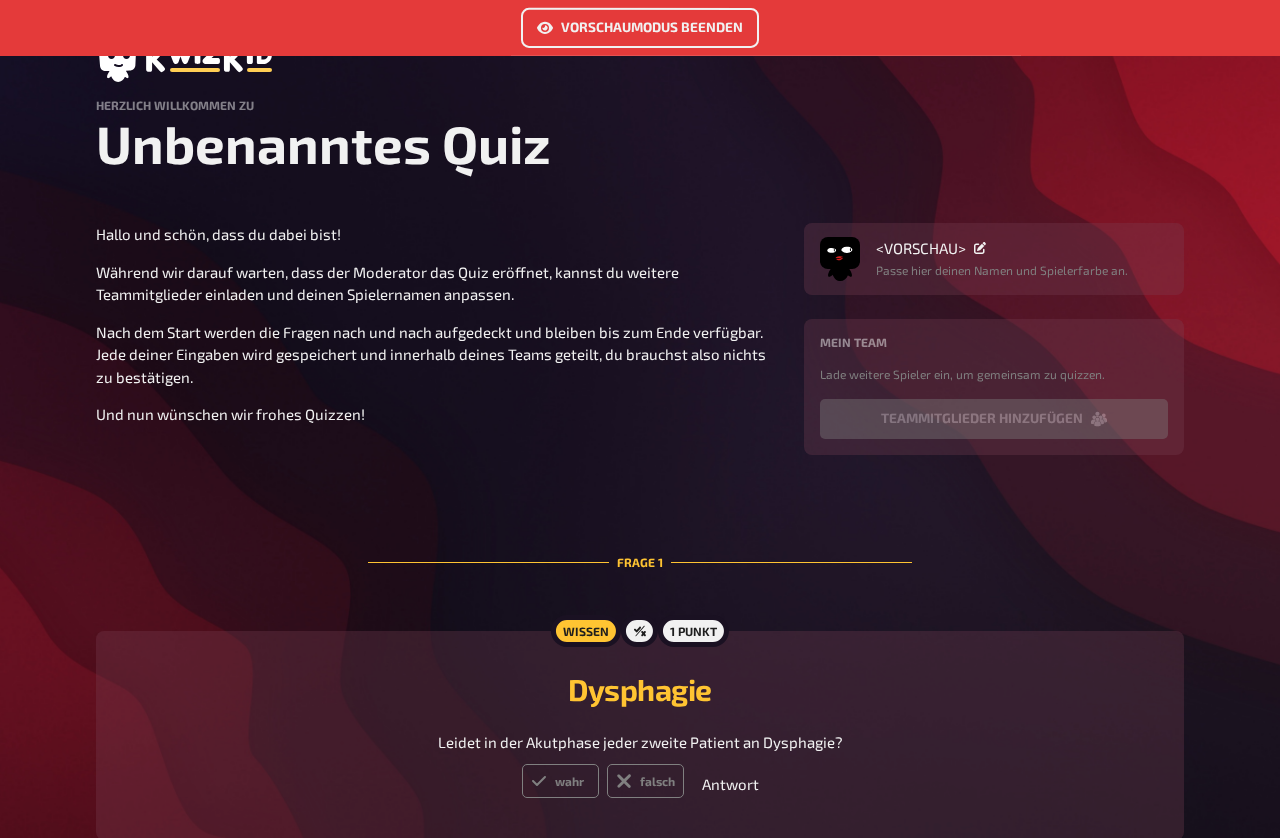 scroll, scrollTop: 74, scrollLeft: 0, axis: vertical 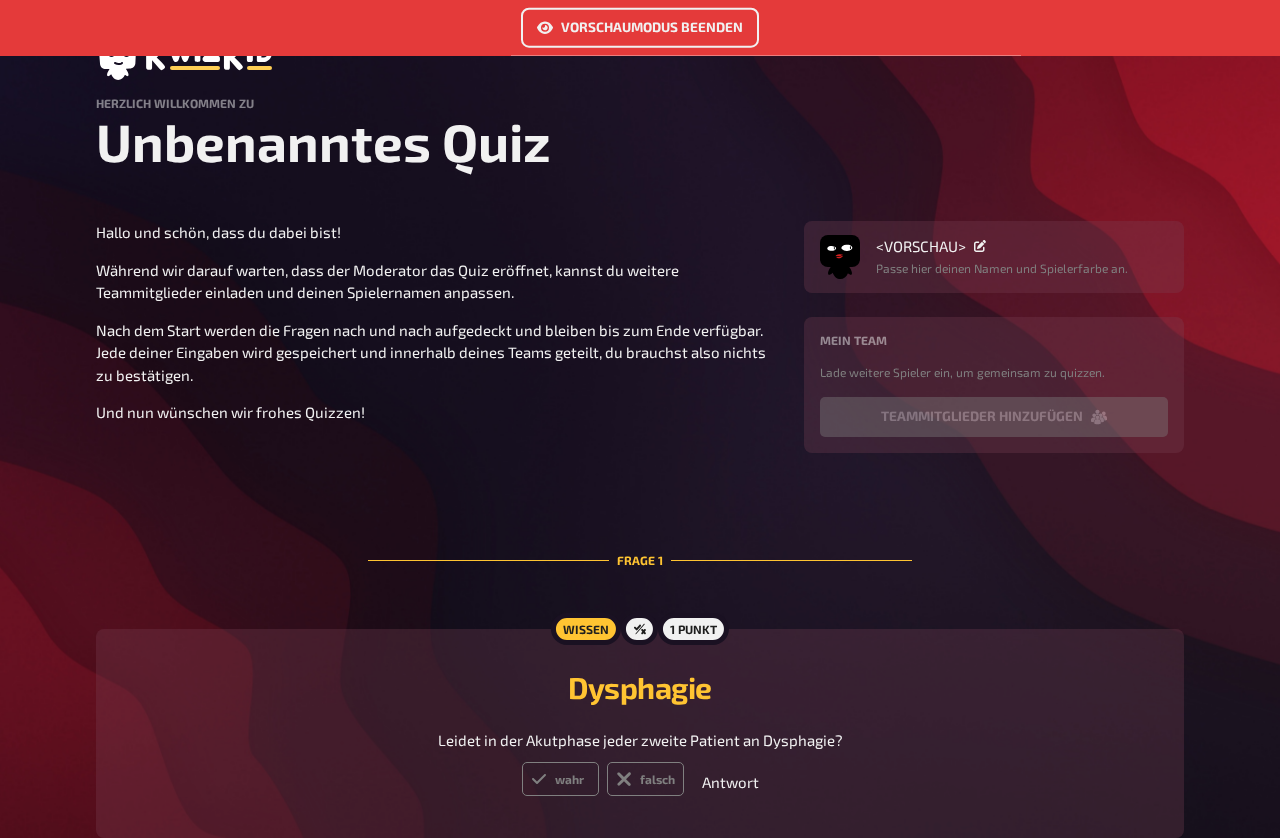 click on "Dysphagie" at bounding box center (640, 687) 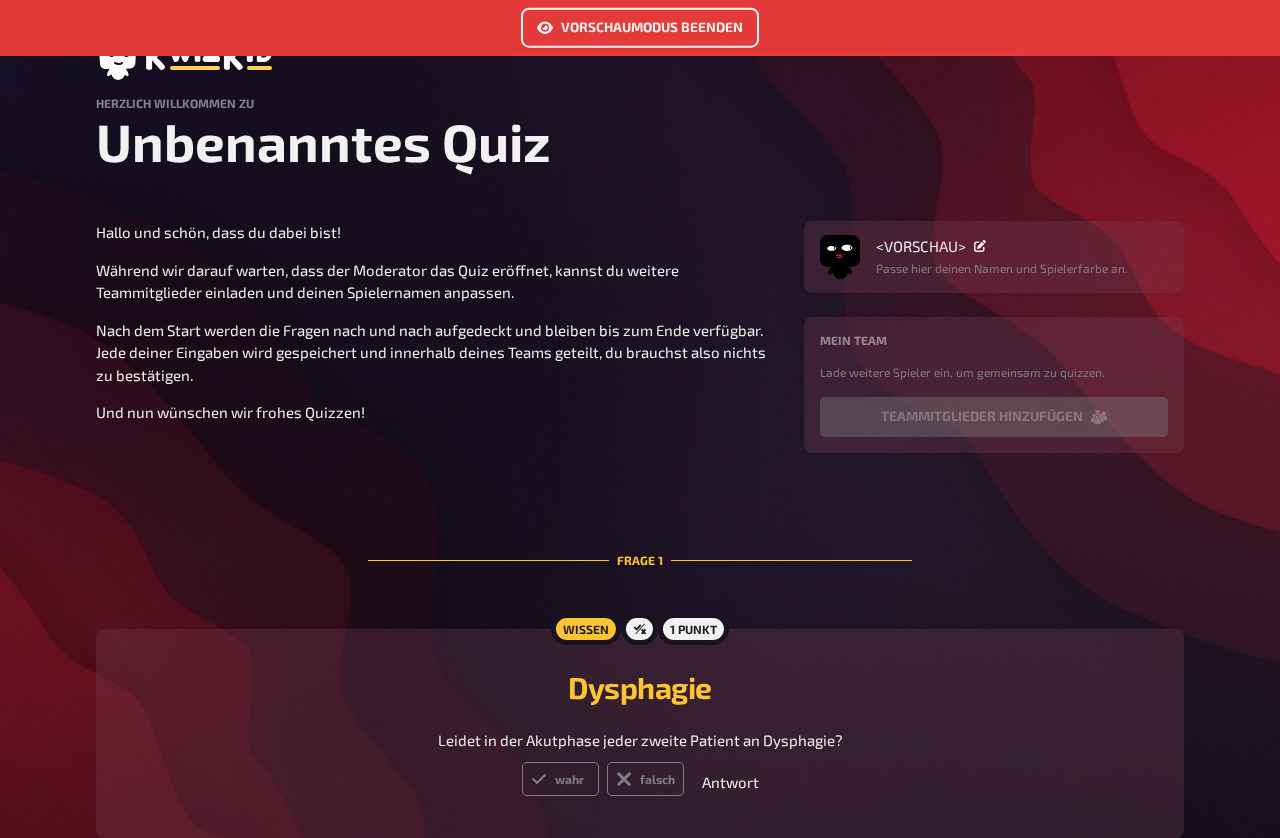 click on "Dysphagie Leidet in der Akutphase jeder zweite Patient an Dysphagie?" at bounding box center (640, 710) 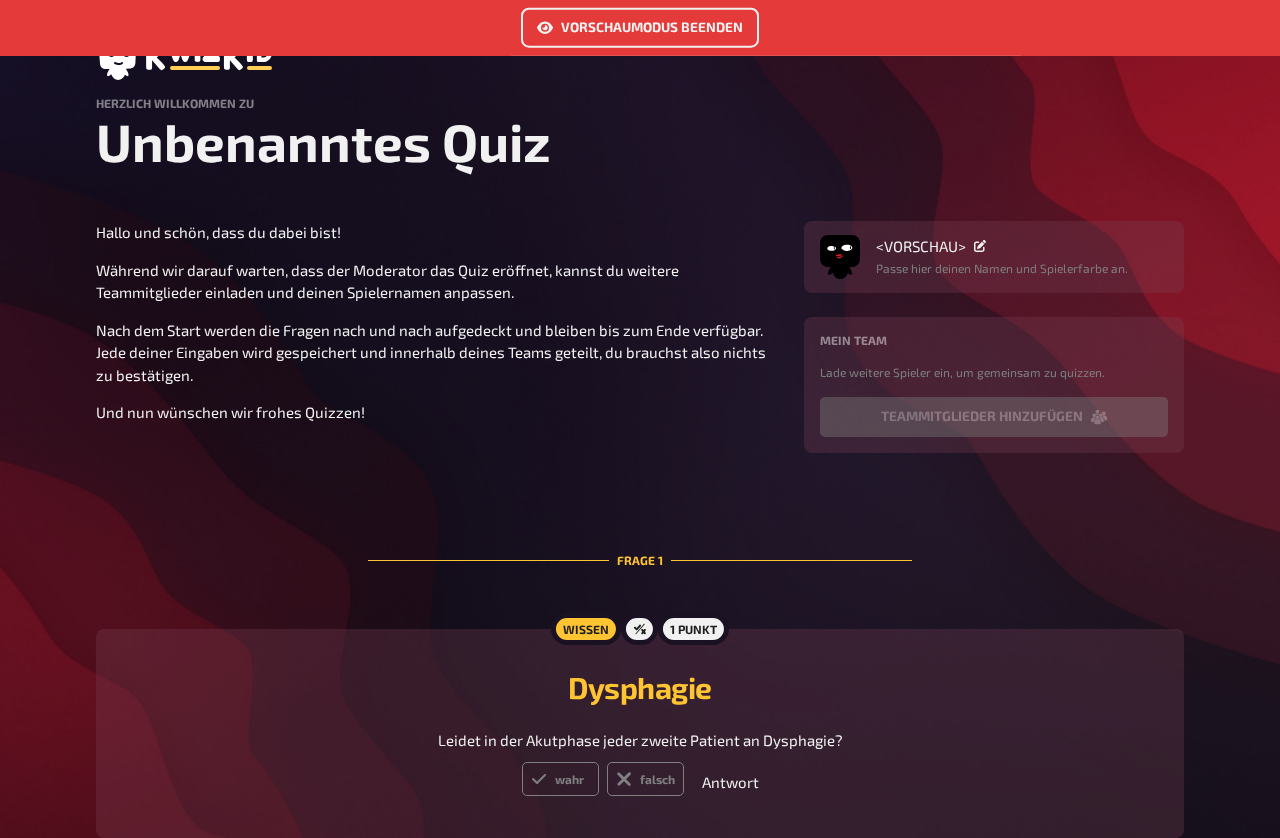 click on "wahr" at bounding box center [560, 779] 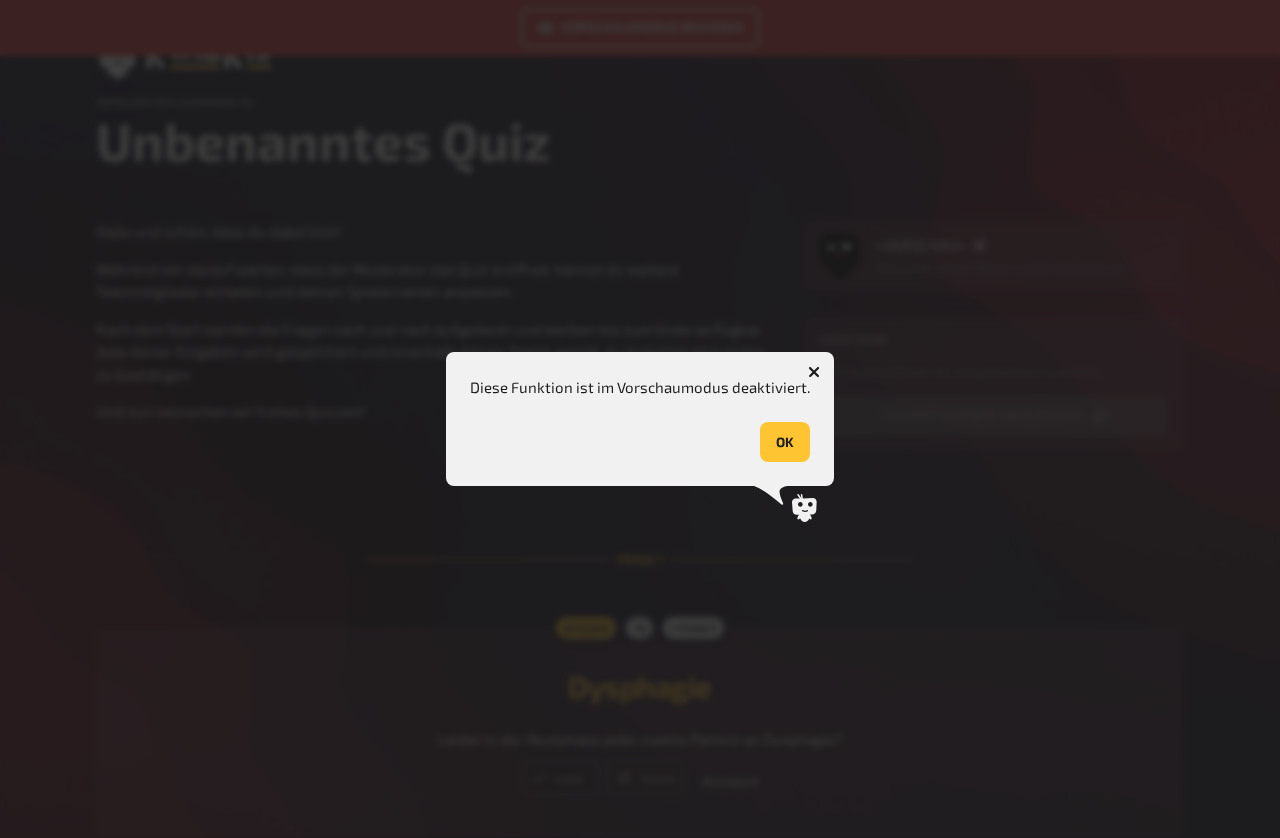 click on "OK" at bounding box center [785, 442] 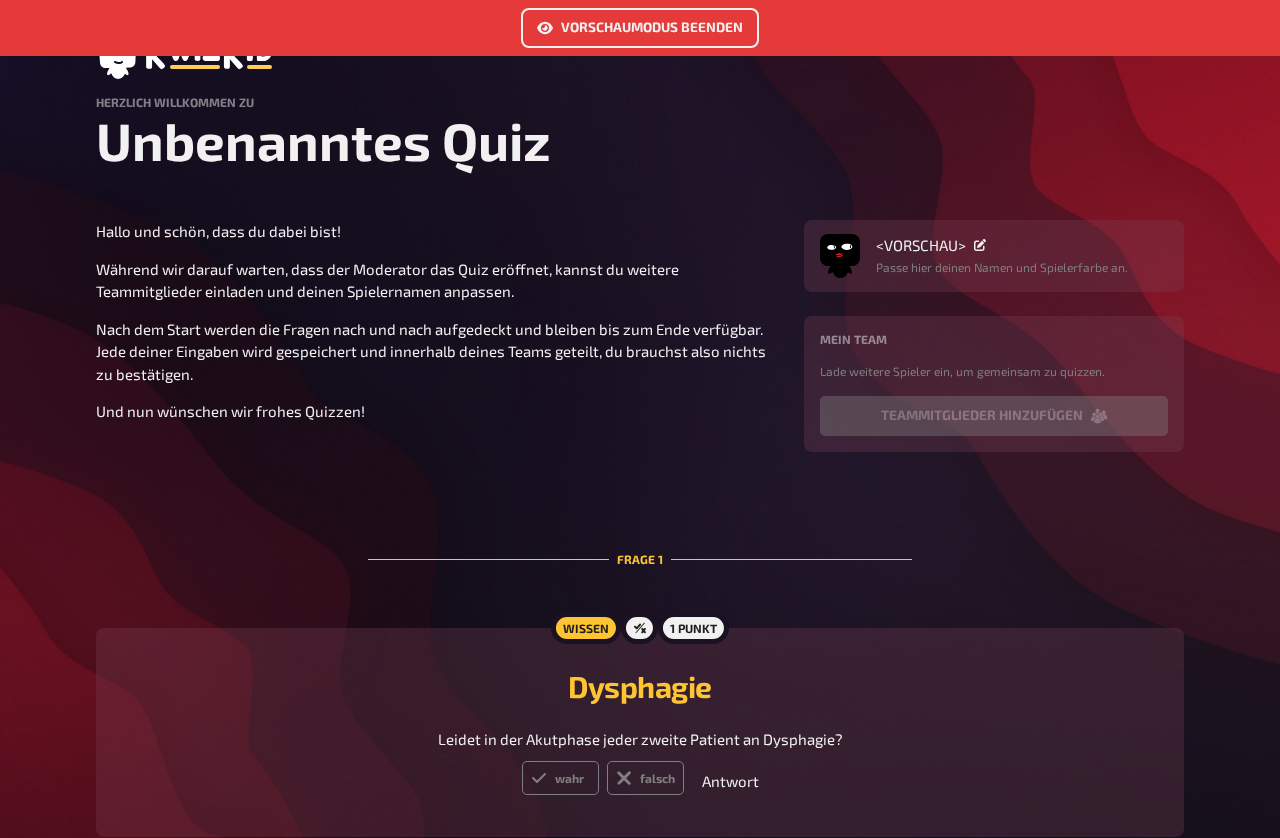 click on "Antwort" at bounding box center (730, 781) 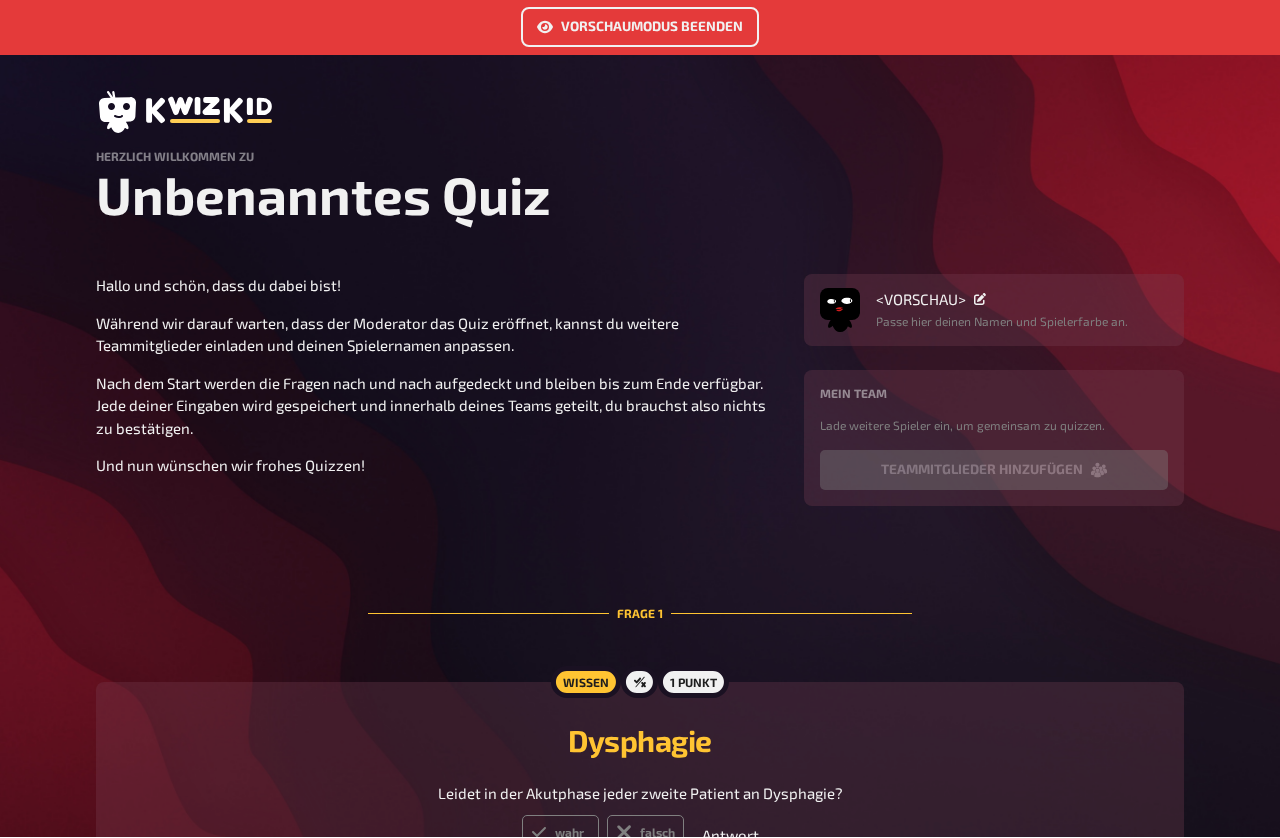 click 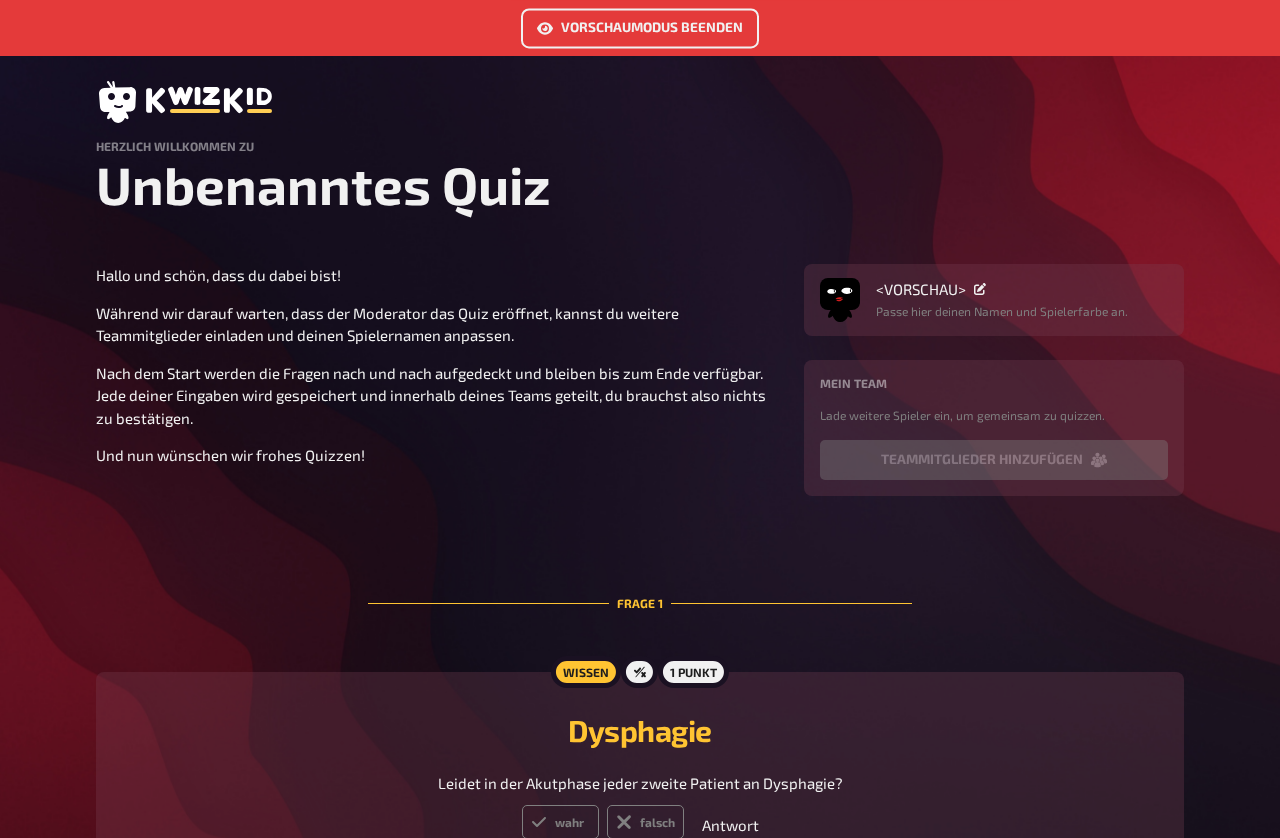 scroll, scrollTop: 0, scrollLeft: 0, axis: both 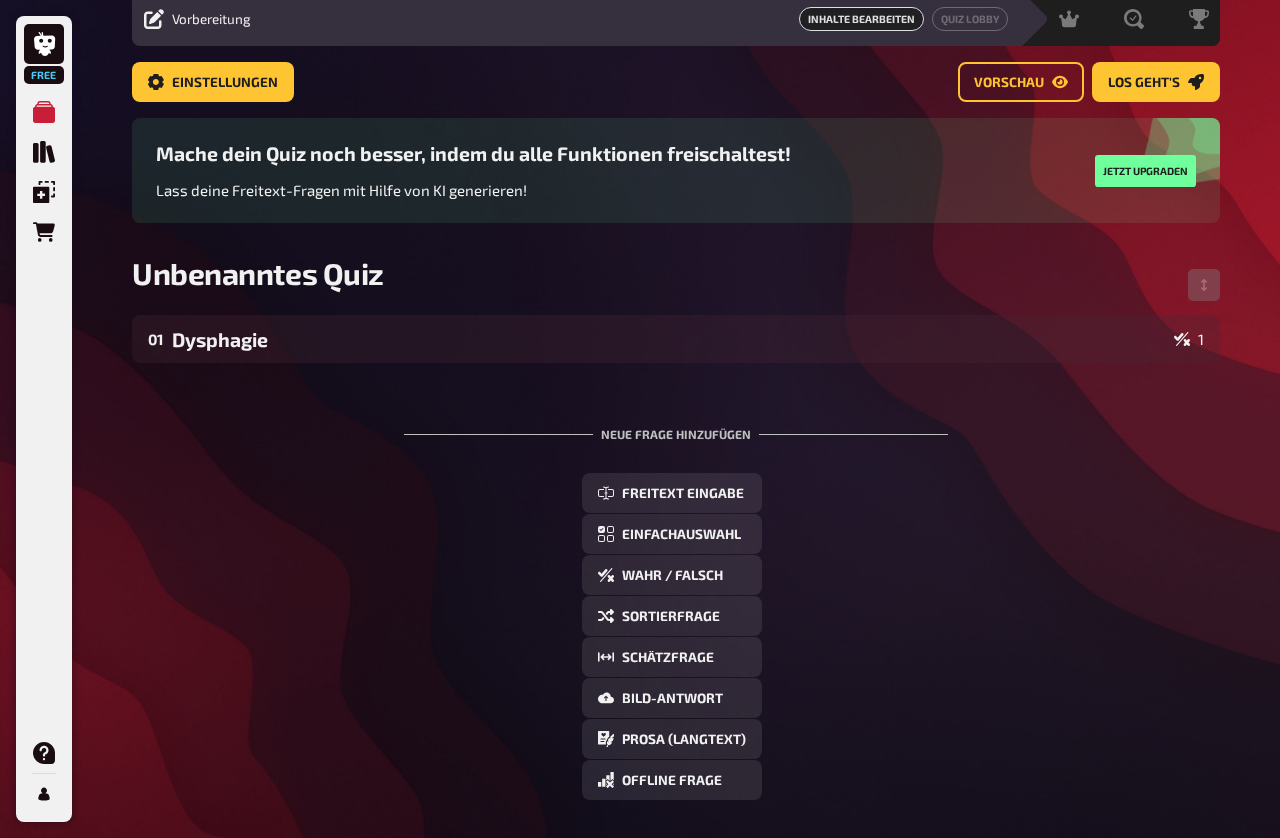 click on "Wahr / Falsch" at bounding box center (672, 576) 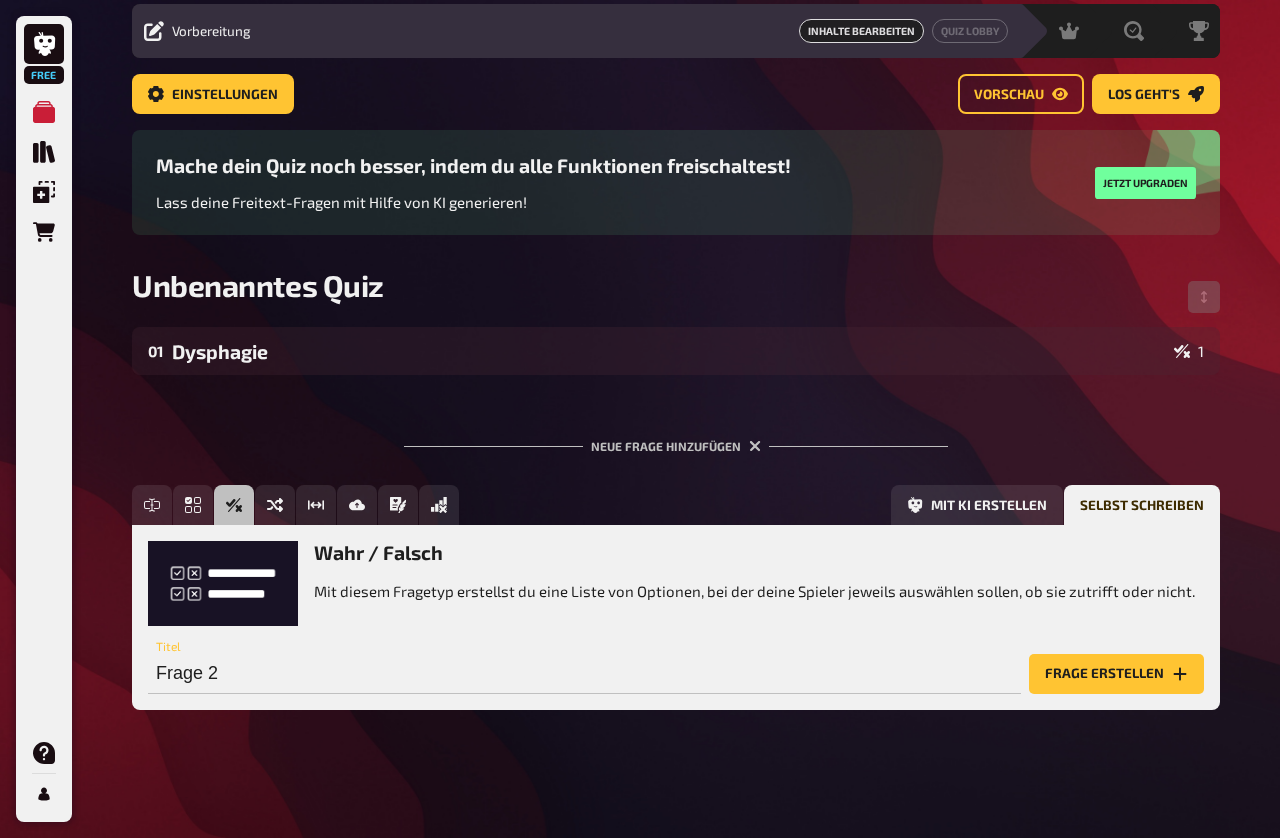 click on "Frage erstellen" at bounding box center (1116, 674) 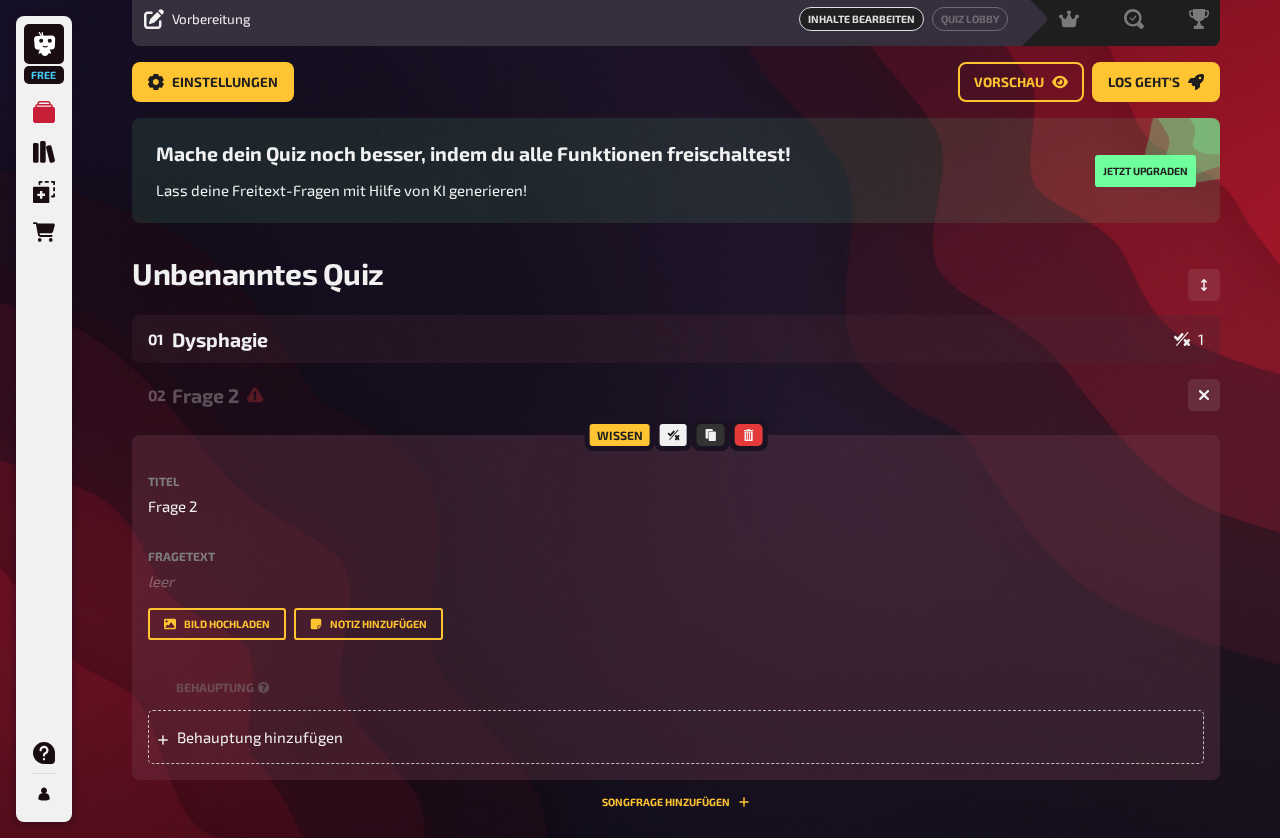 scroll, scrollTop: 0, scrollLeft: -1, axis: horizontal 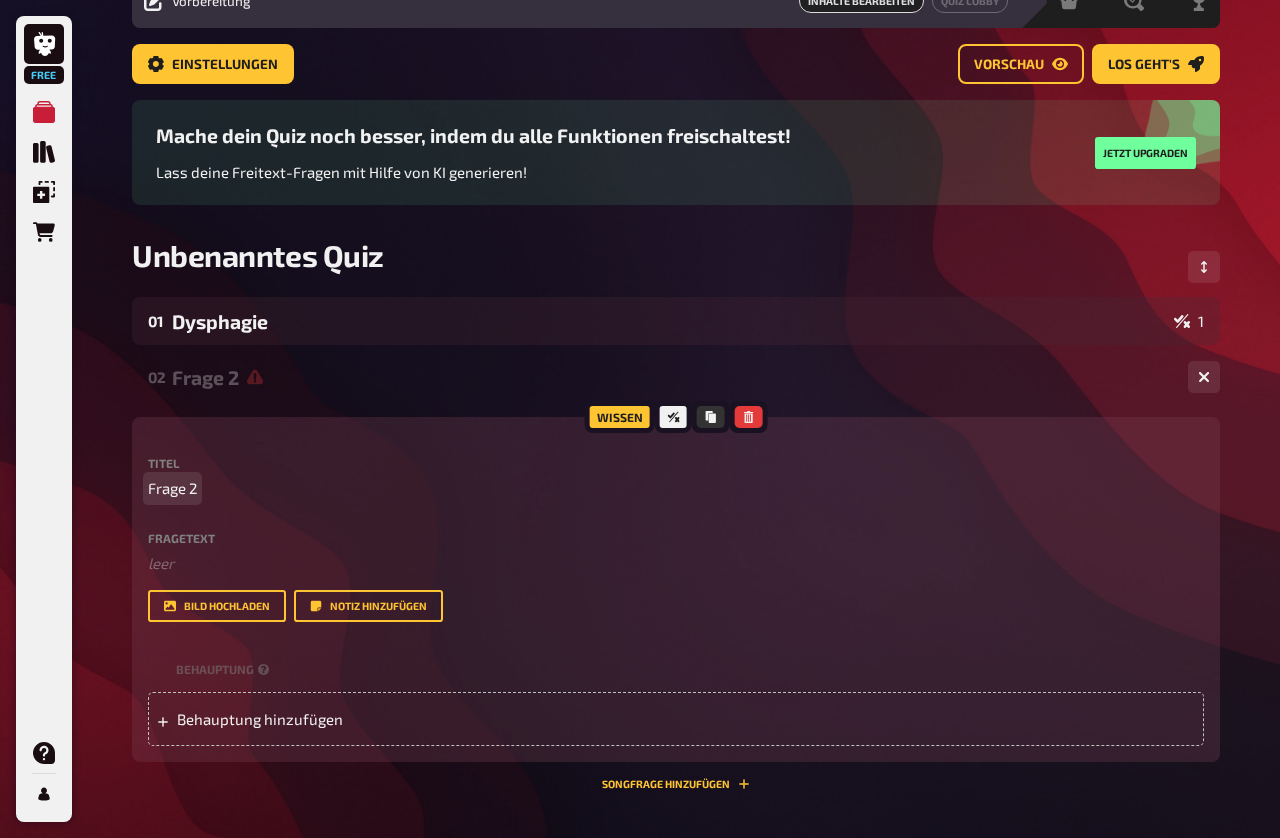 click on "Frage 2" at bounding box center (172, 488) 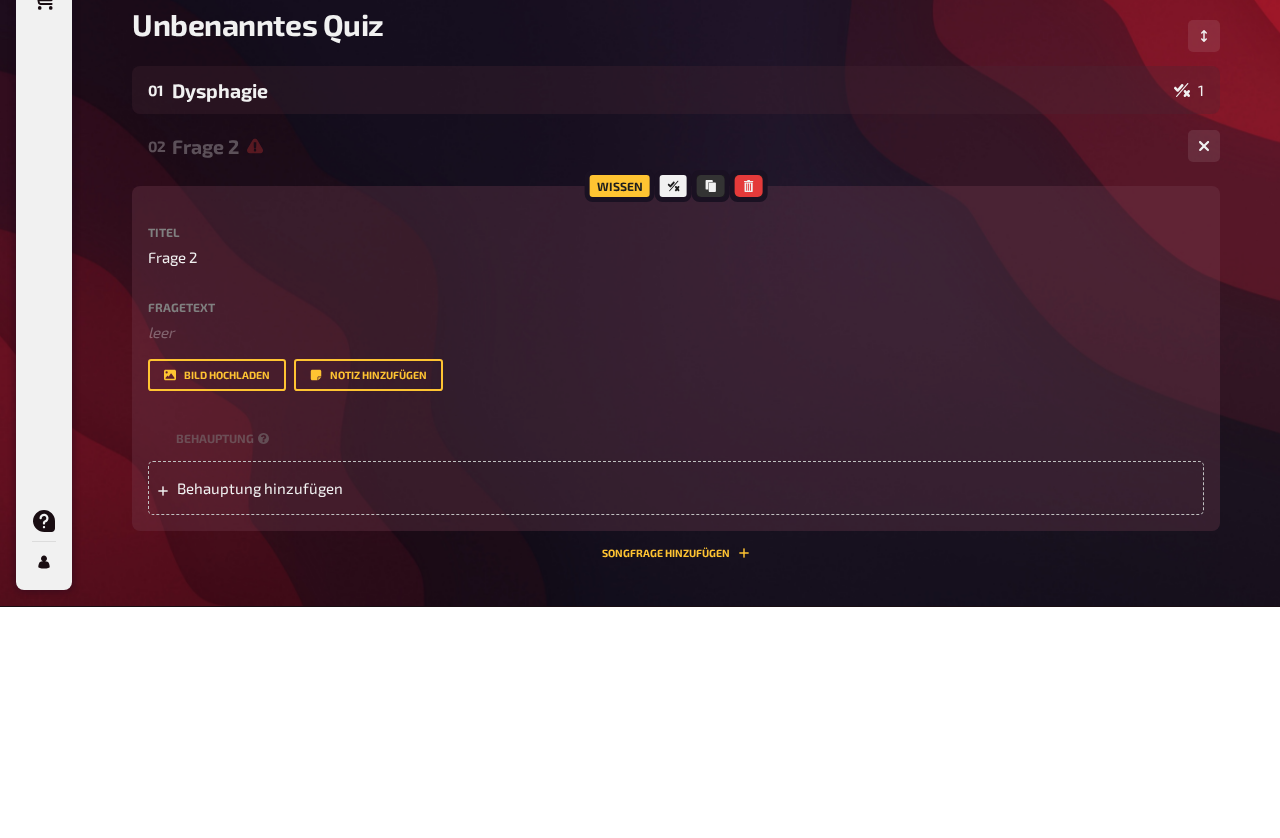 click on "Dysphagie" at bounding box center (669, 322) 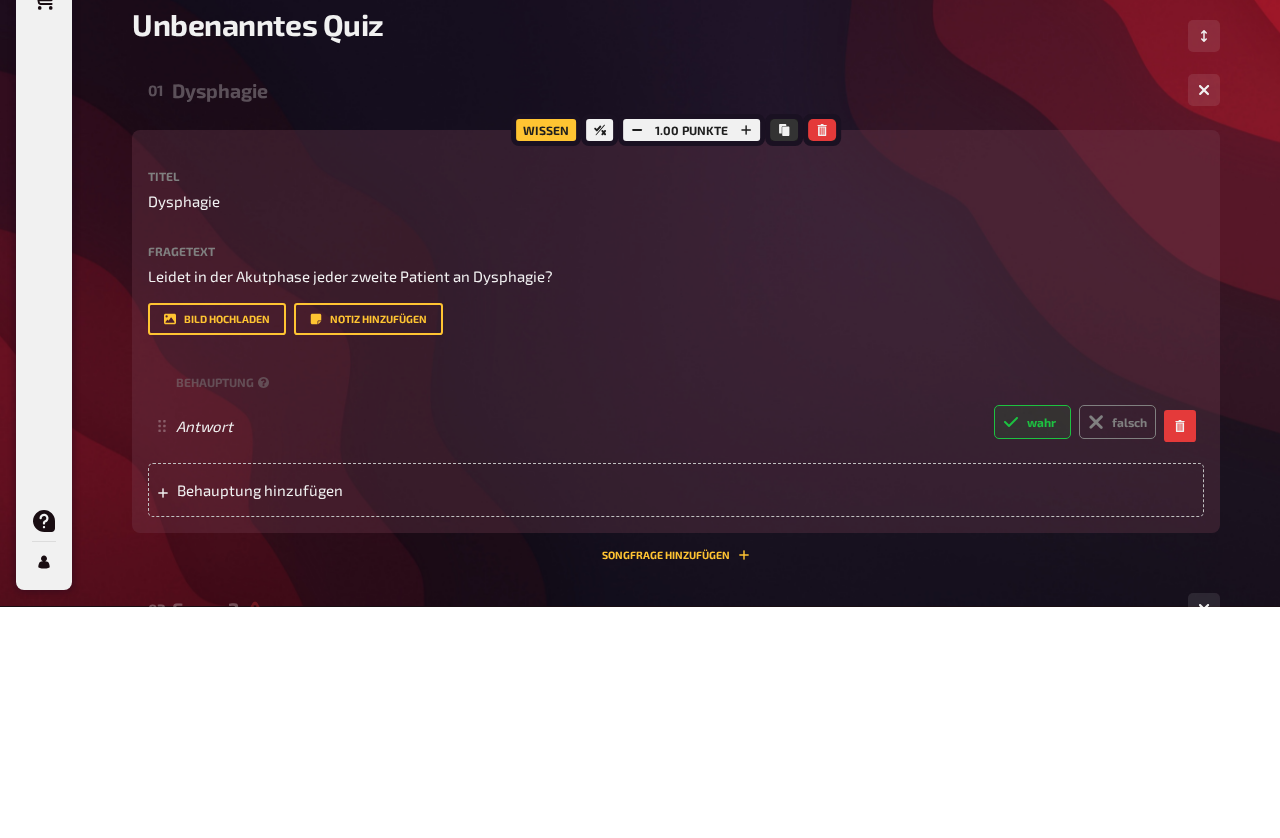 scroll, scrollTop: 325, scrollLeft: 0, axis: vertical 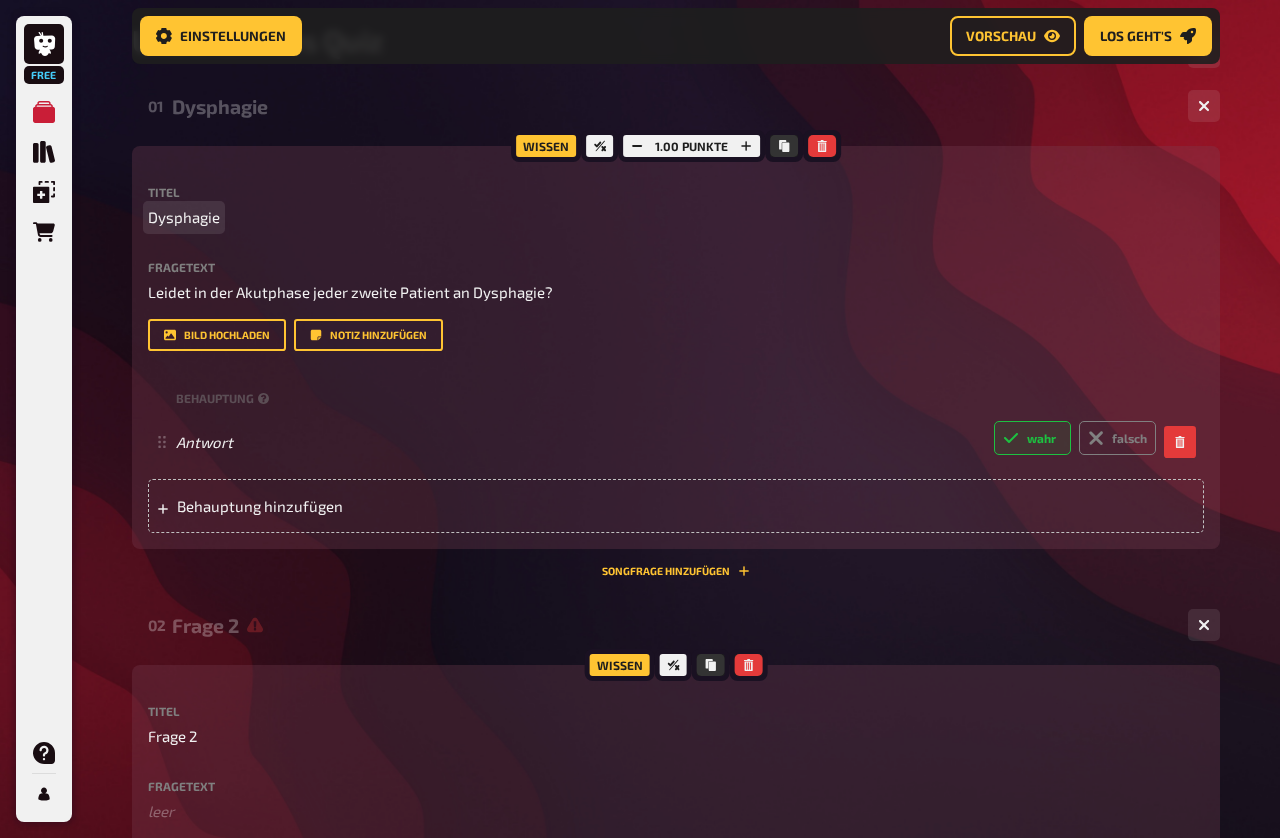 click on "Dysphagie" at bounding box center [676, 217] 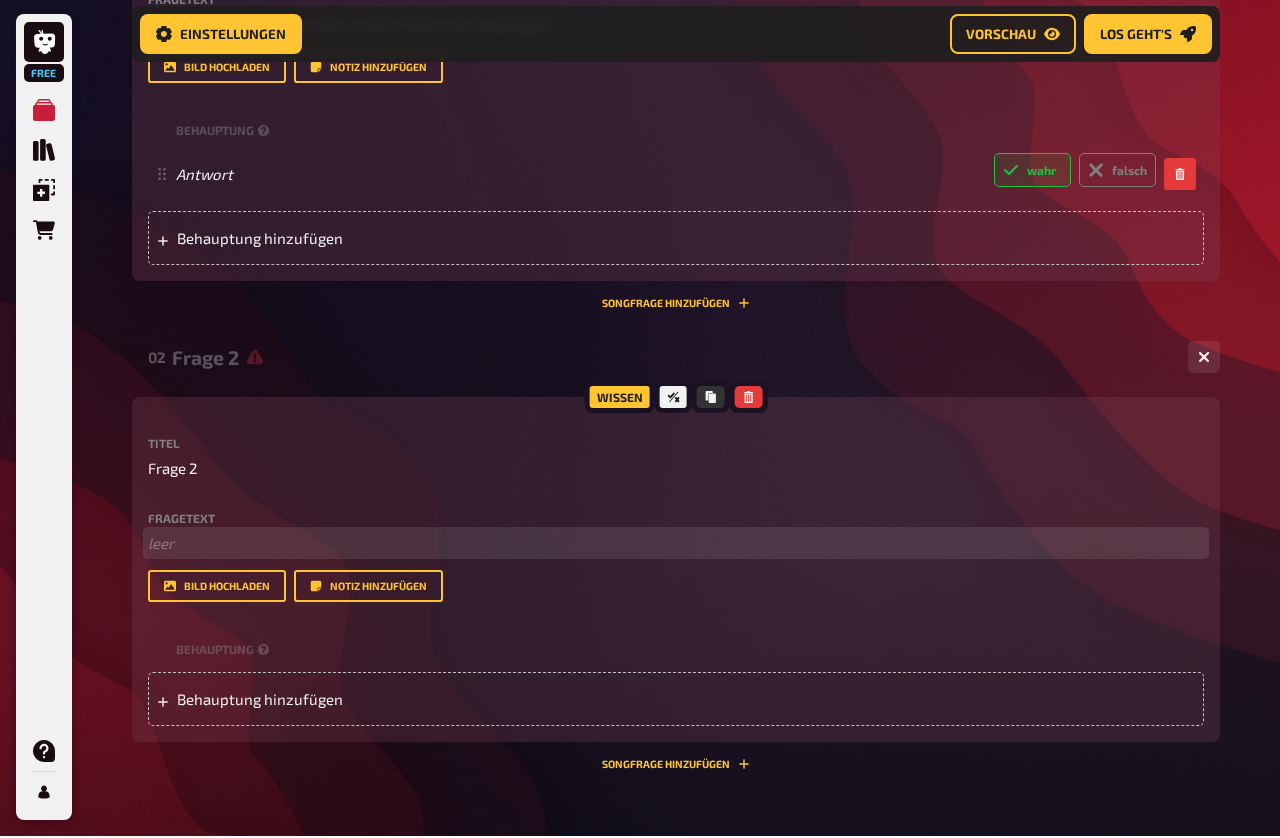 click on "﻿ leer" at bounding box center [676, 545] 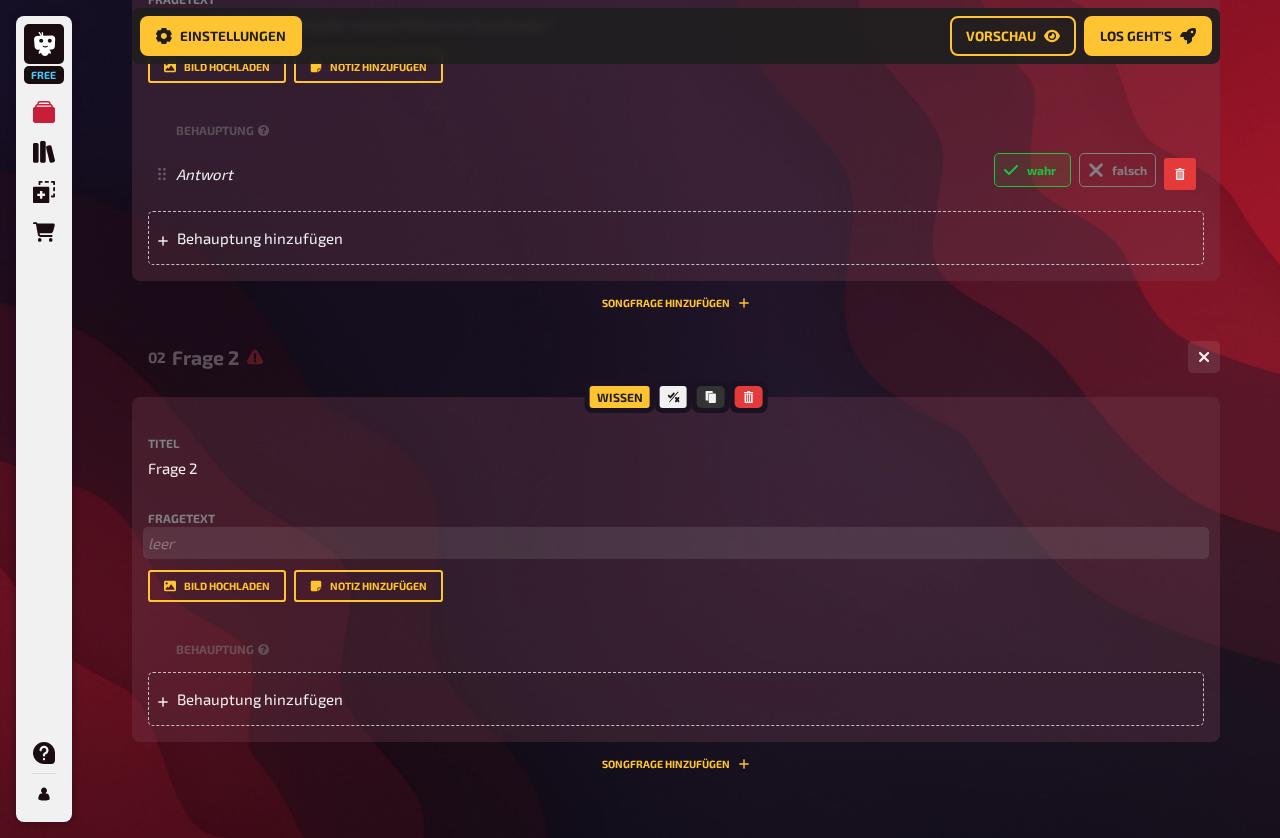 scroll, scrollTop: 593, scrollLeft: 0, axis: vertical 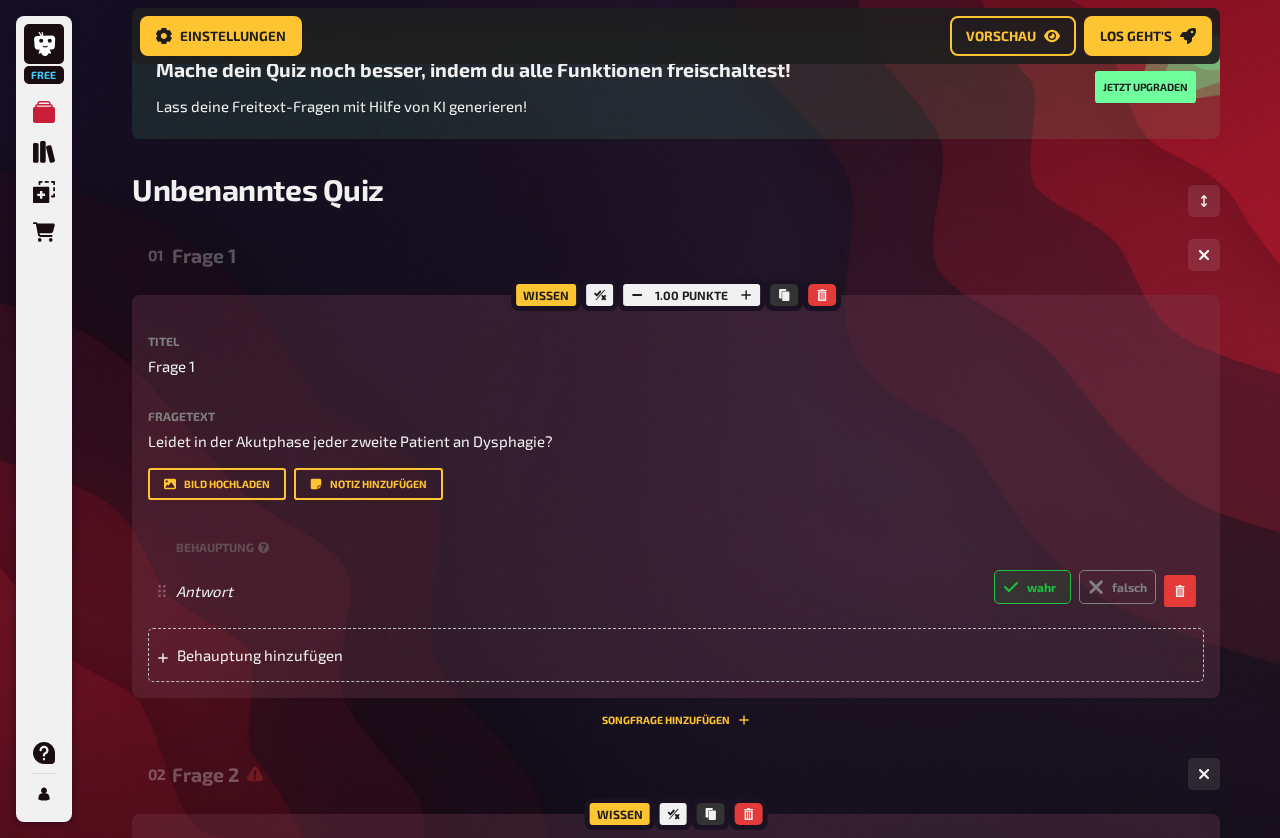 click on "Los geht's" at bounding box center (1148, 36) 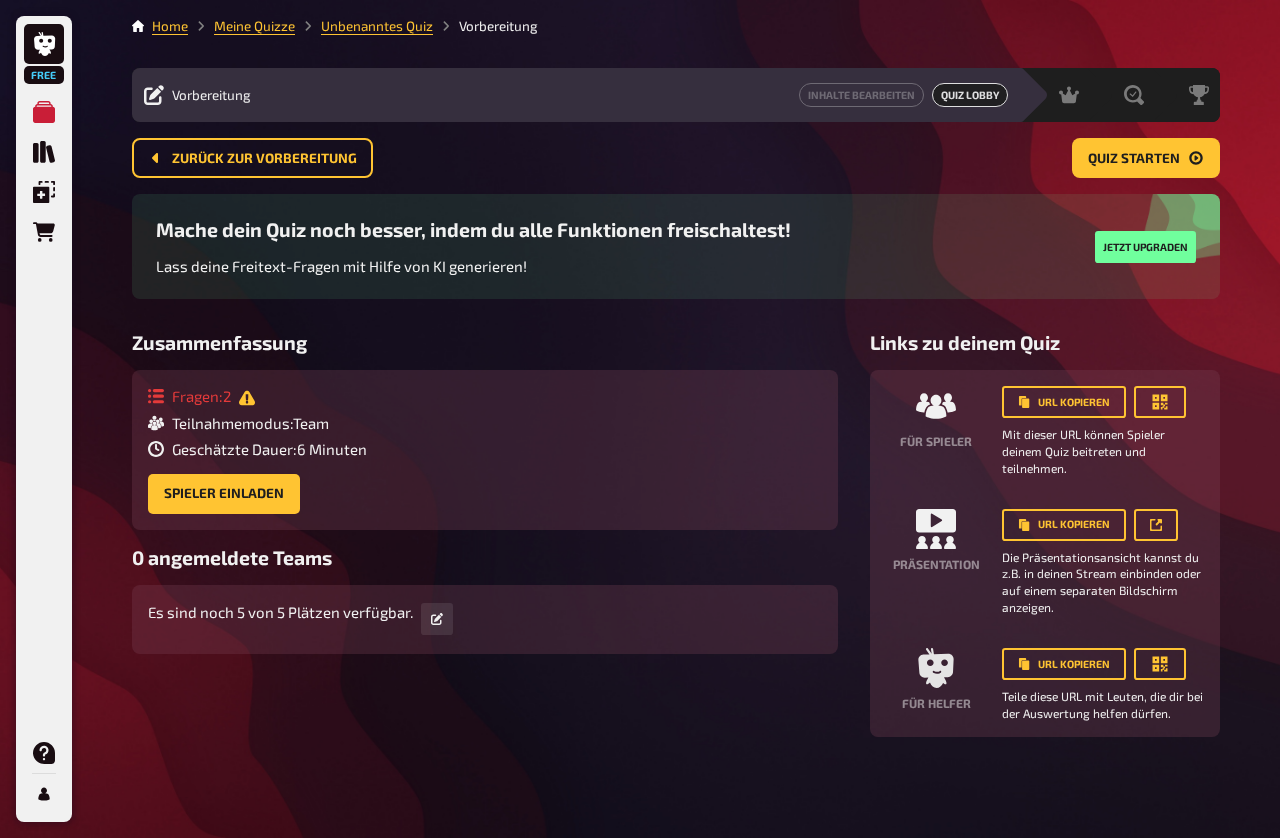 scroll, scrollTop: 76, scrollLeft: 0, axis: vertical 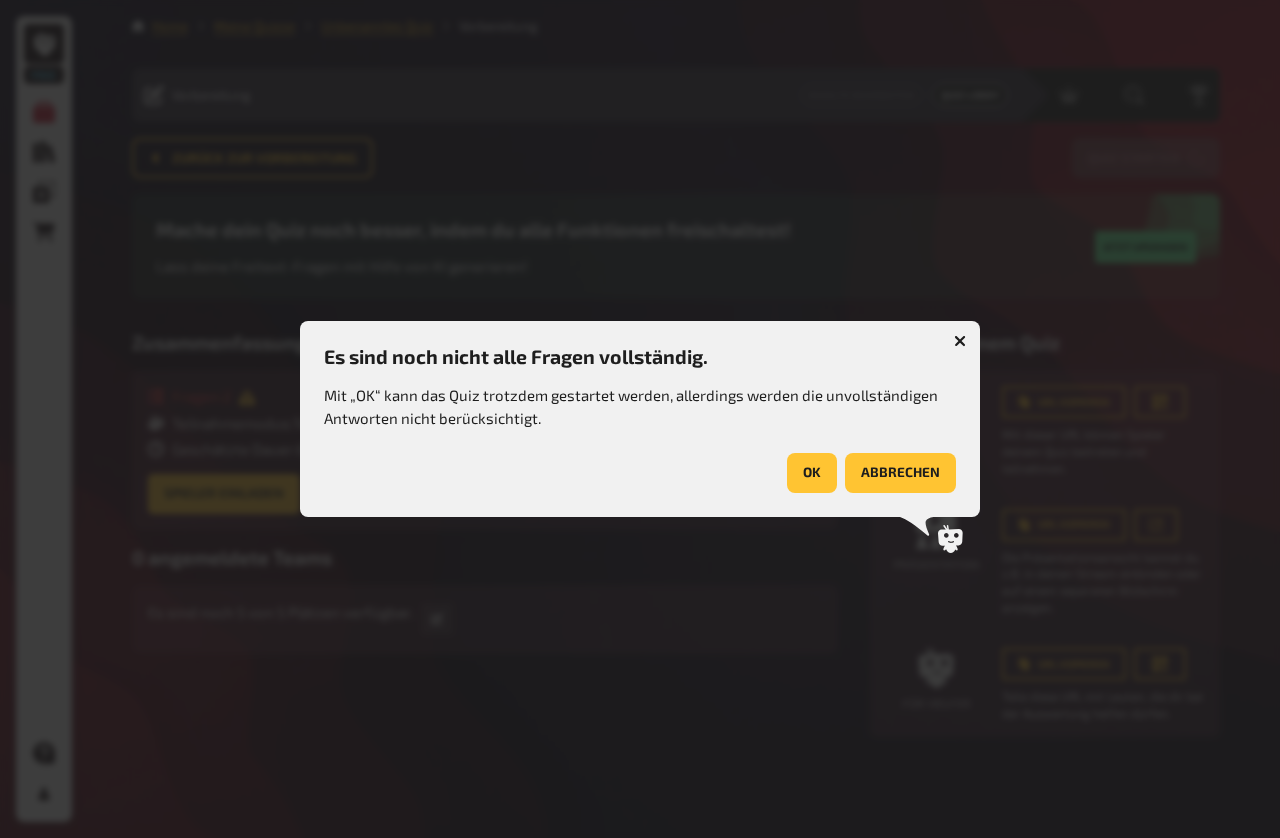 click on "OK" at bounding box center (812, 473) 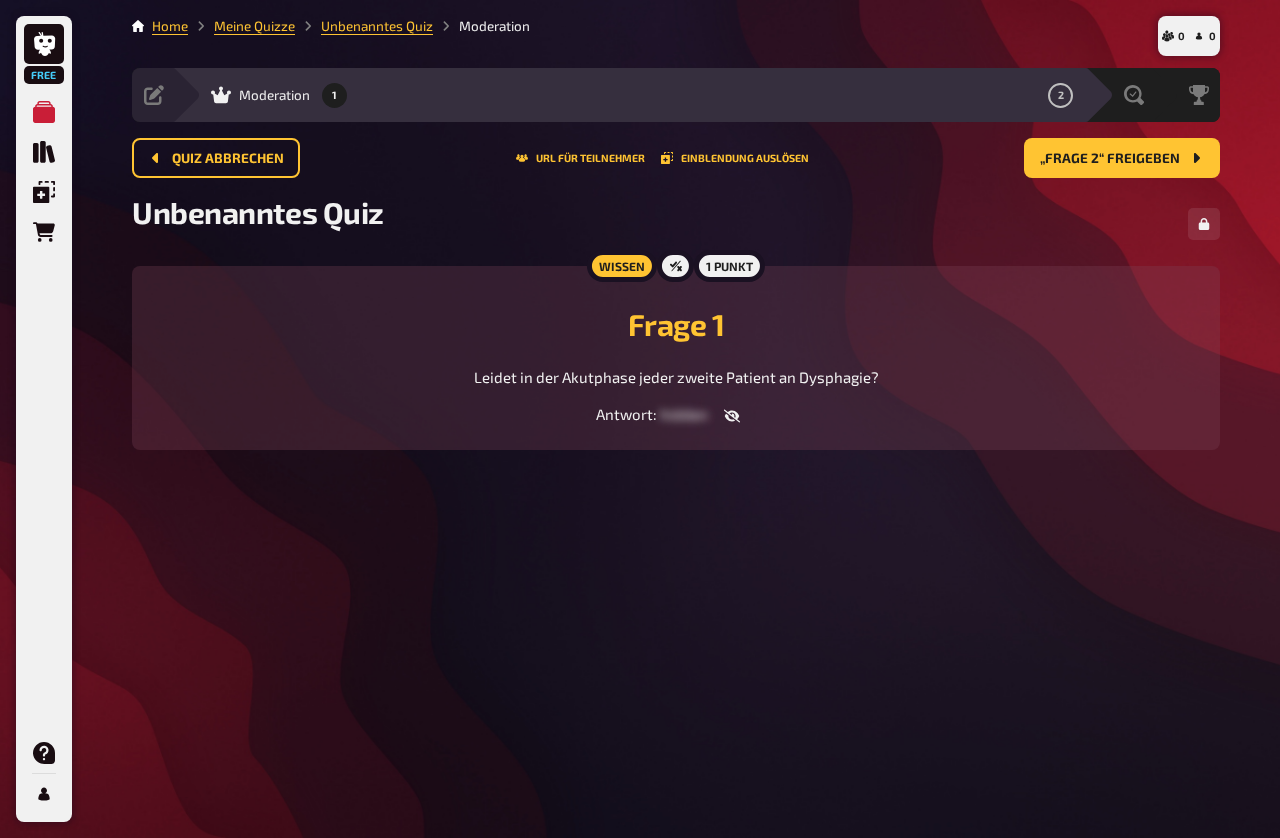click on "0 0 Home Meine Quizze Unbenanntes Quiz Moderation Vorbereitung Inhalte Bearbeiten Quiz Lobby Moderation 1 2 Auswertung Siegerehrung Quiz abbrechen URL für Teilnehmer Einblendung auslösen „Frage 2“ freigeben „Frage 2“ freigeben Unbenanntes Quiz Wissen 1 Punkt Frage 1 Leidet in der Akutphase jeder zweite Patient an Dysphagie? Antwort :   hidden" at bounding box center (676, 419) 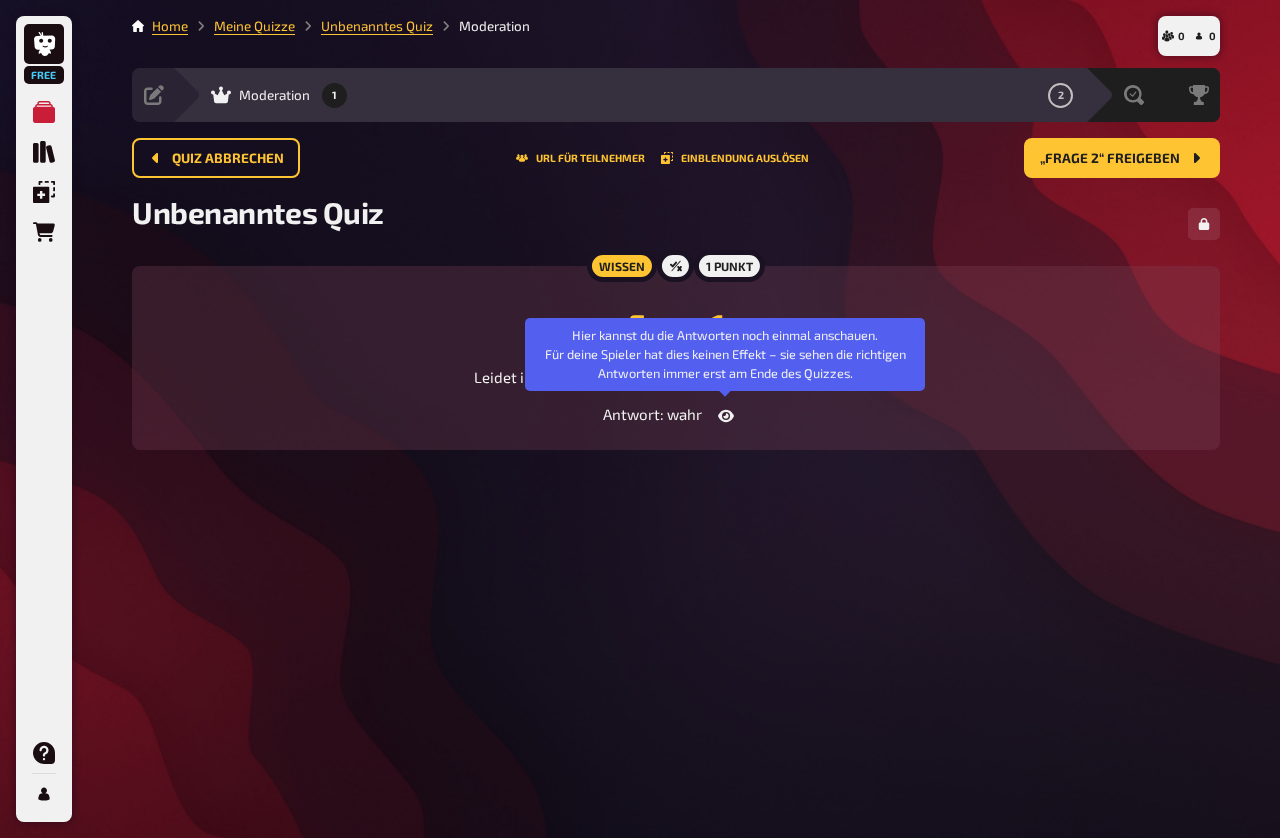 click on "0 0 Home Meine Quizze Unbenanntes Quiz Moderation Vorbereitung Inhalte Bearbeiten Quiz Lobby Moderation 1 2 Auswertung Siegerehrung Quiz abbrechen URL für Teilnehmer Einblendung auslösen „Frage 2“ freigeben „Frage 2“ freigeben Unbenanntes Quiz Wissen 1 Punkt Frage 1 Leidet in der Akutphase jeder zweite Patient an Dysphagie? Antwort :   wahr Hier kannst du die Antworten noch einmal anschauen.
Für deine Spieler hat dies keinen Effekt – sie sehen die richtigen Antworten immer erst am Ende des Quizzes." at bounding box center [676, 419] 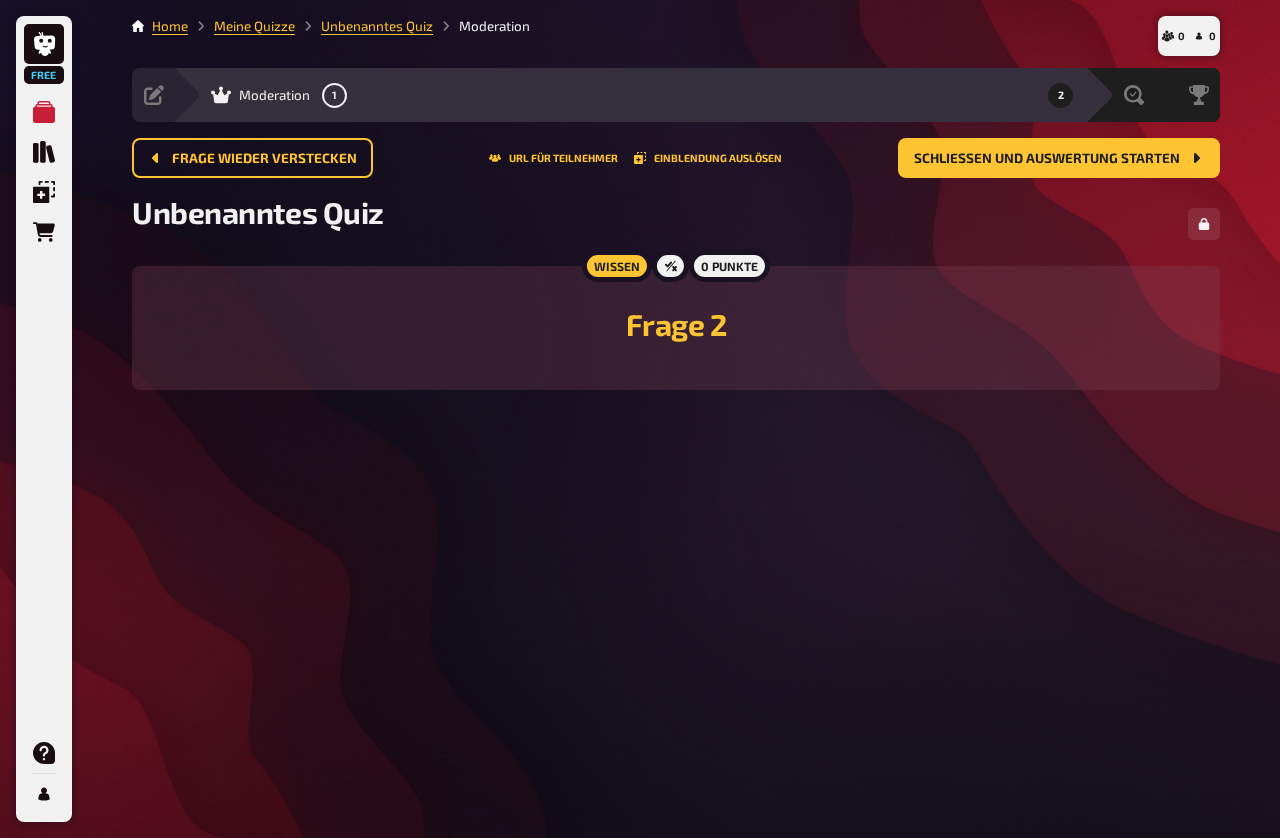 click on "0 0 Home Meine Quizze Unbenanntes Quiz Moderation Vorbereitung Inhalte Bearbeiten Quiz Lobby Moderation 1 2 Auswertung Siegerehrung Frage wieder verstecken URL für Teilnehmer Einblendung auslösen Schließen und Auswertung starten Schließen und Auswertung starten Unbenanntes Quiz Wissen 0 Punkte Frage 2" at bounding box center (676, 419) 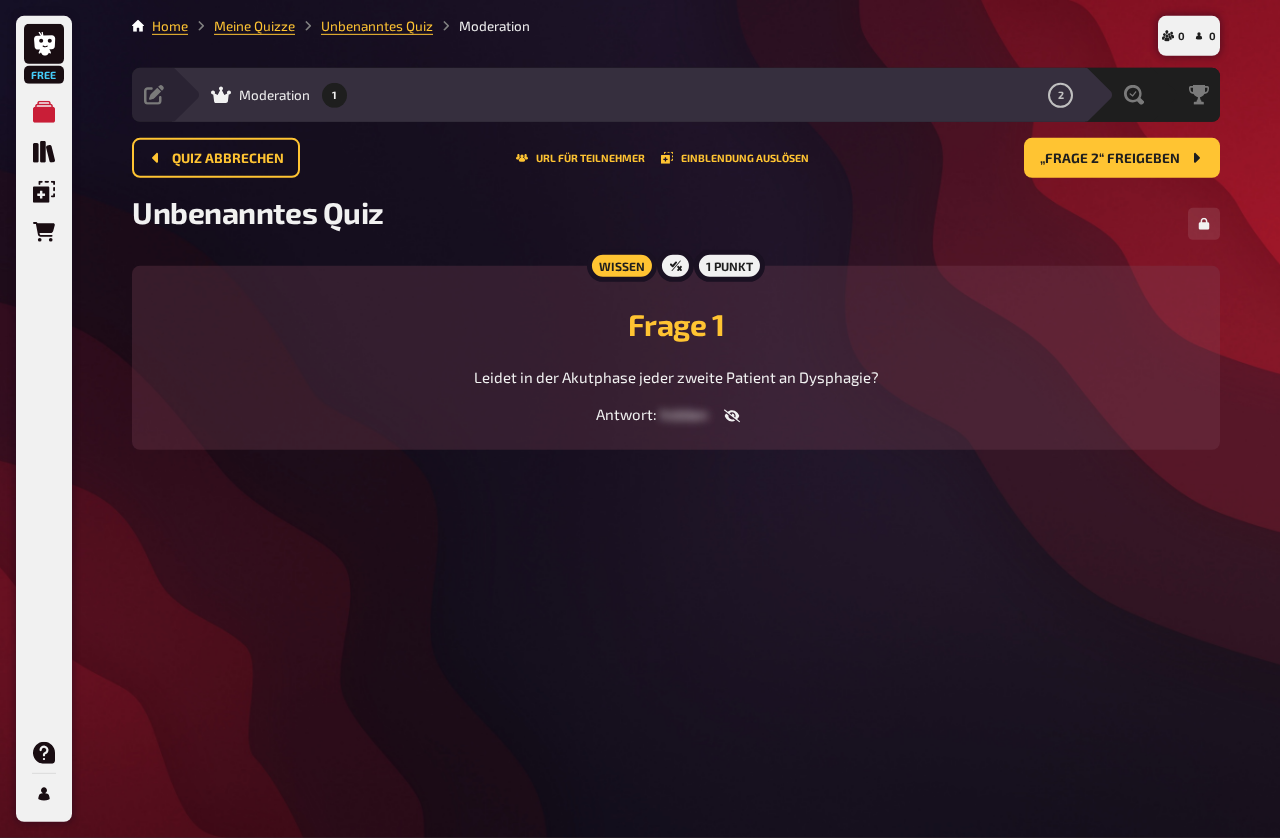 scroll, scrollTop: 8, scrollLeft: 0, axis: vertical 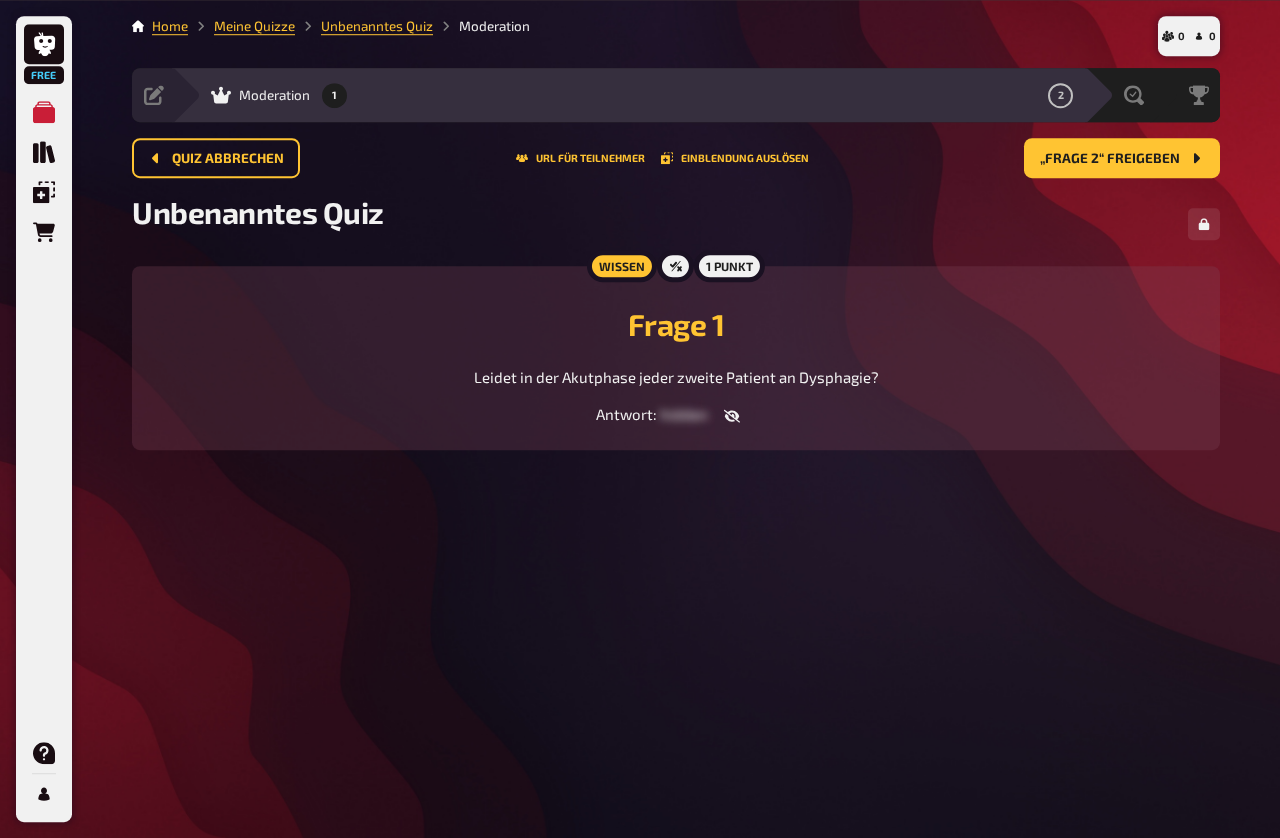 click on "Quiz abbrechen" at bounding box center (228, 159) 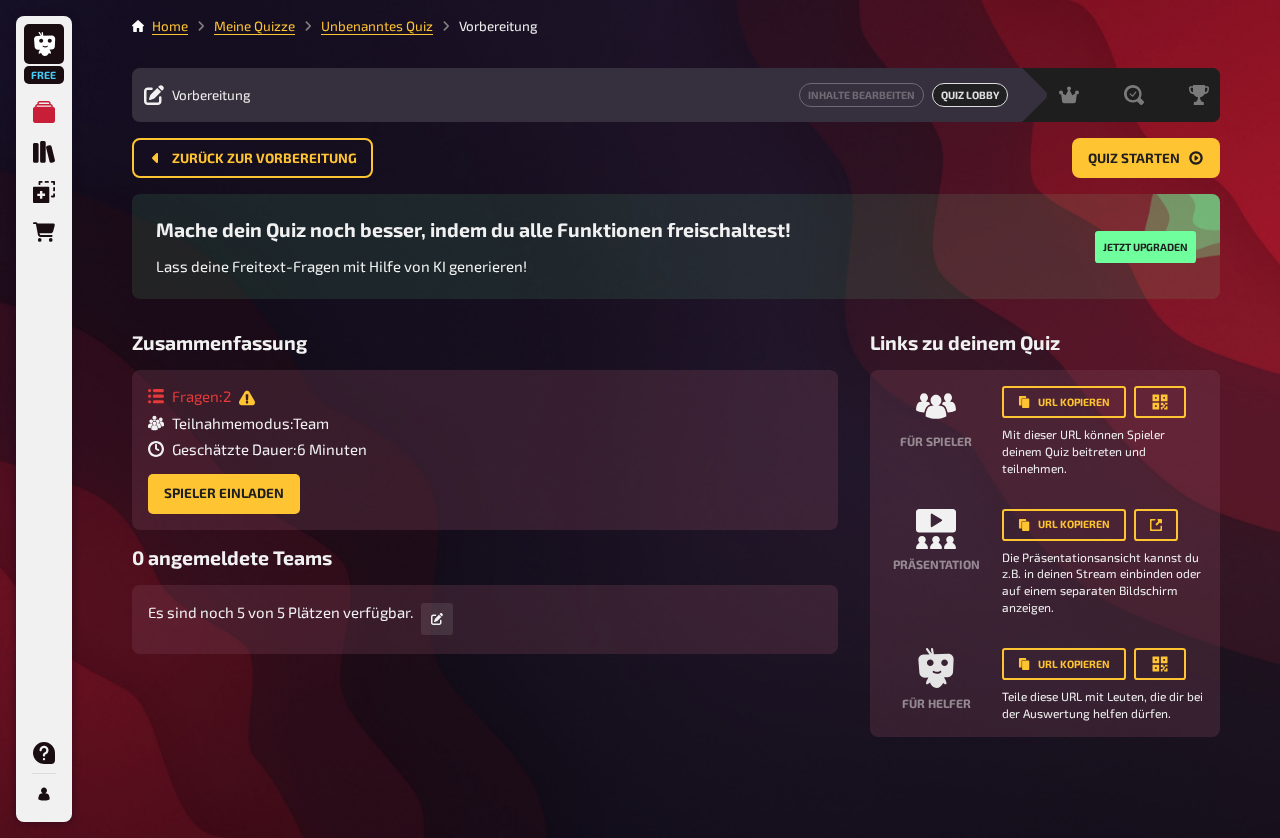 click on "Fragen :  2" at bounding box center (257, 395) 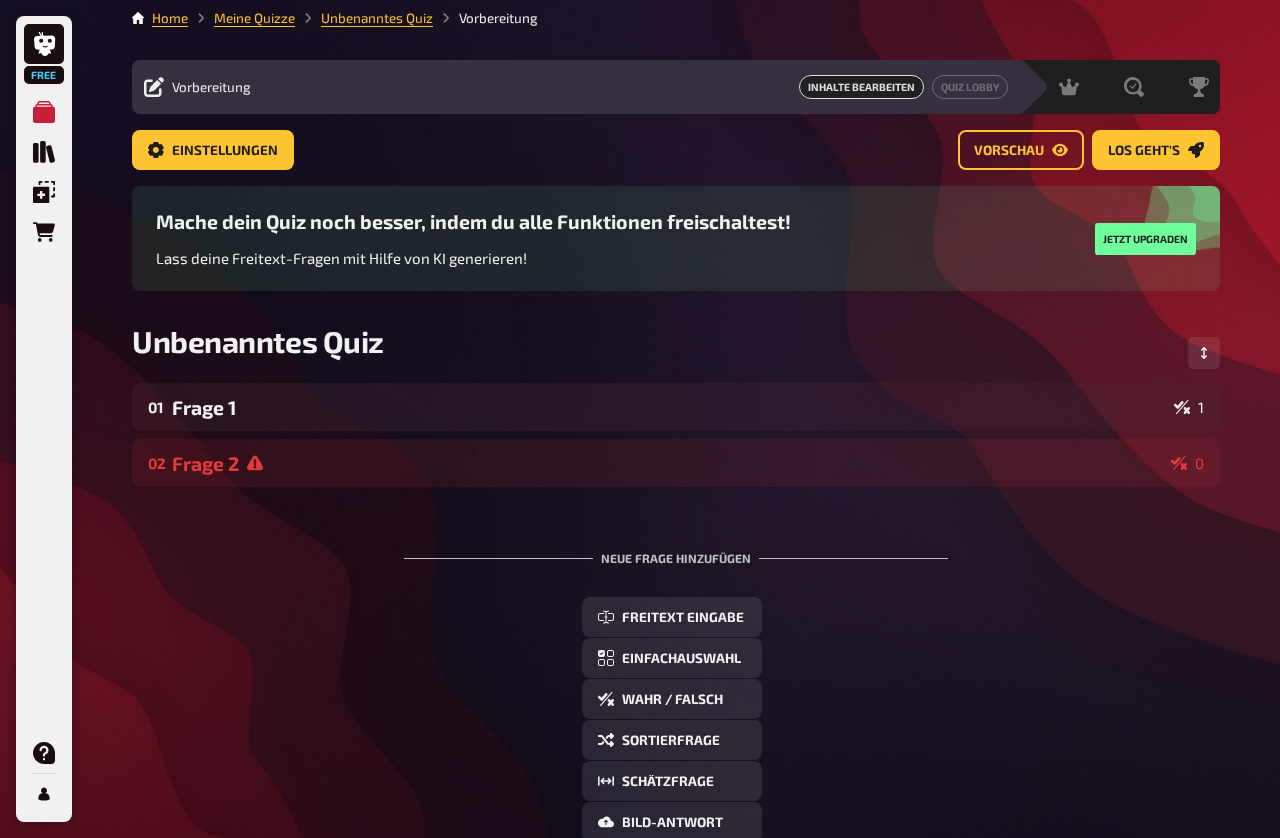 click on "02 Frage 2 0" at bounding box center [676, 463] 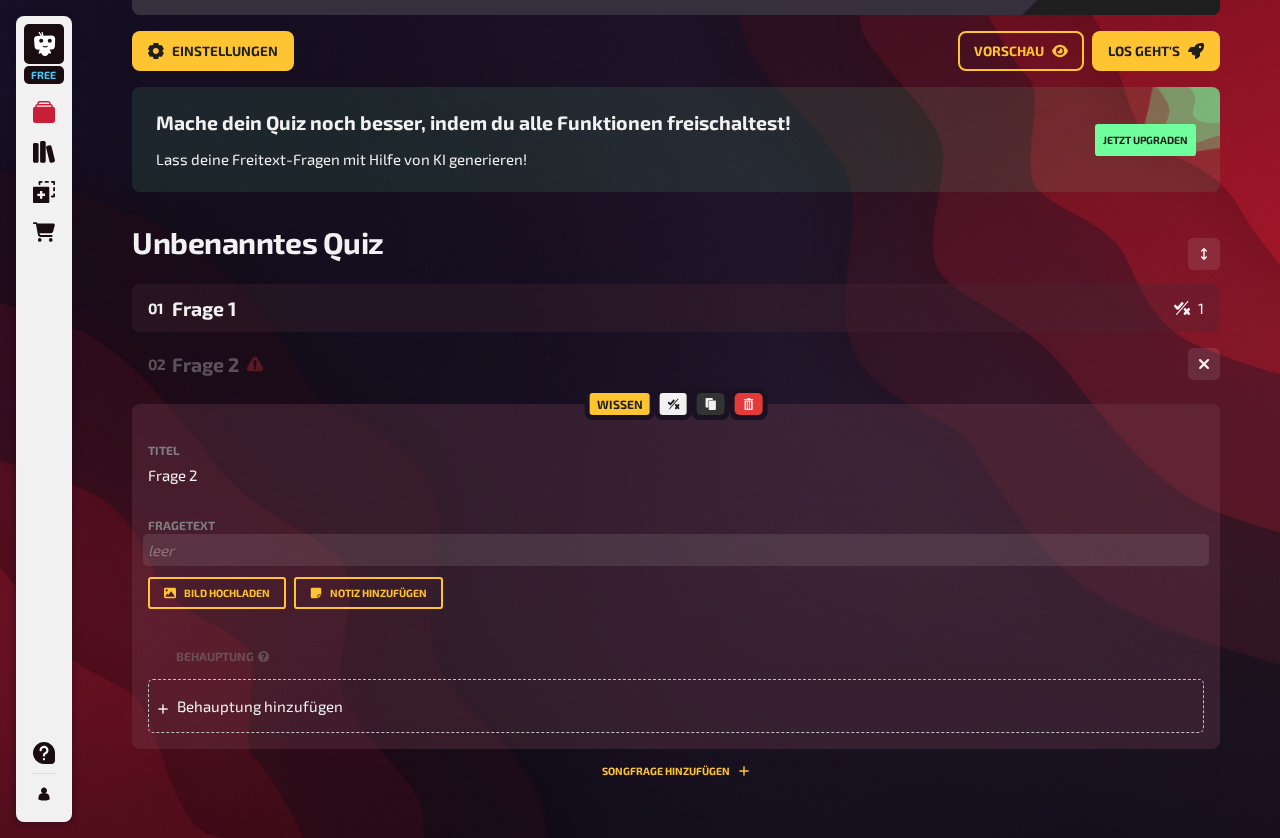 click on "﻿ leer" at bounding box center (676, 550) 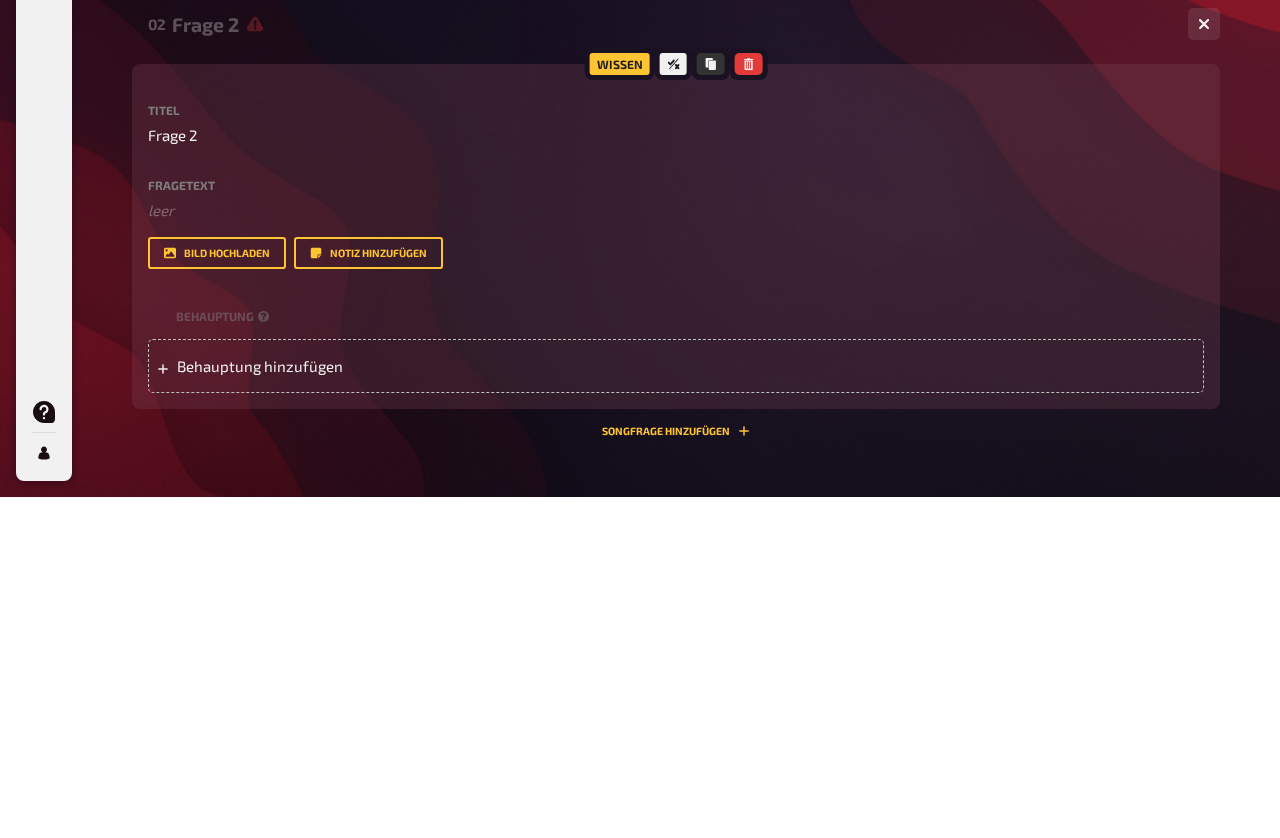 scroll, scrollTop: 107, scrollLeft: 0, axis: vertical 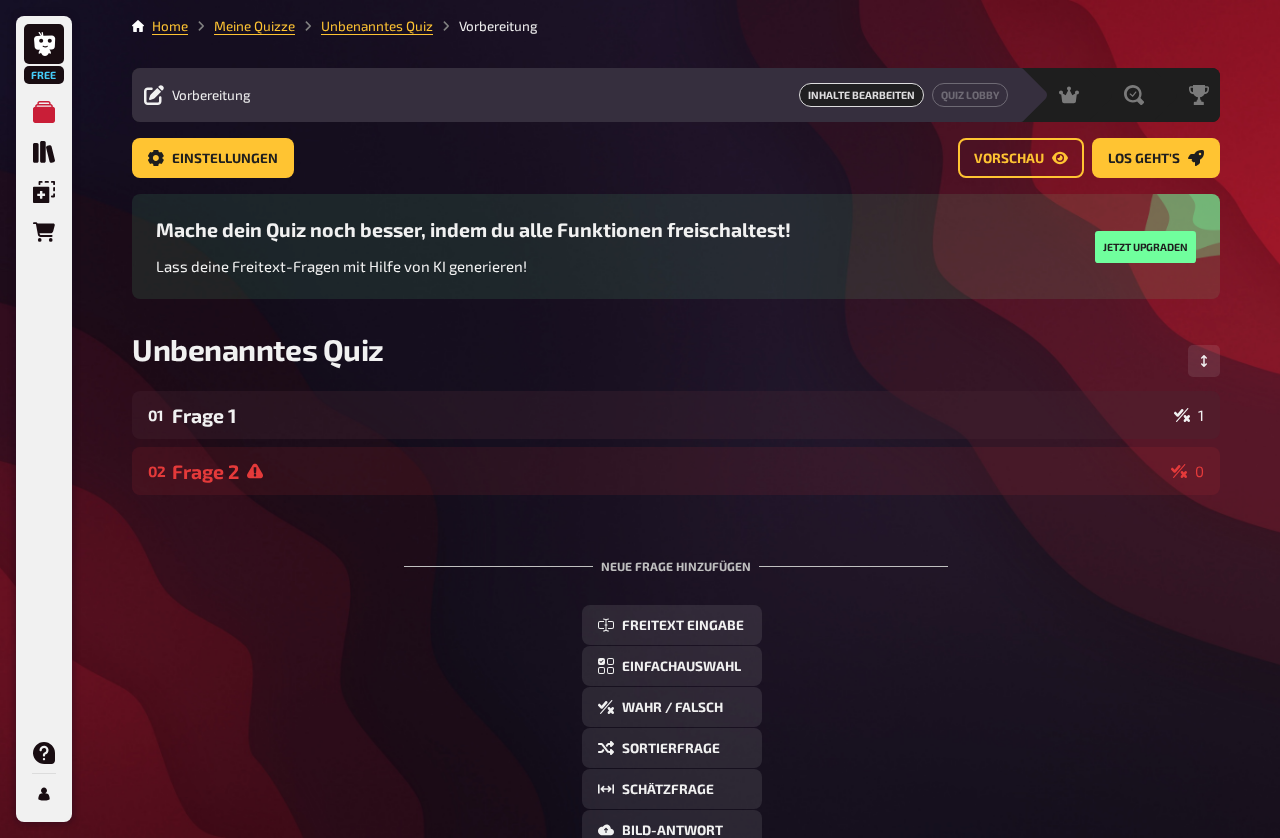 click on "Frage 2" at bounding box center [667, 471] 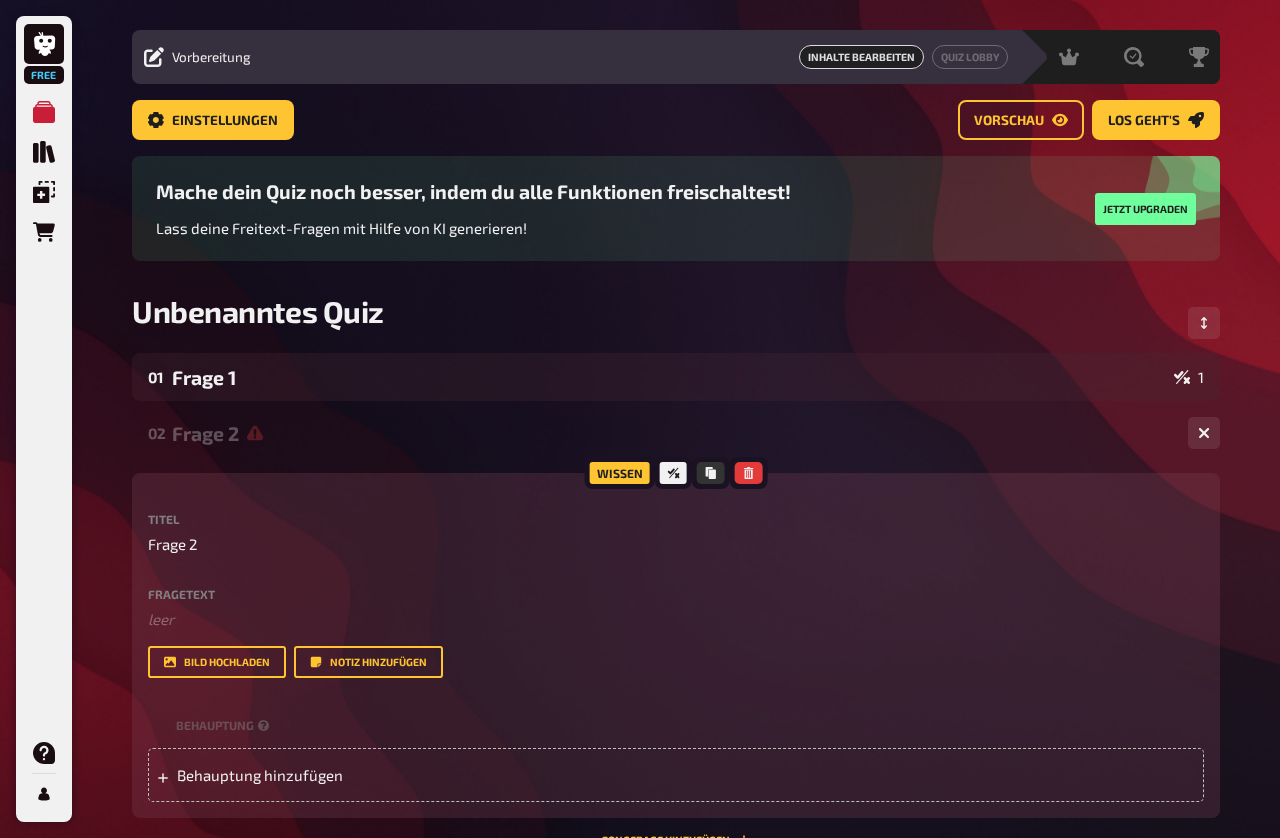 scroll, scrollTop: 39, scrollLeft: 0, axis: vertical 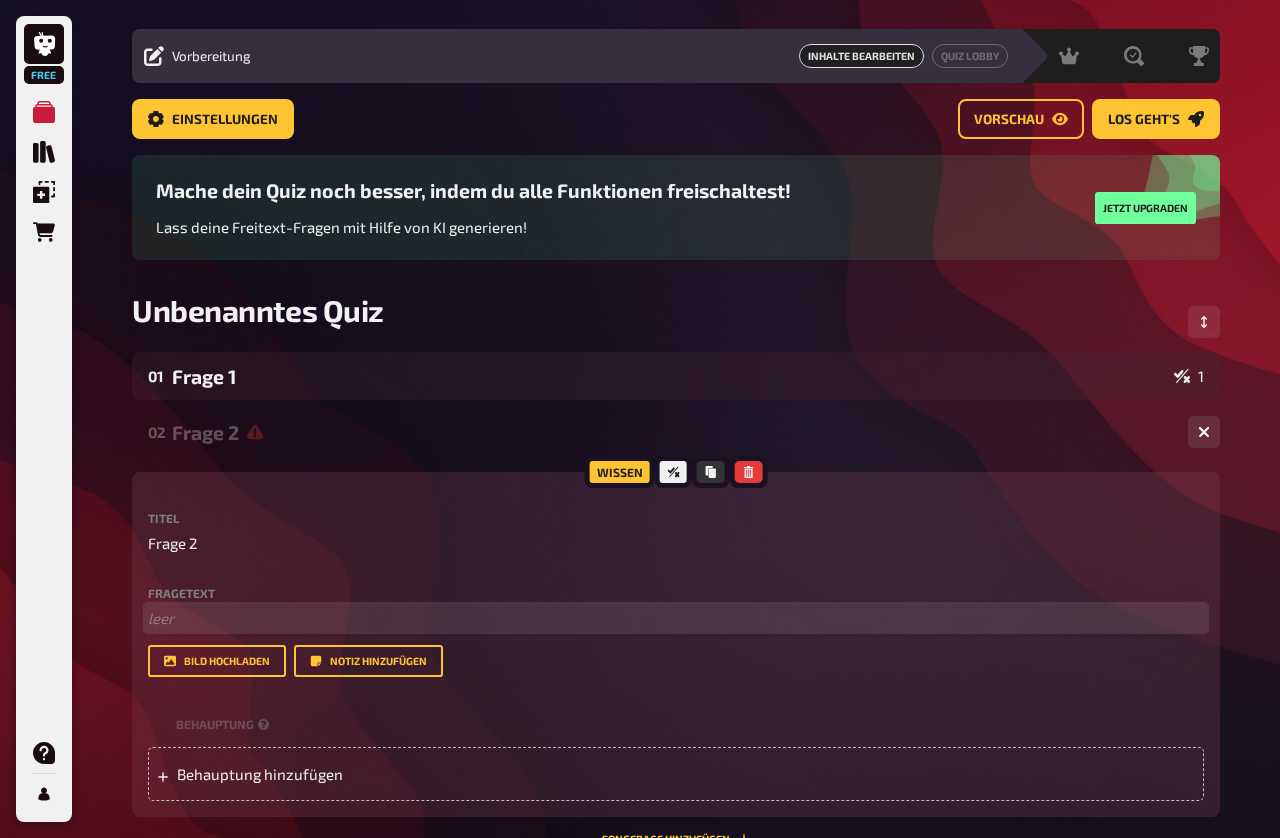 click on "﻿ leer" at bounding box center (676, 618) 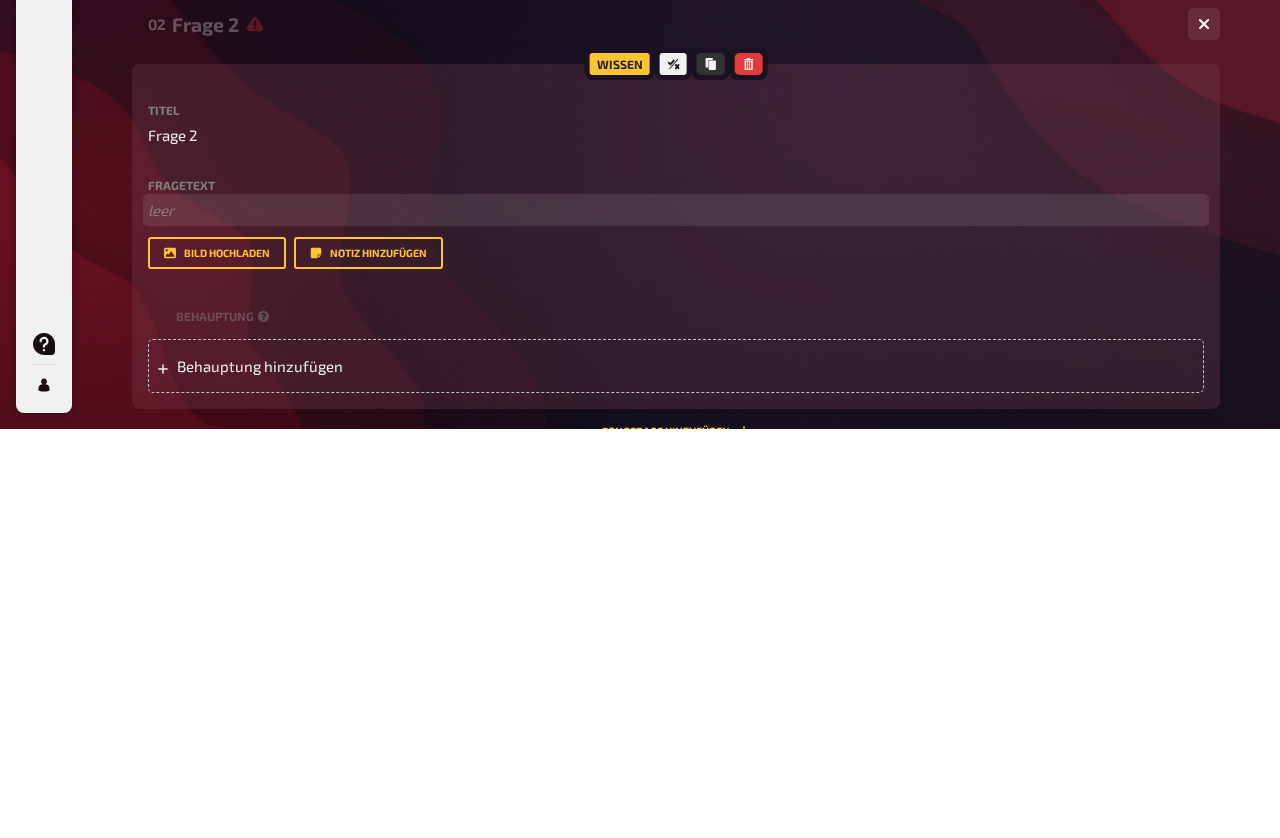 type 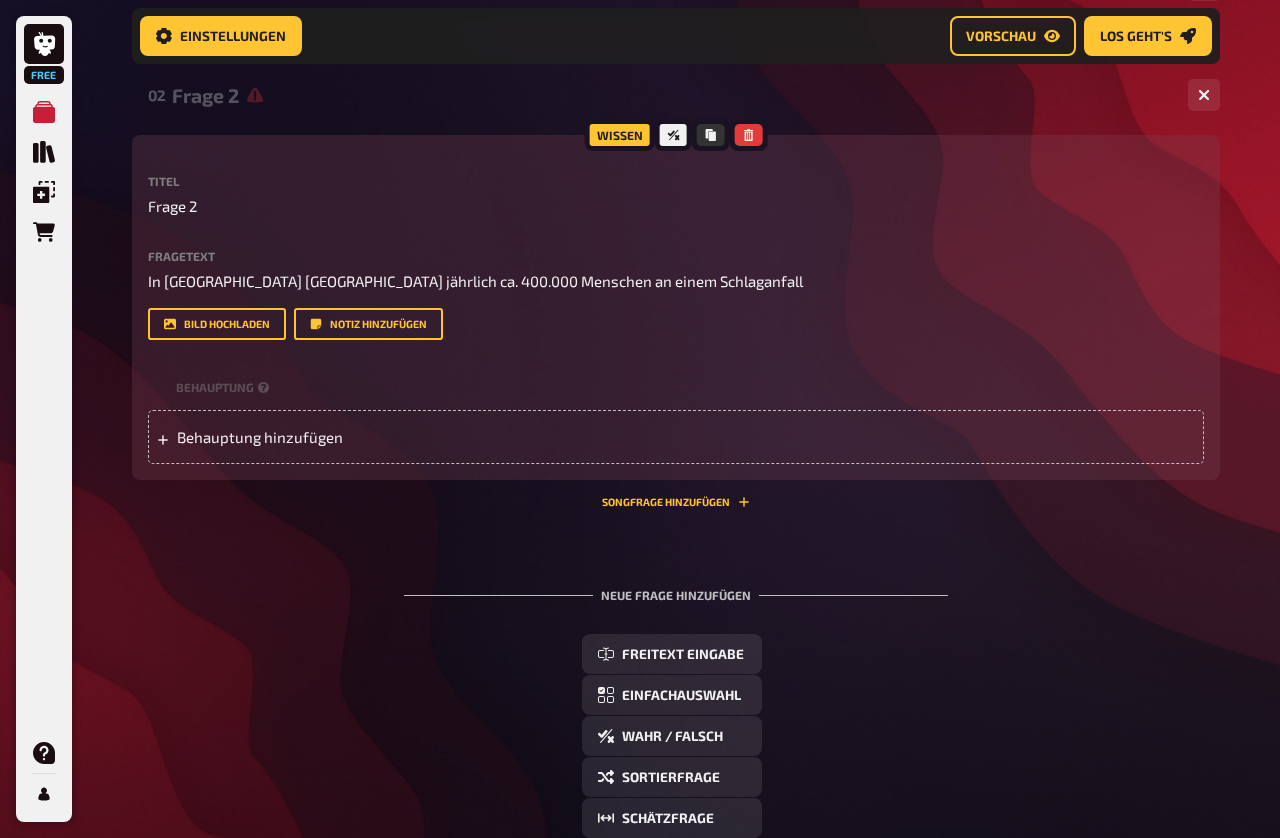 scroll, scrollTop: 391, scrollLeft: 0, axis: vertical 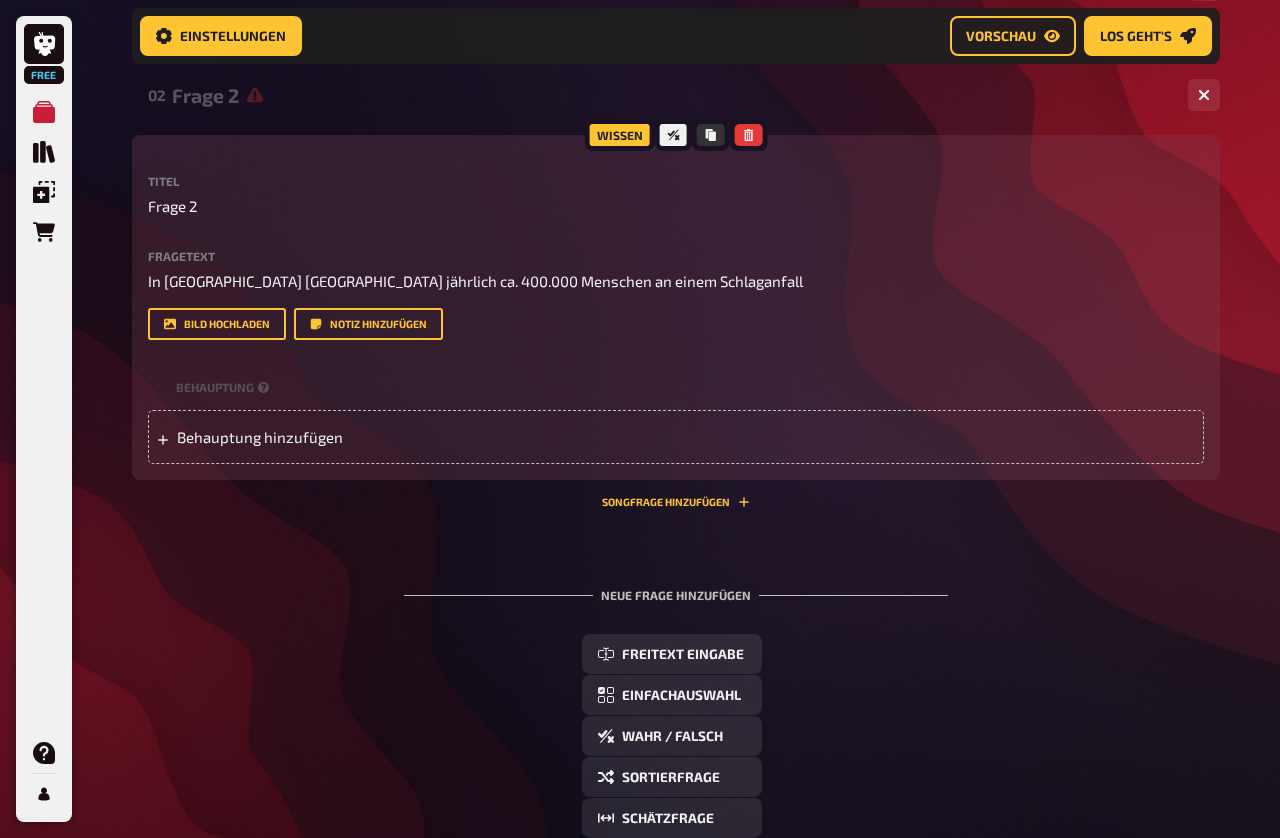 click on "Behauptung hinzufügen" at bounding box center [676, 437] 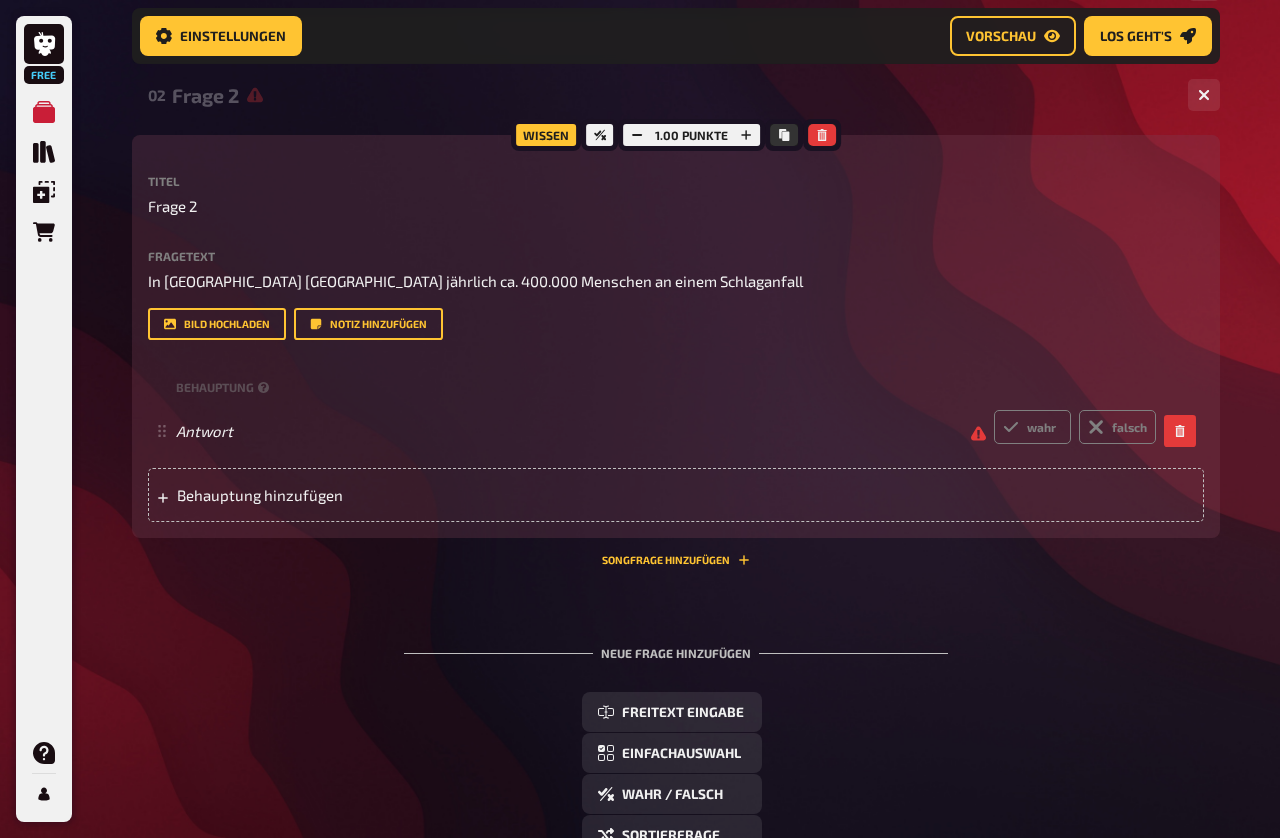 click on "falsch" at bounding box center [1117, 427] 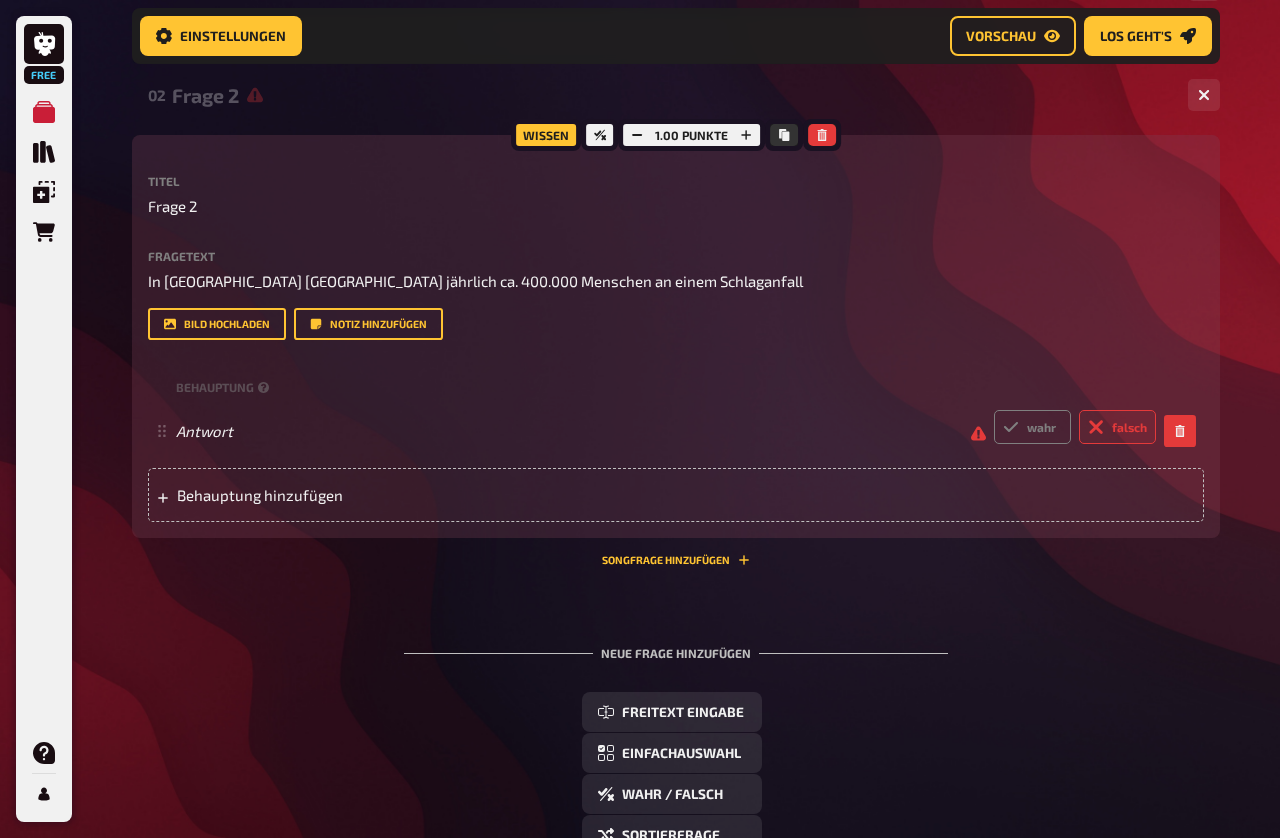 radio on "true" 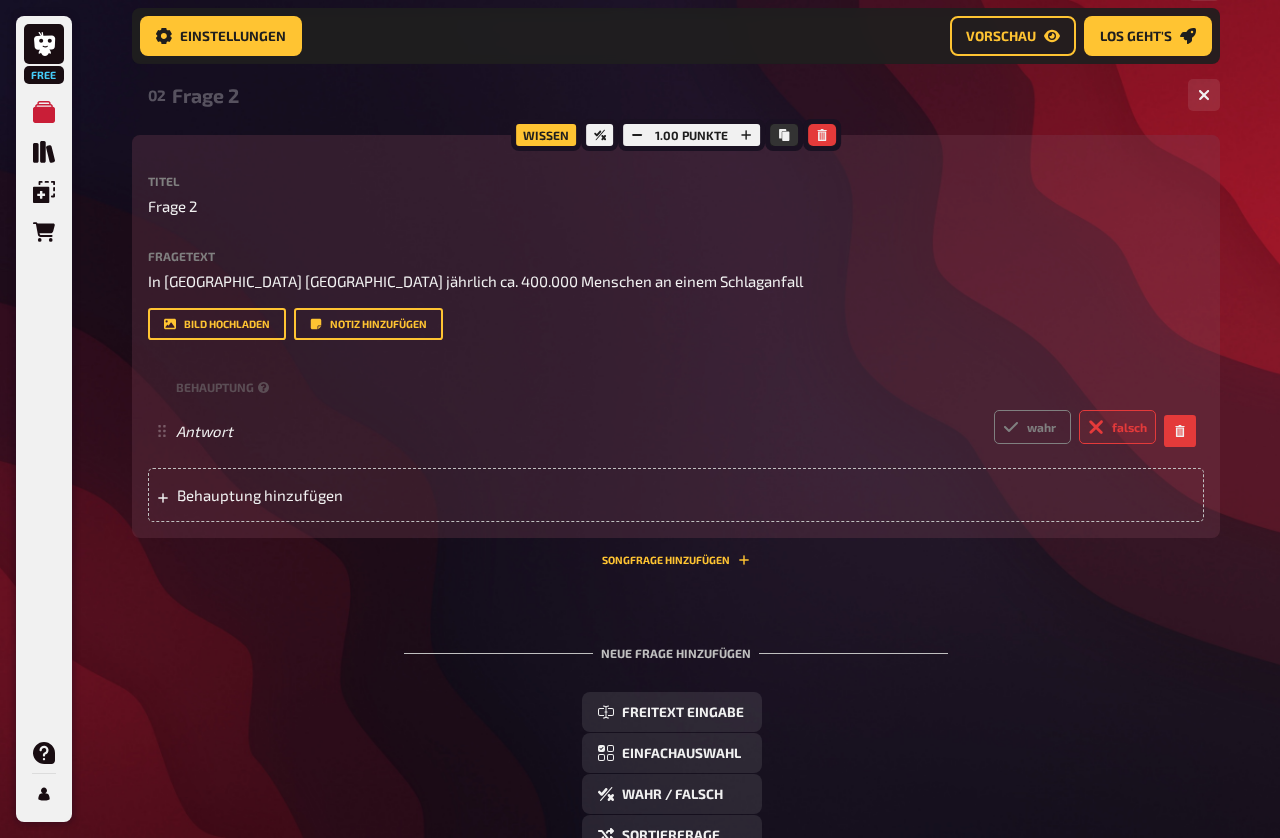 click on "Behauptung hinzufügen" at bounding box center [676, 495] 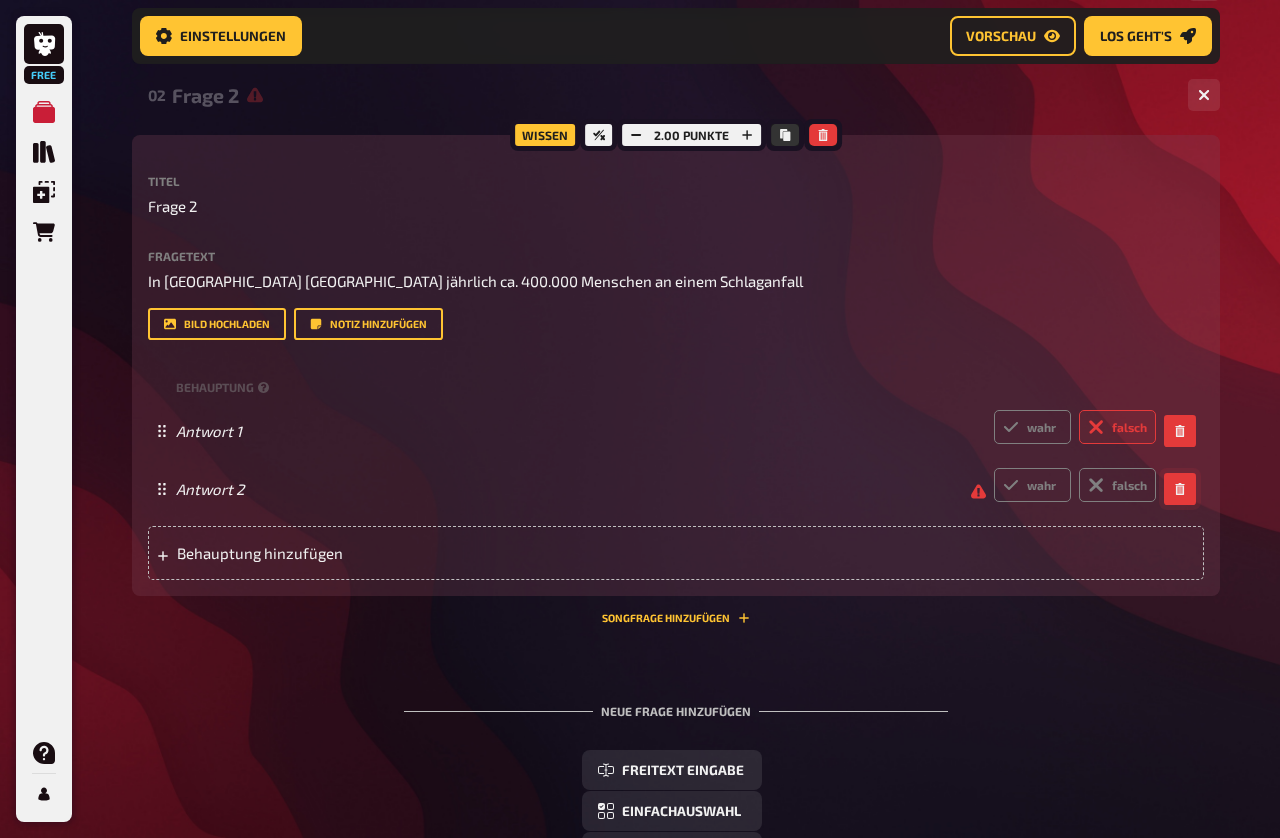 click 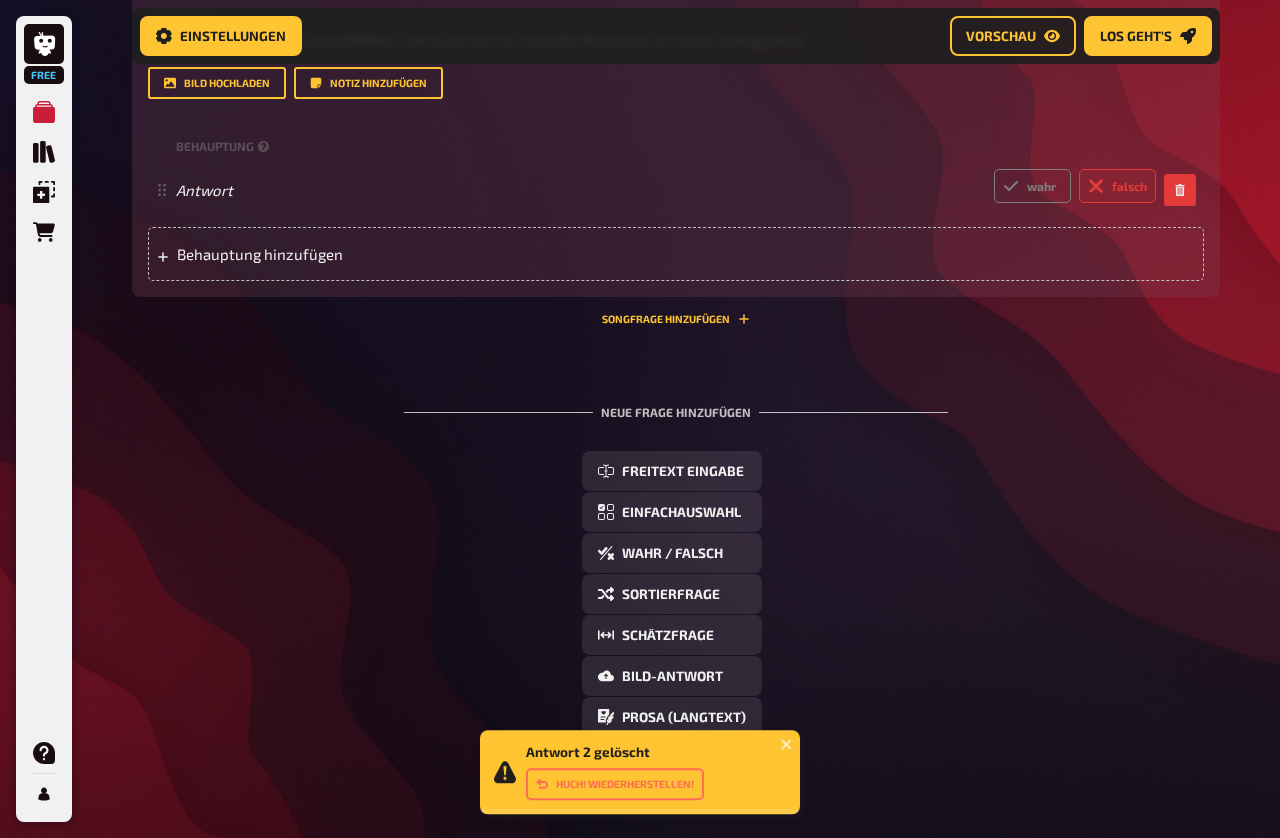 scroll, scrollTop: 633, scrollLeft: 0, axis: vertical 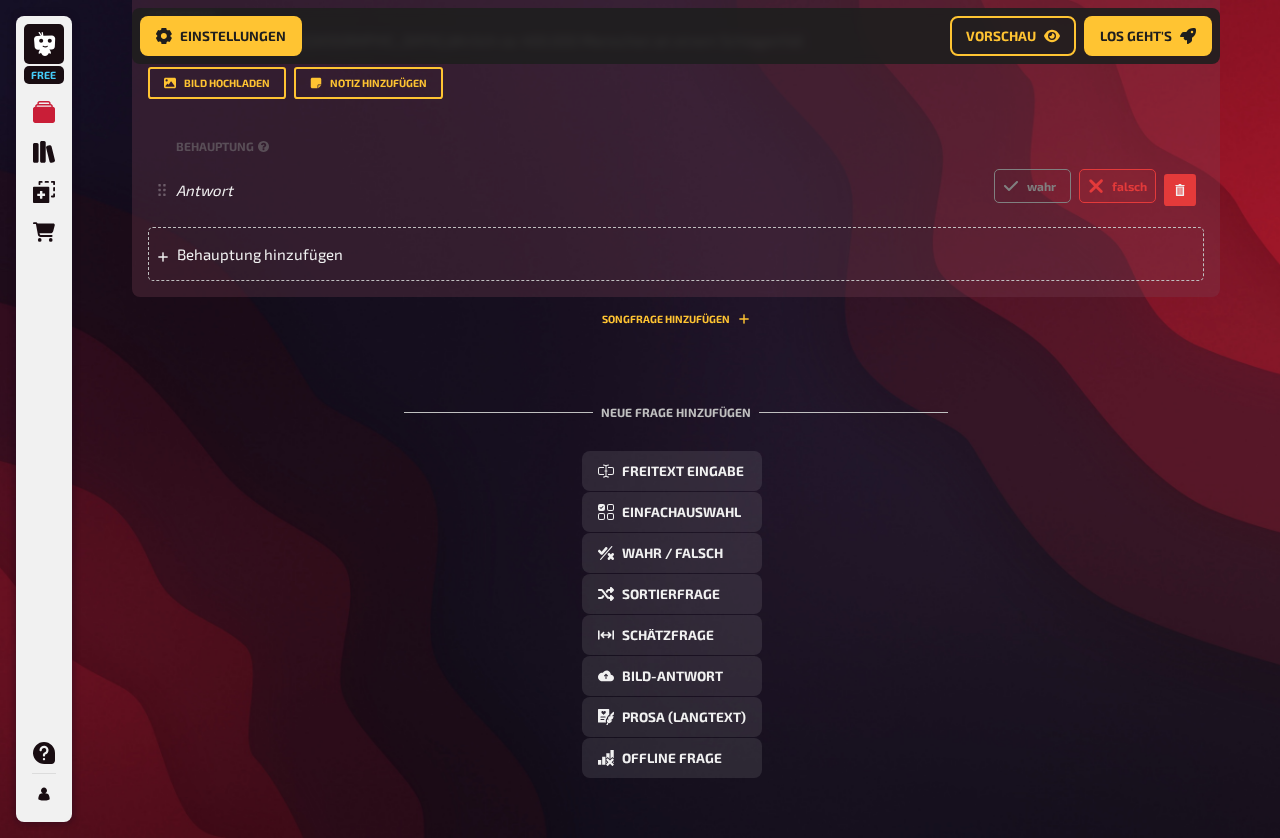 click on "Einfachauswahl" at bounding box center [681, 513] 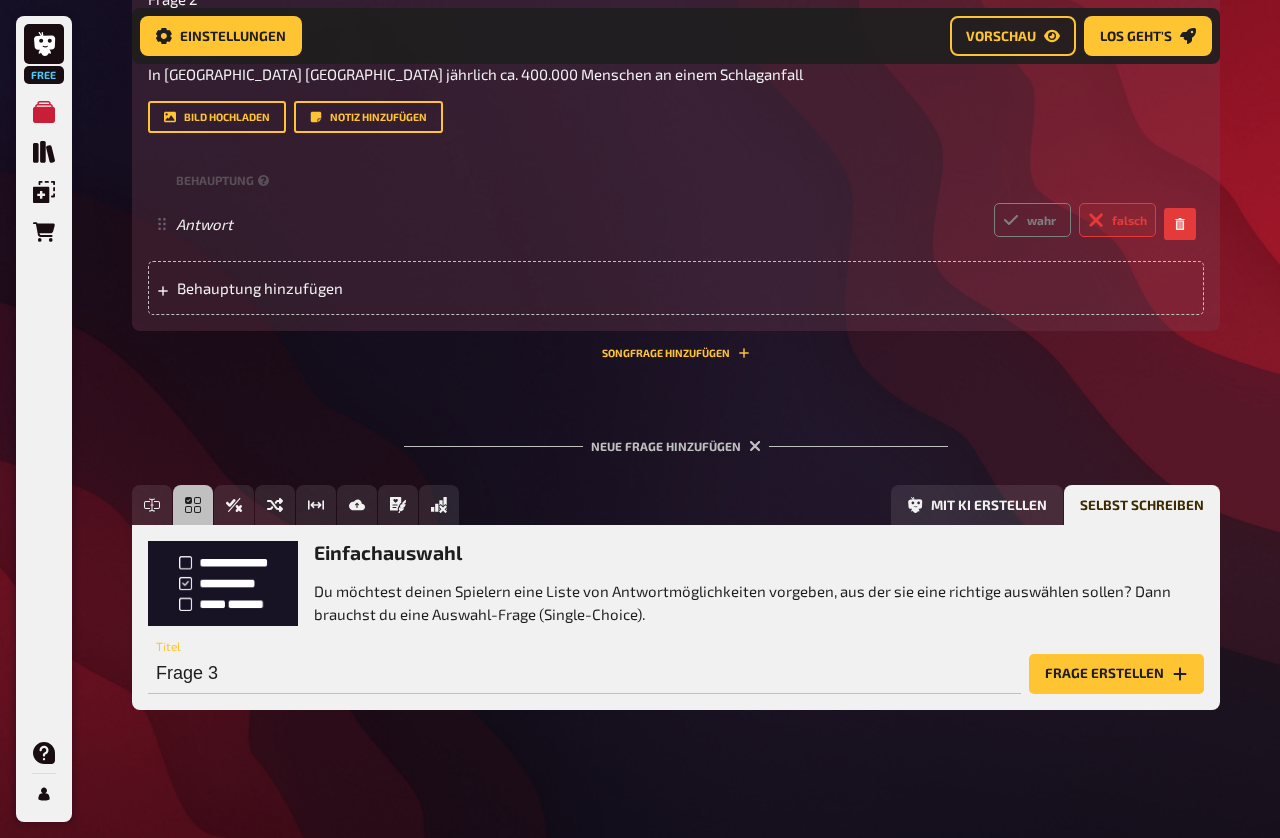 scroll, scrollTop: 530, scrollLeft: 0, axis: vertical 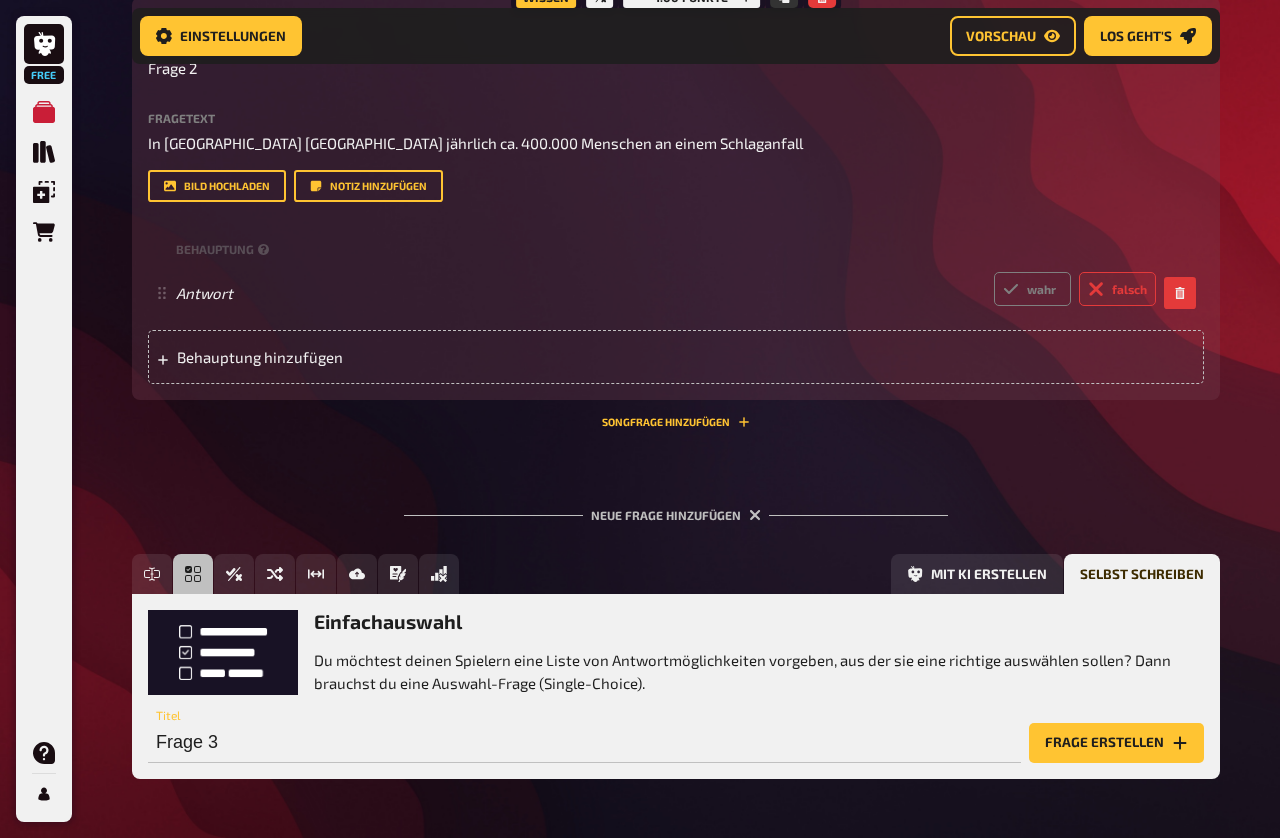 click on "Frage erstellen" at bounding box center (1116, 743) 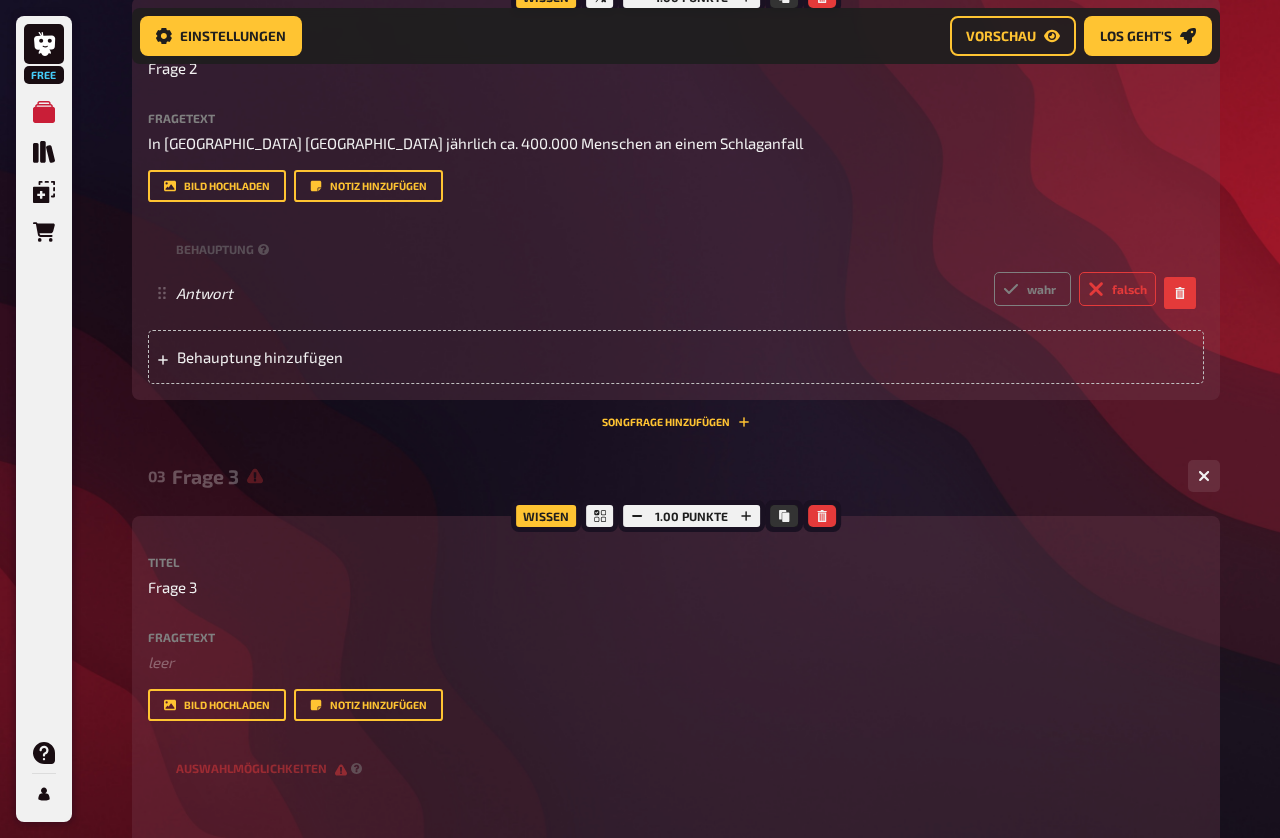 scroll, scrollTop: 0, scrollLeft: -1, axis: horizontal 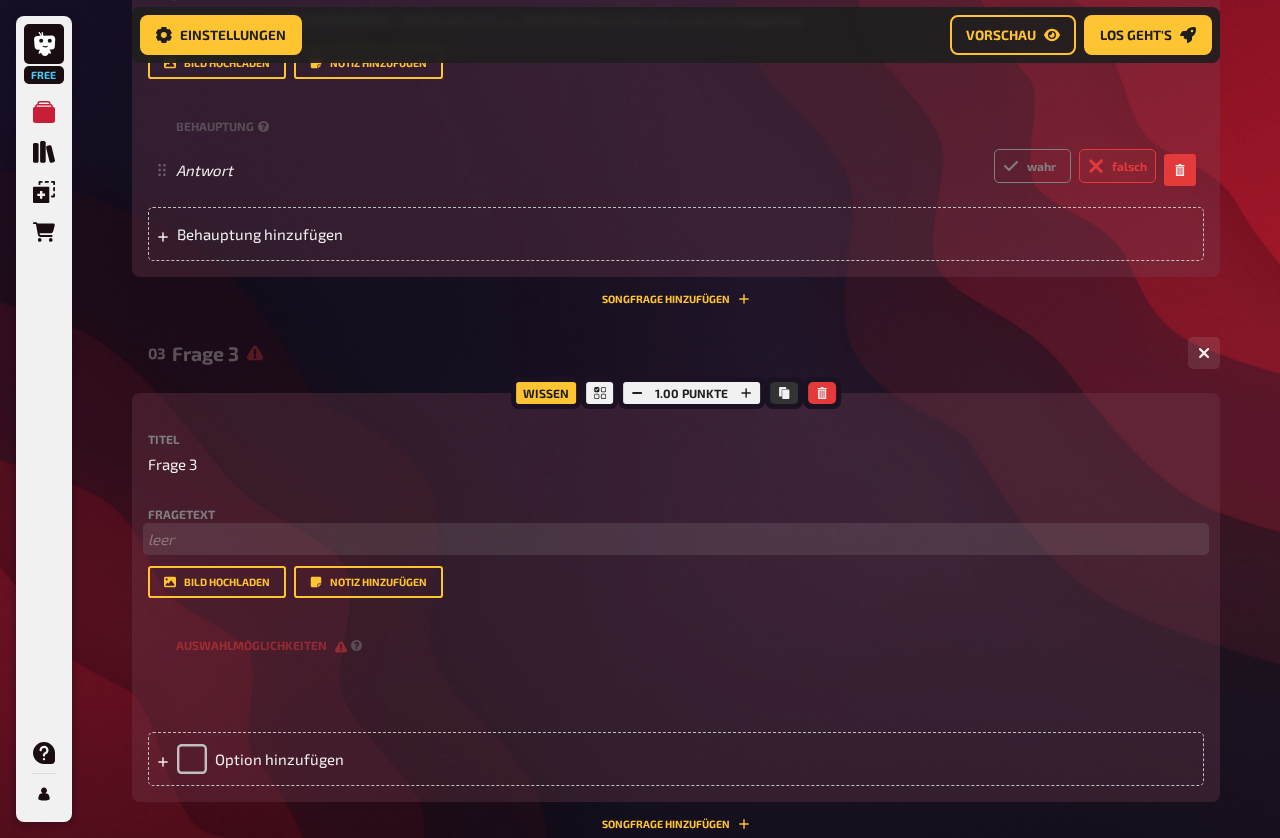 click on "﻿ leer" at bounding box center (676, 539) 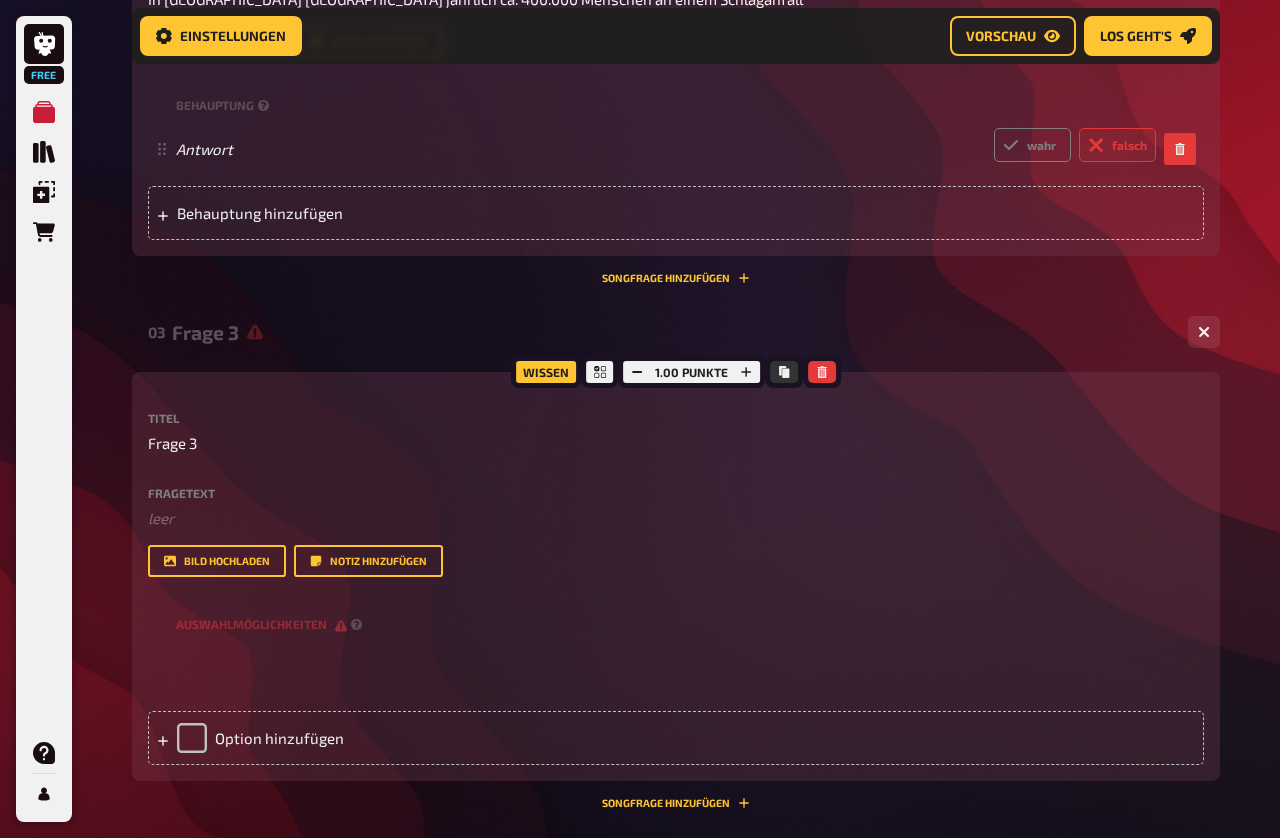 scroll, scrollTop: 8, scrollLeft: 0, axis: vertical 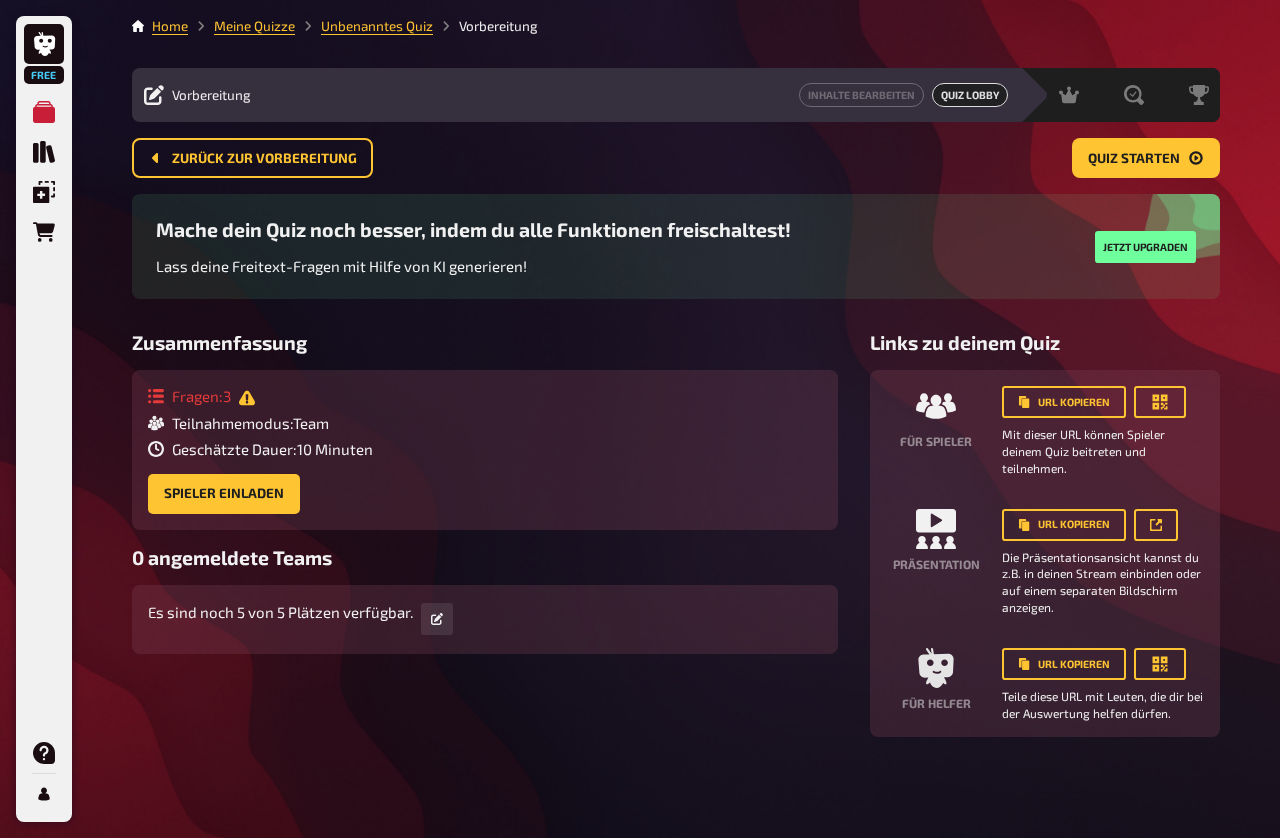 click on "Fragen :  3 Teilnahmemodus :  Team Geschätzte Dauer :  10 Minuten Spieler einladen" at bounding box center [485, 449] 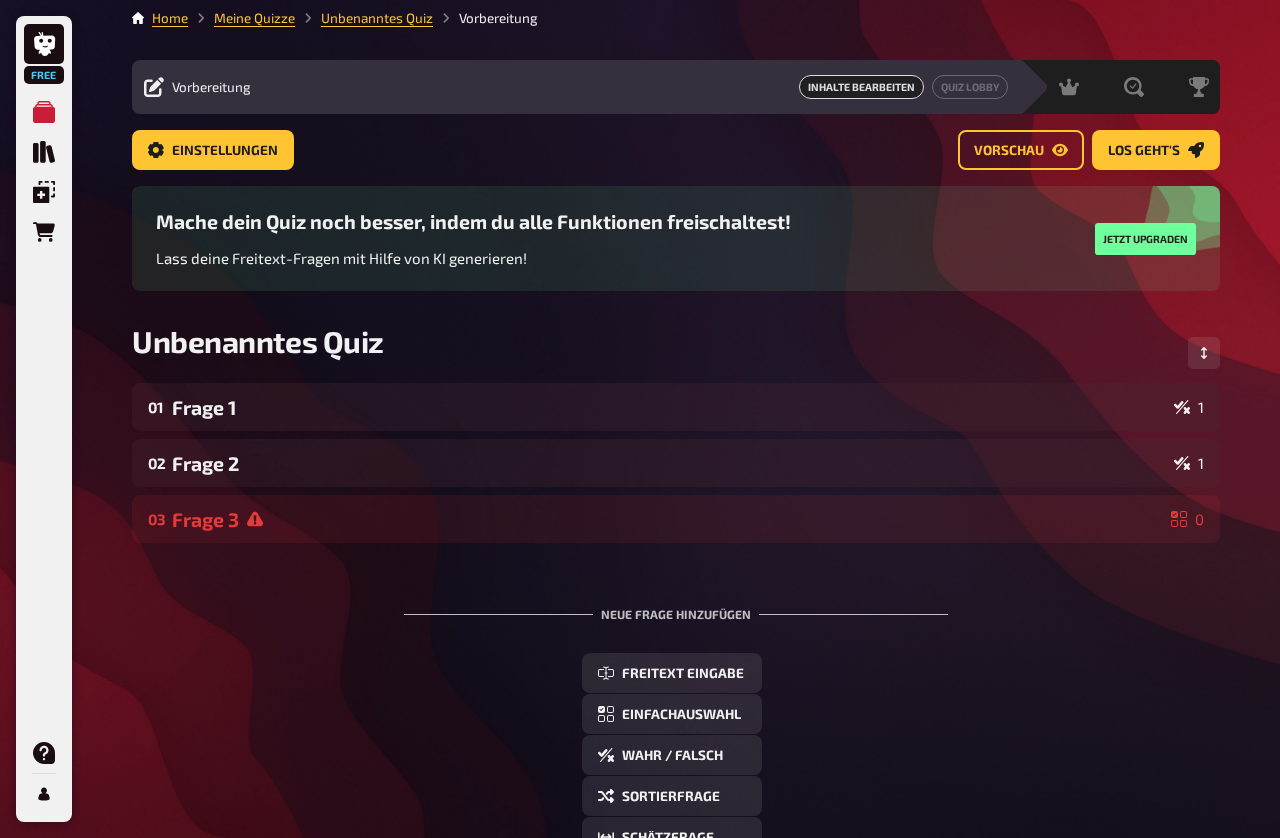 click on "Frage 3" at bounding box center [667, 519] 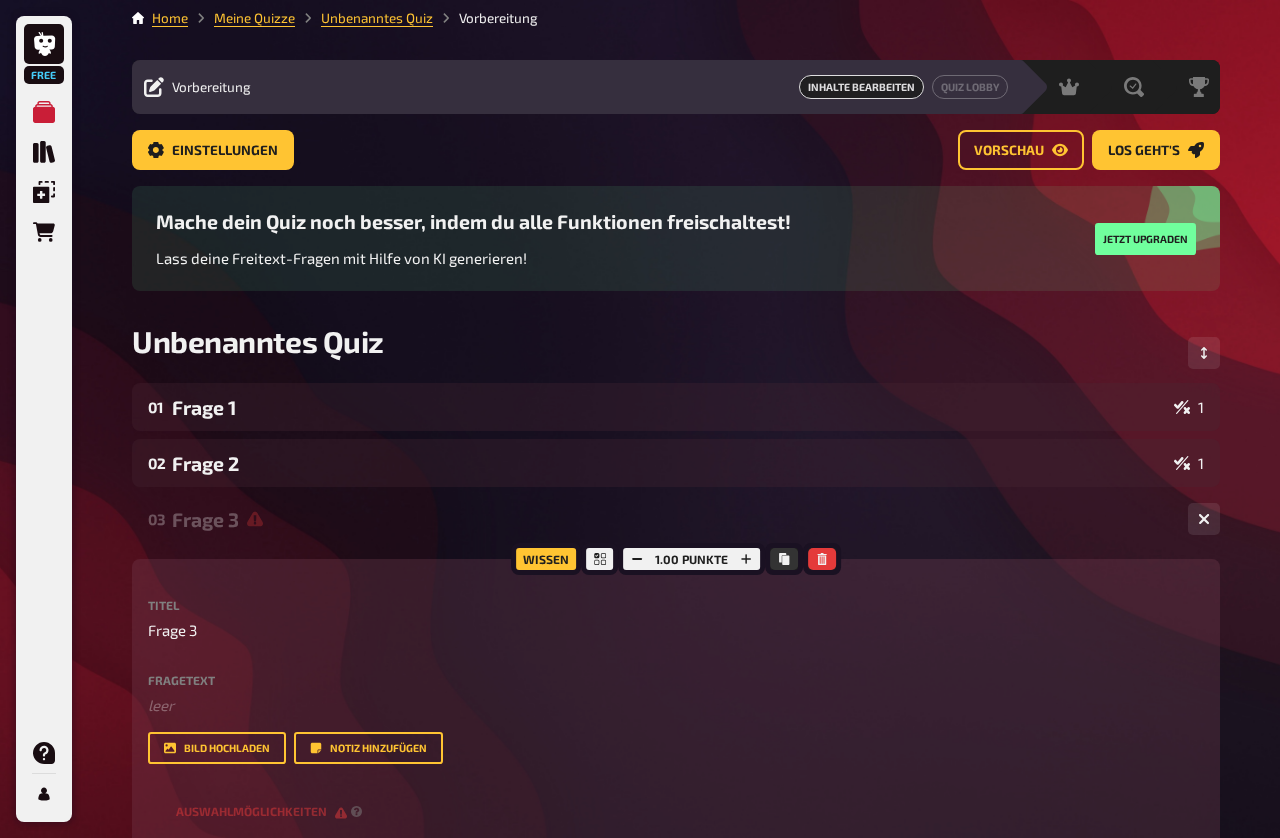 scroll, scrollTop: 8, scrollLeft: 0, axis: vertical 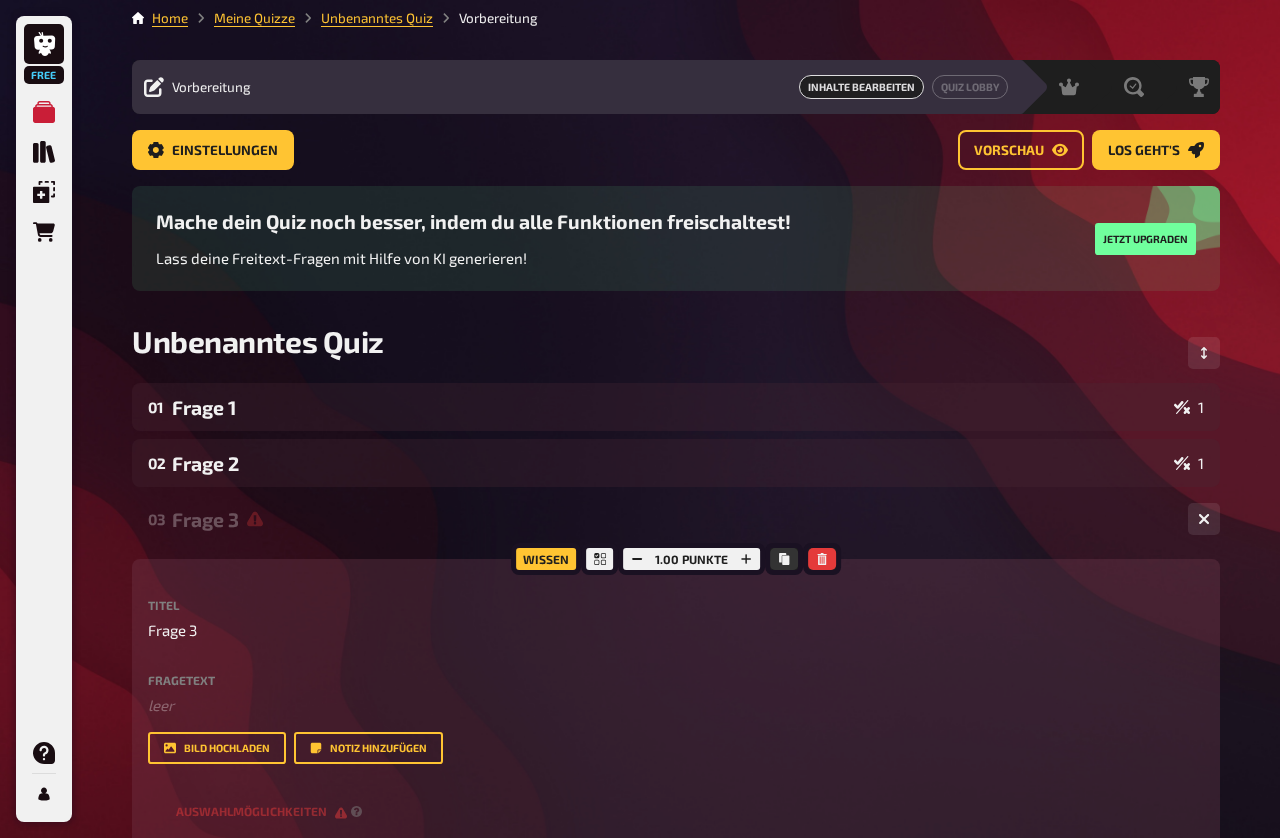 click 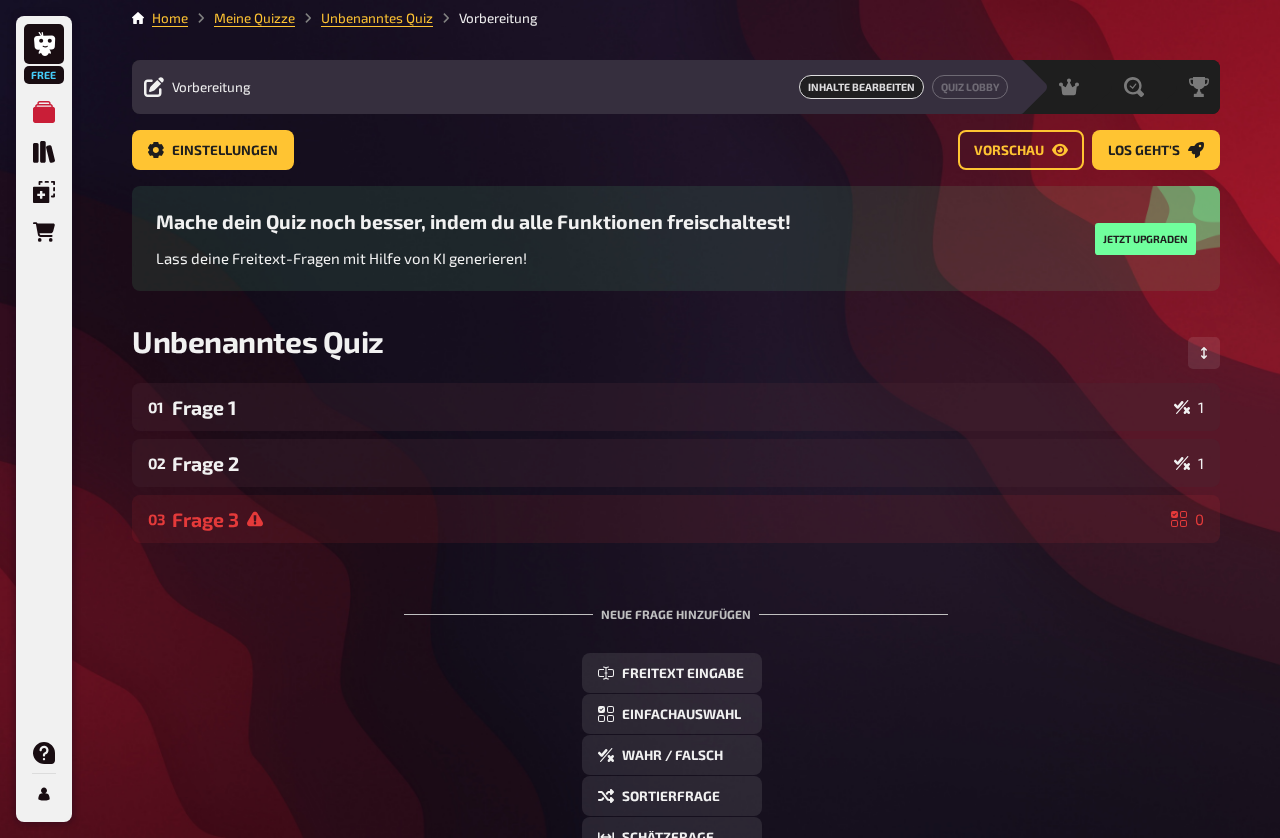click 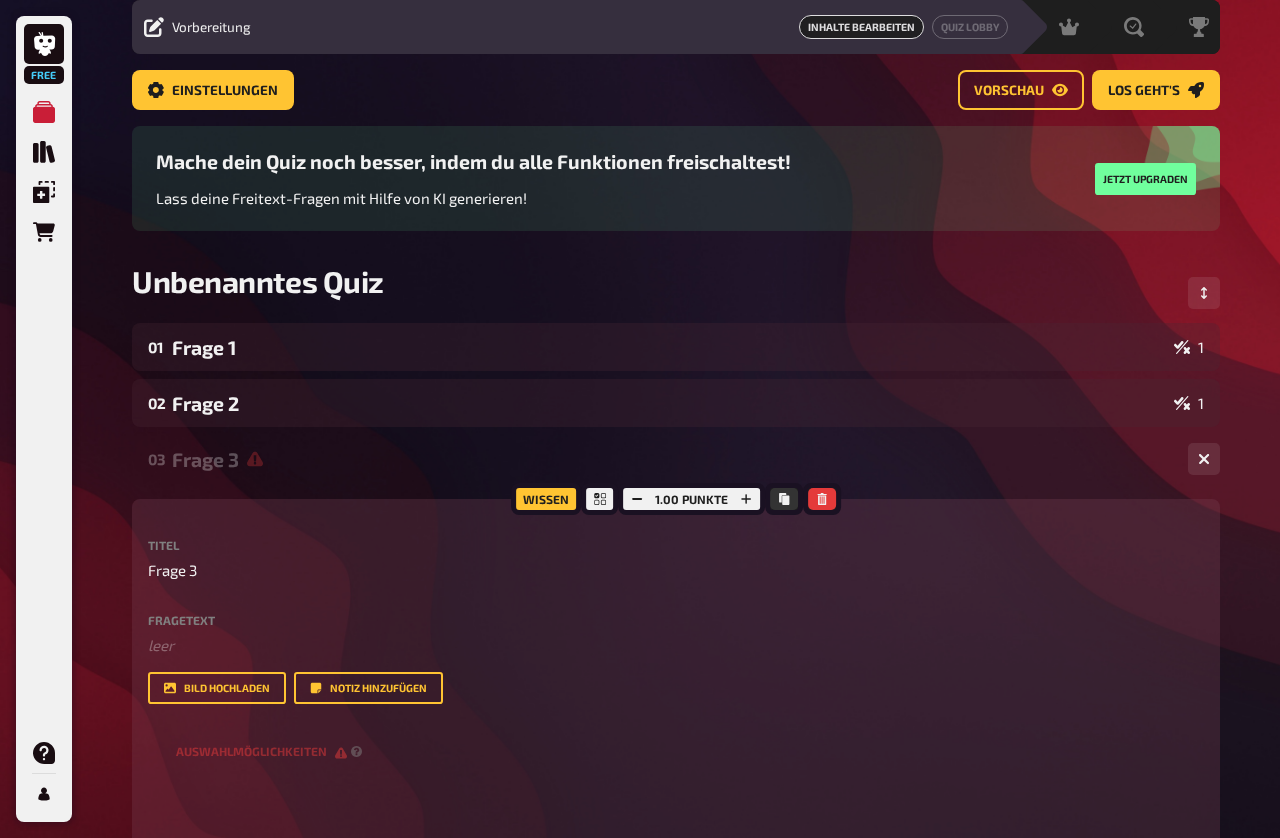 click at bounding box center (822, 499) 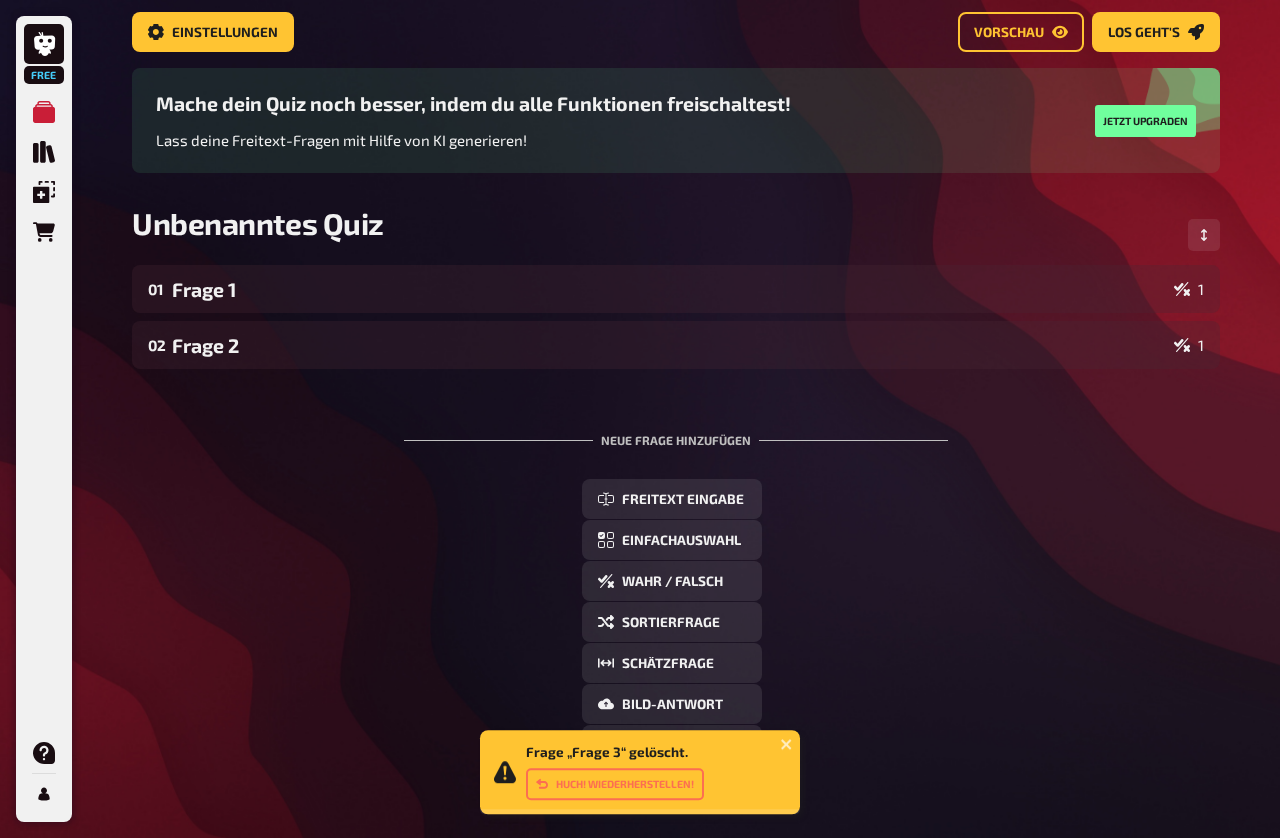 scroll, scrollTop: 151, scrollLeft: 0, axis: vertical 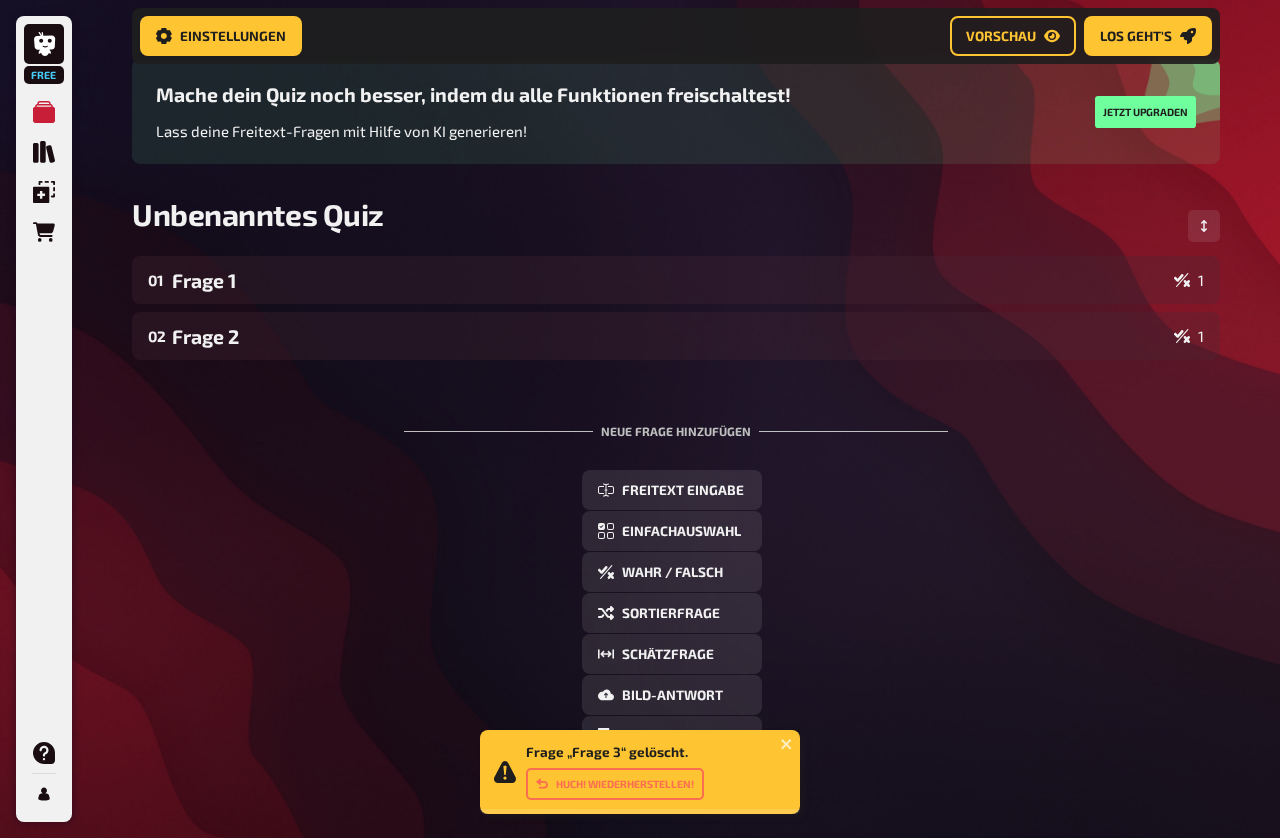 click on "Einfachauswahl" at bounding box center [681, 532] 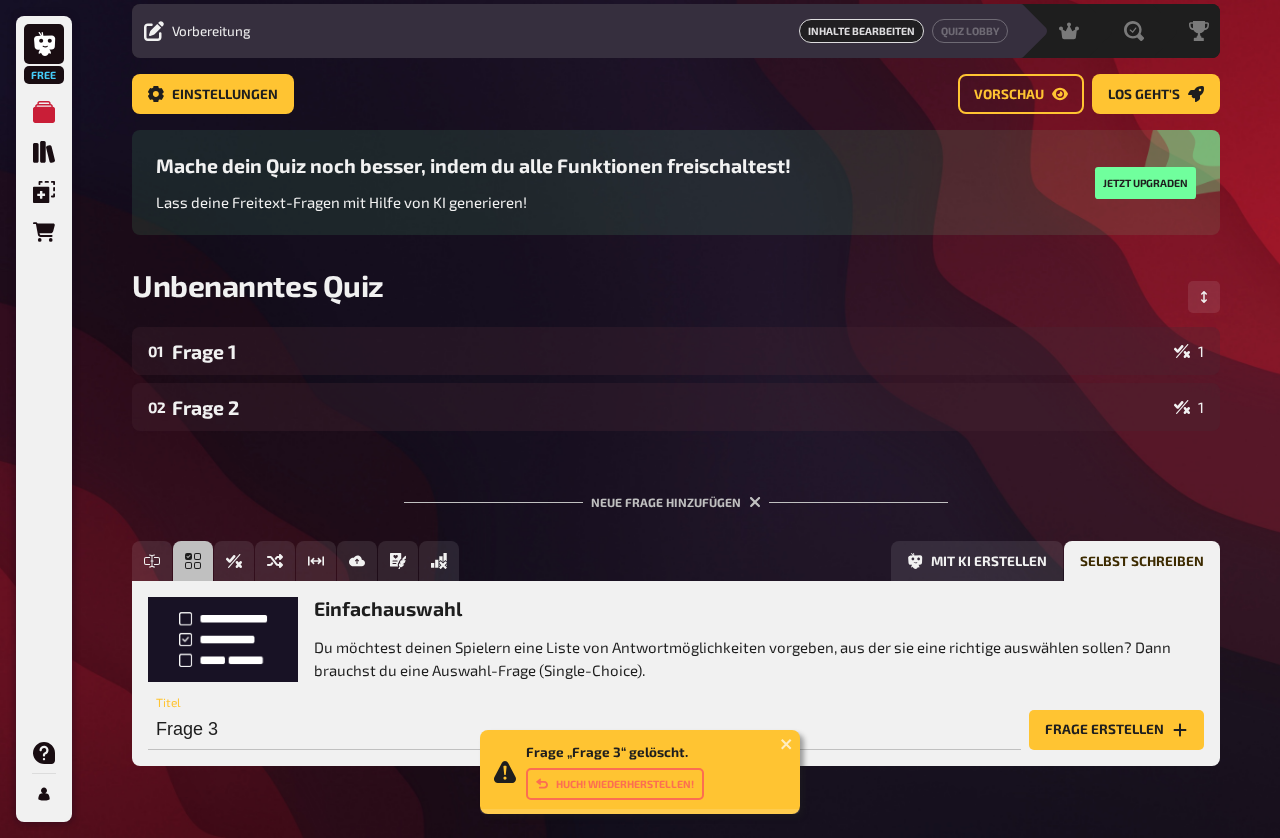scroll, scrollTop: 50, scrollLeft: 0, axis: vertical 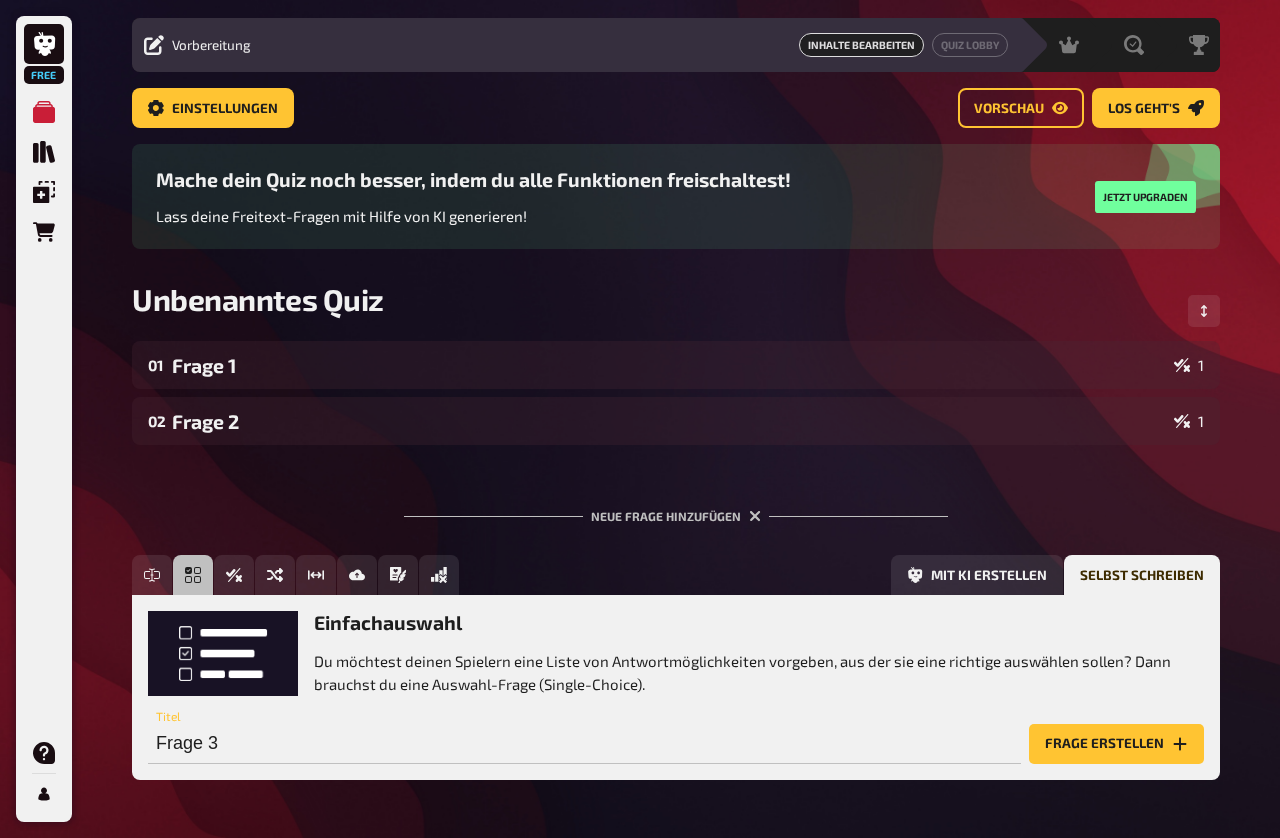 click on "Frage erstellen" at bounding box center (1116, 744) 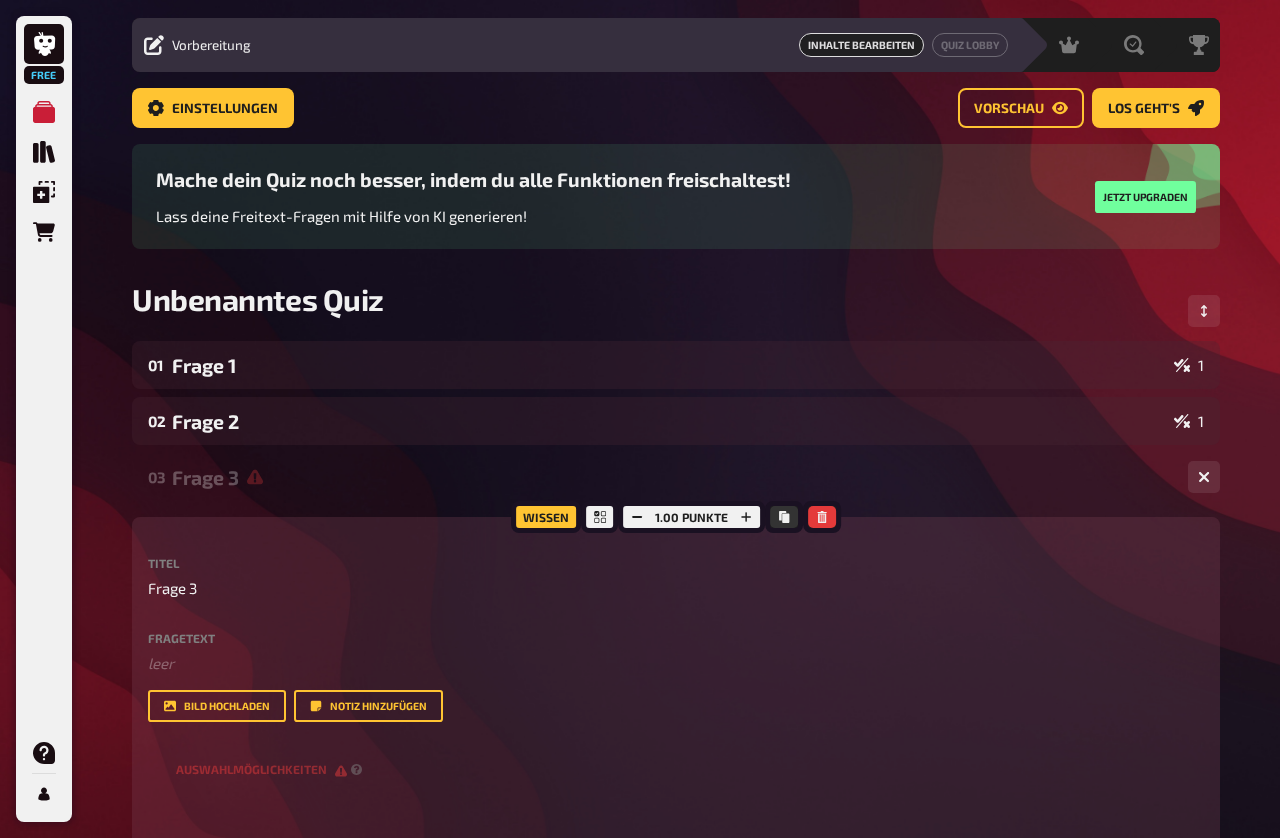 scroll, scrollTop: 0, scrollLeft: -1, axis: horizontal 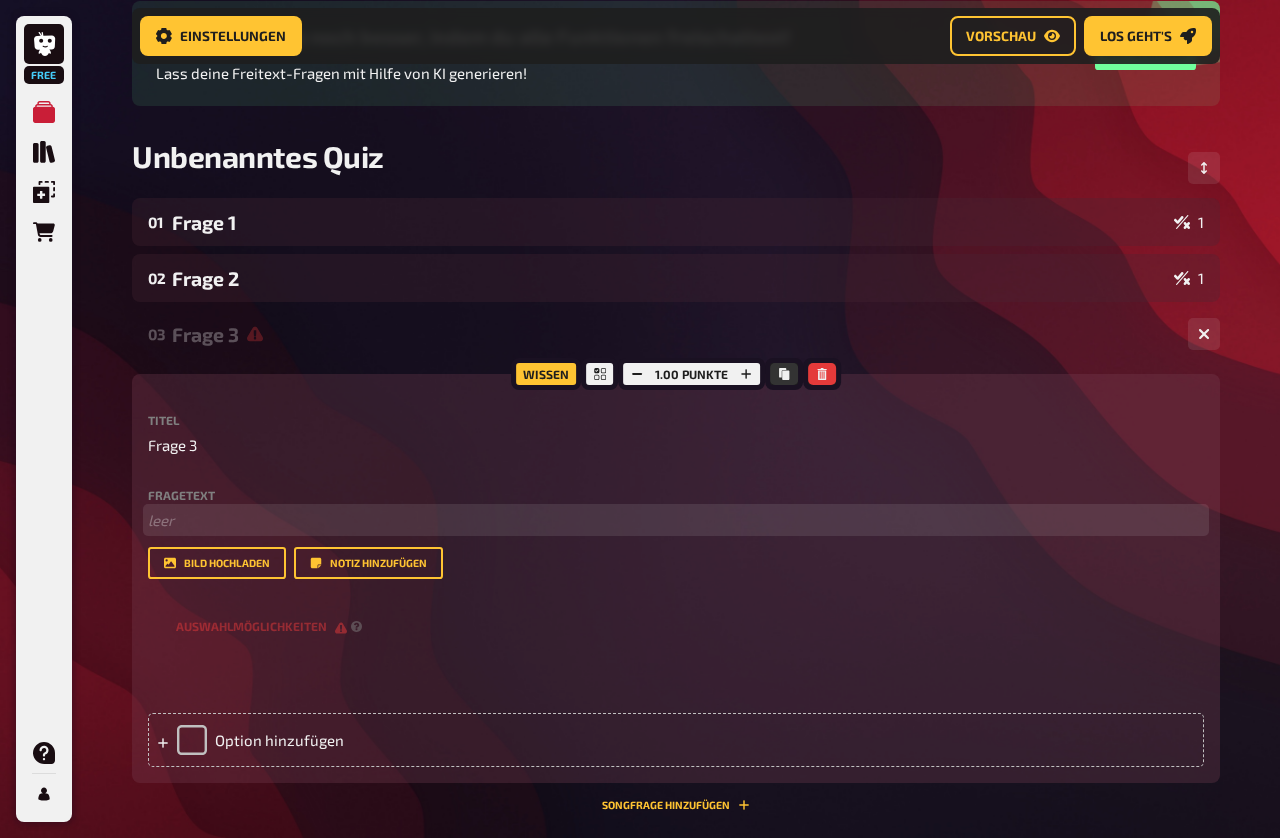 click on "﻿ leer" at bounding box center (676, 520) 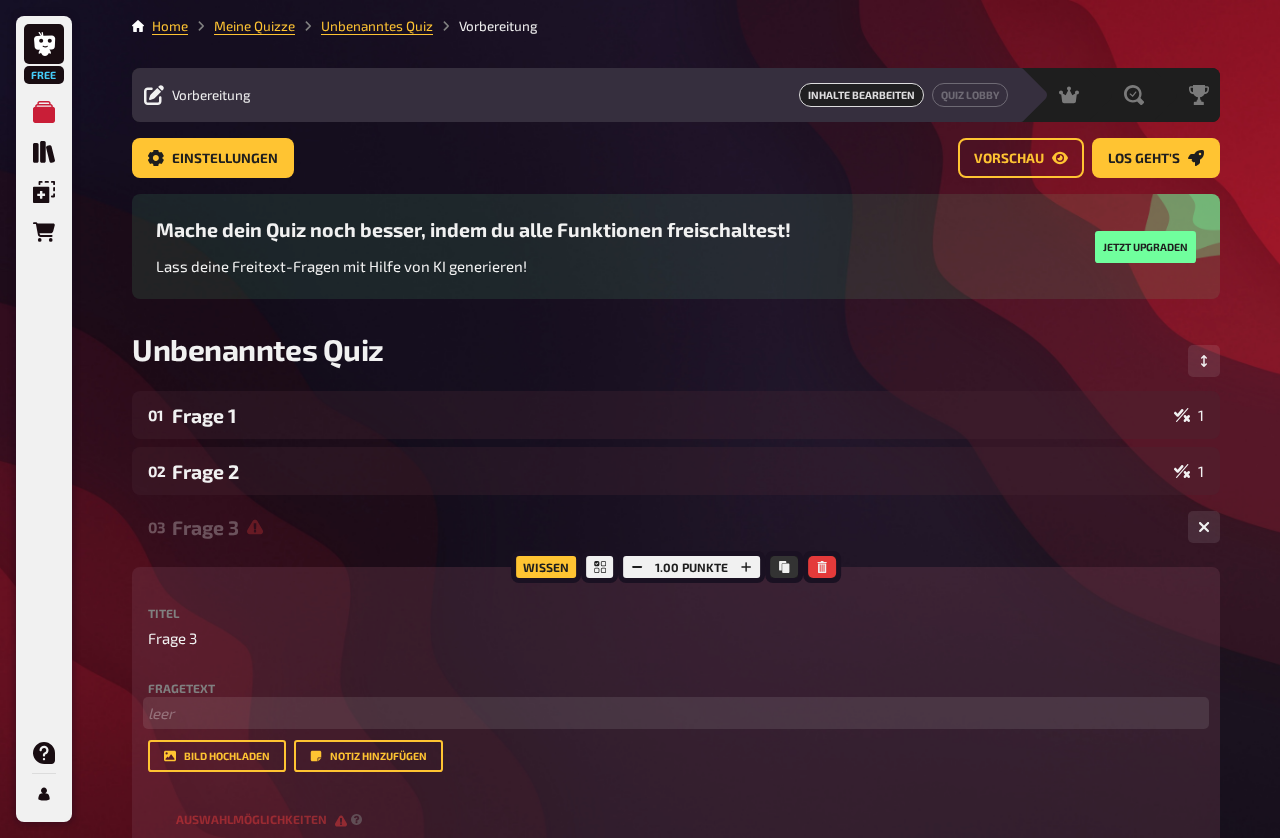 scroll, scrollTop: 56, scrollLeft: 0, axis: vertical 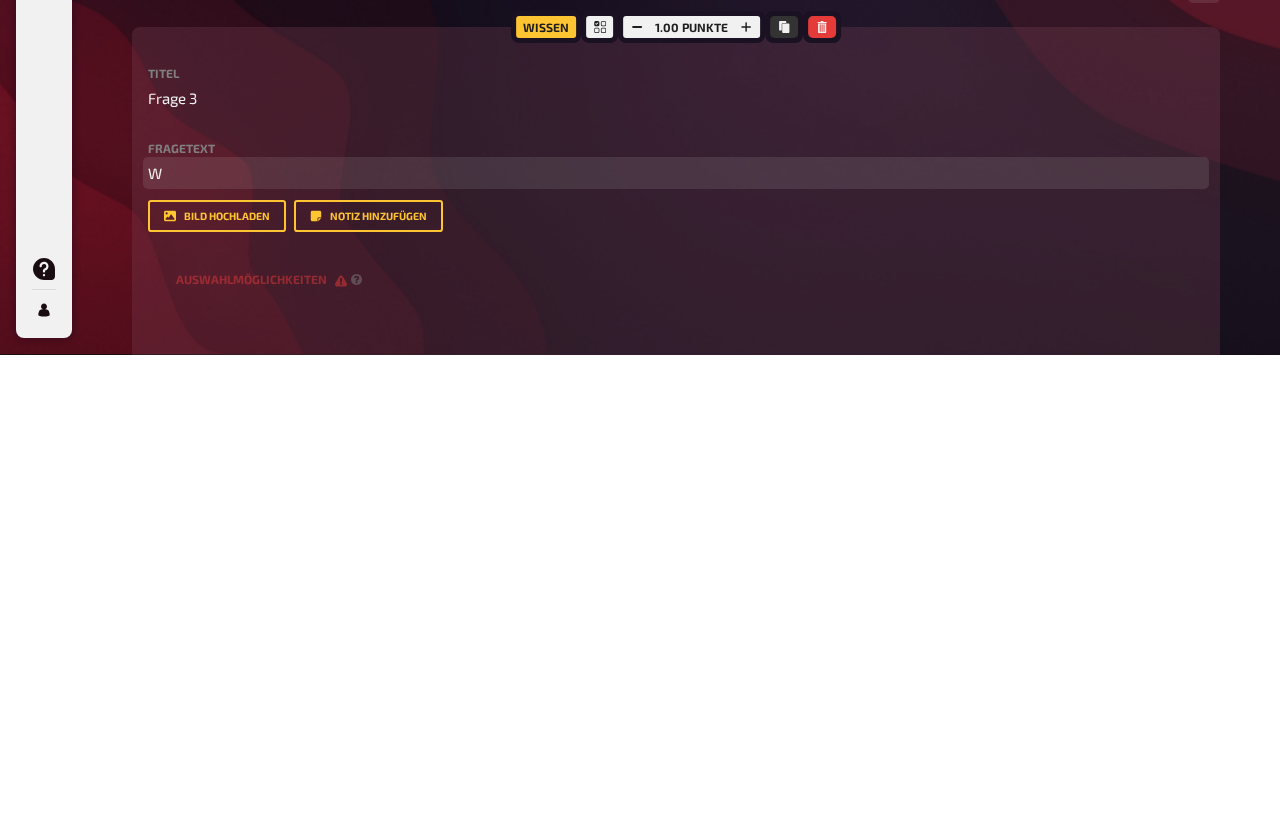 type 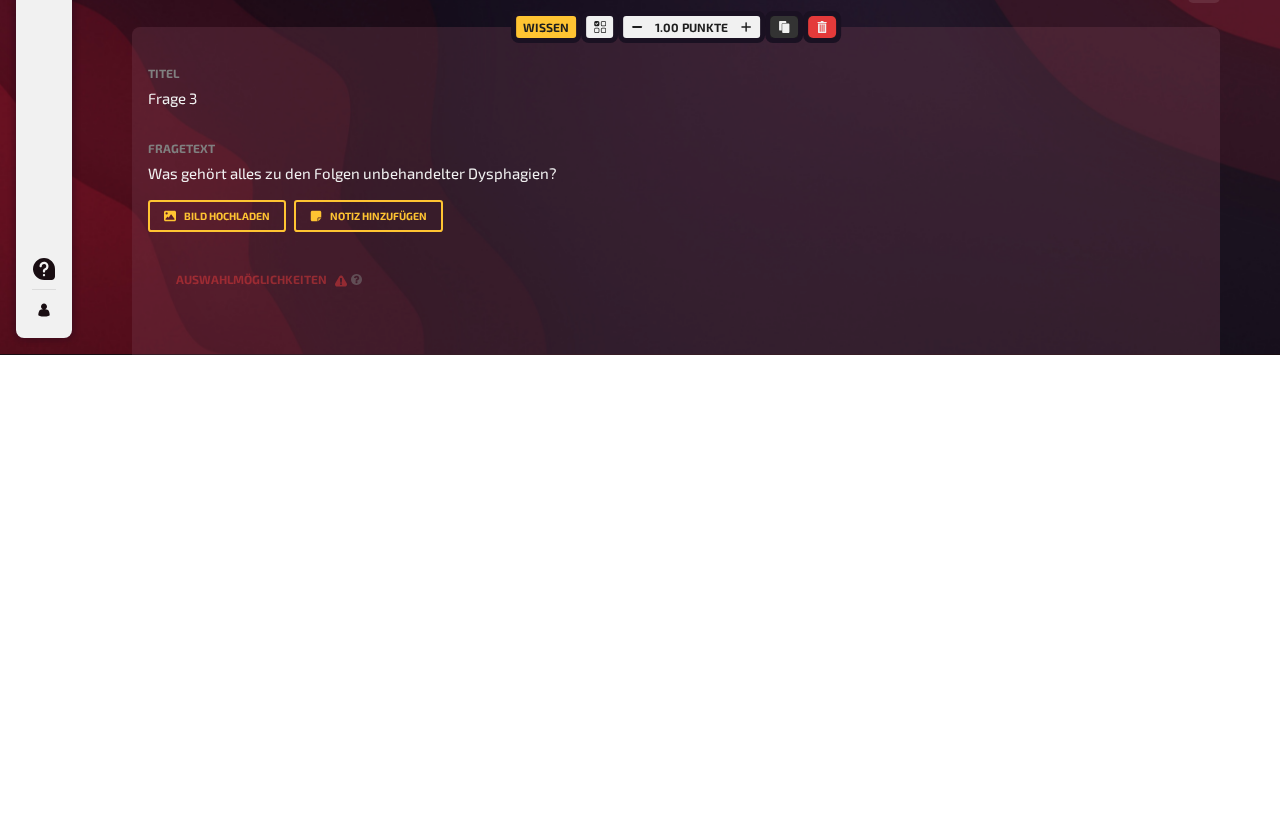 click on "Option hinzufügen" at bounding box center (676, 877) 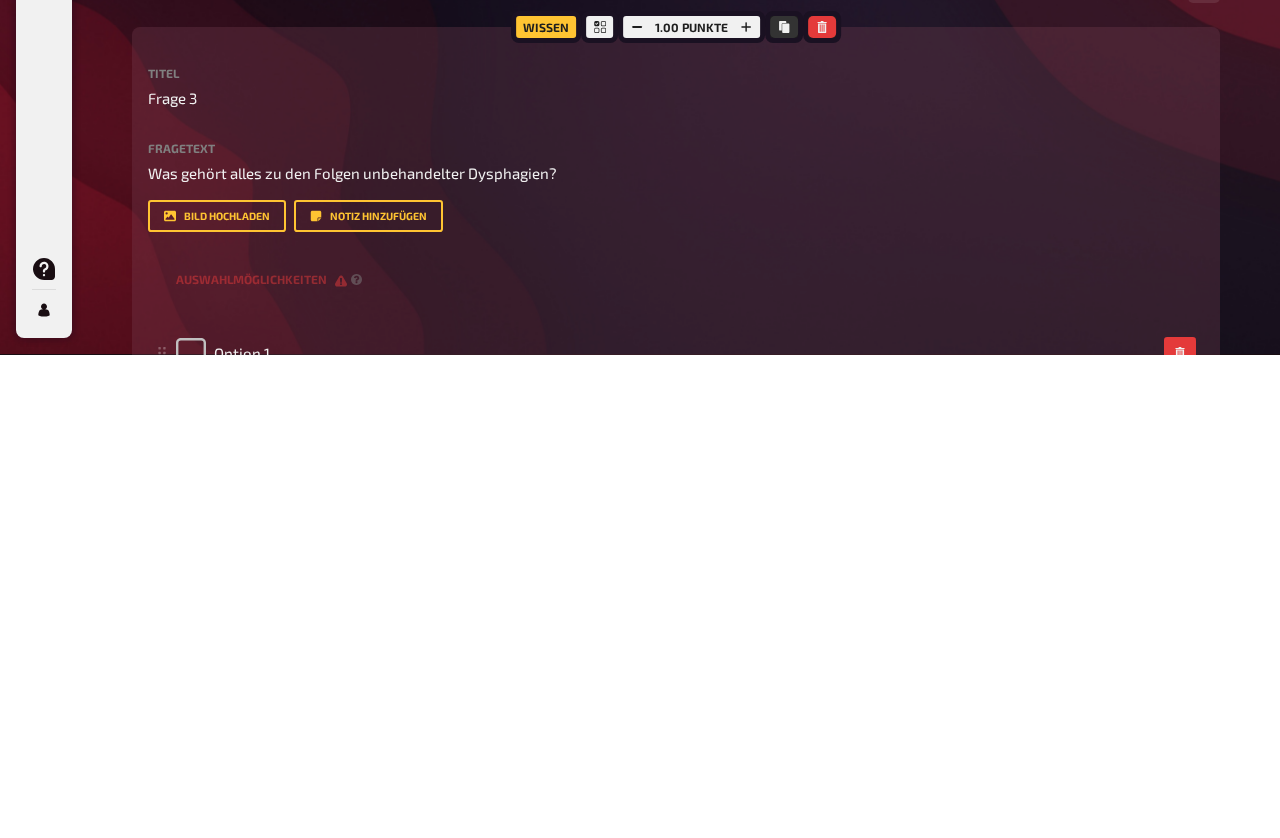 type 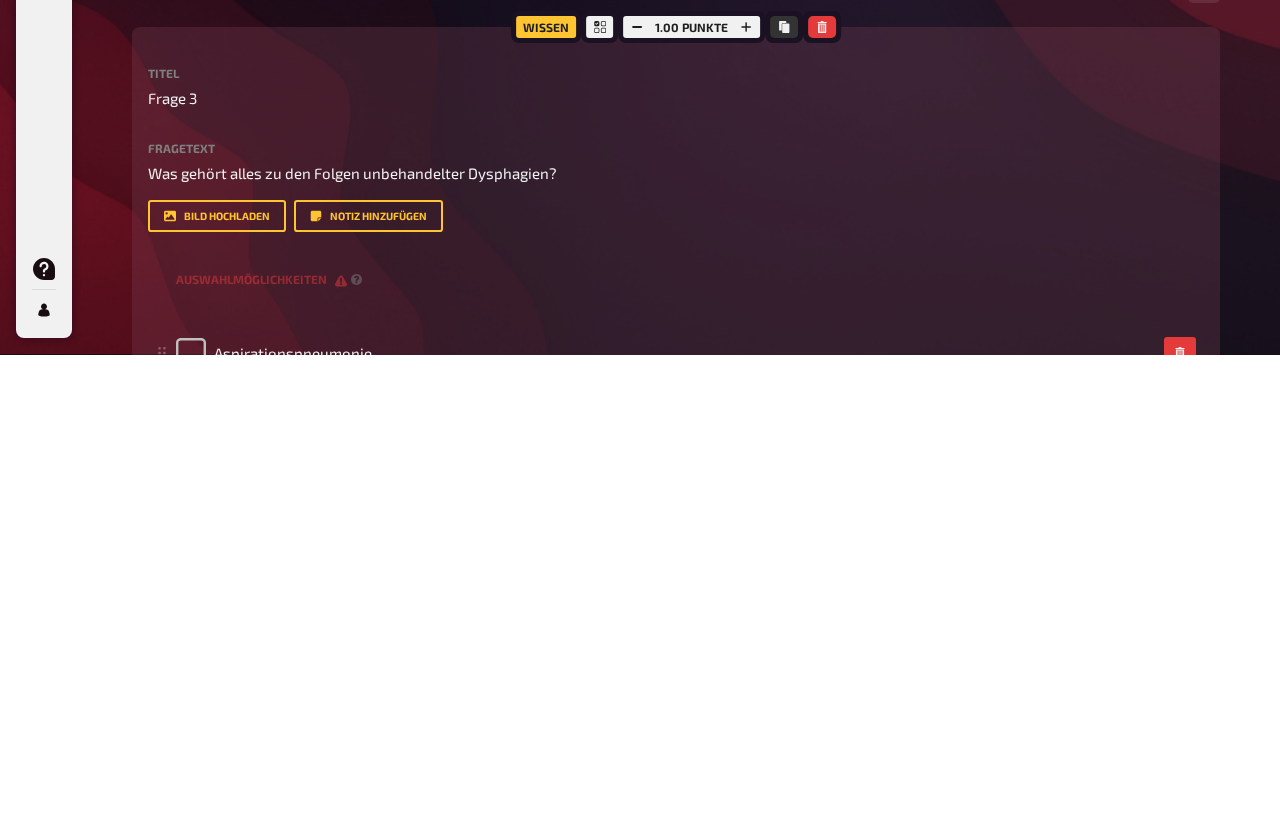 scroll, scrollTop: 540, scrollLeft: 0, axis: vertical 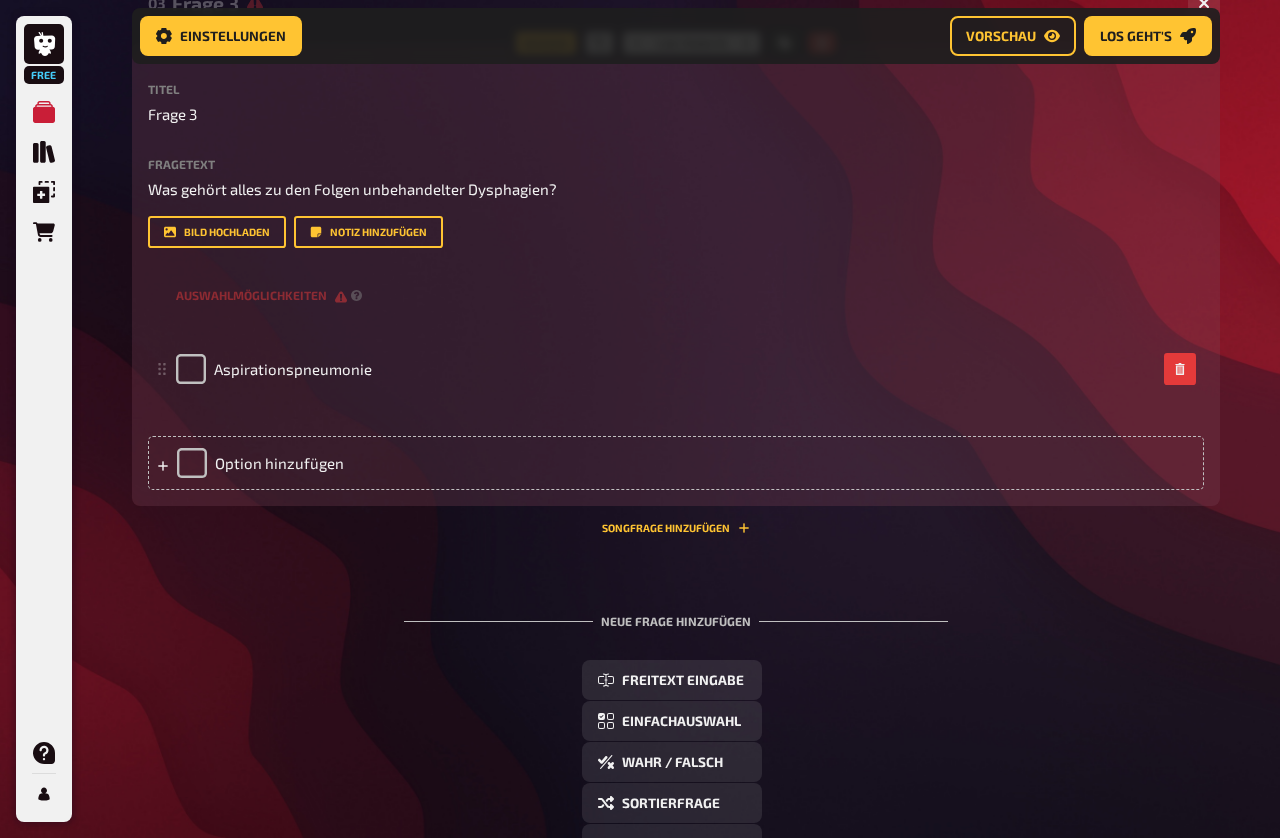 click on "Option hinzufügen" at bounding box center [676, 463] 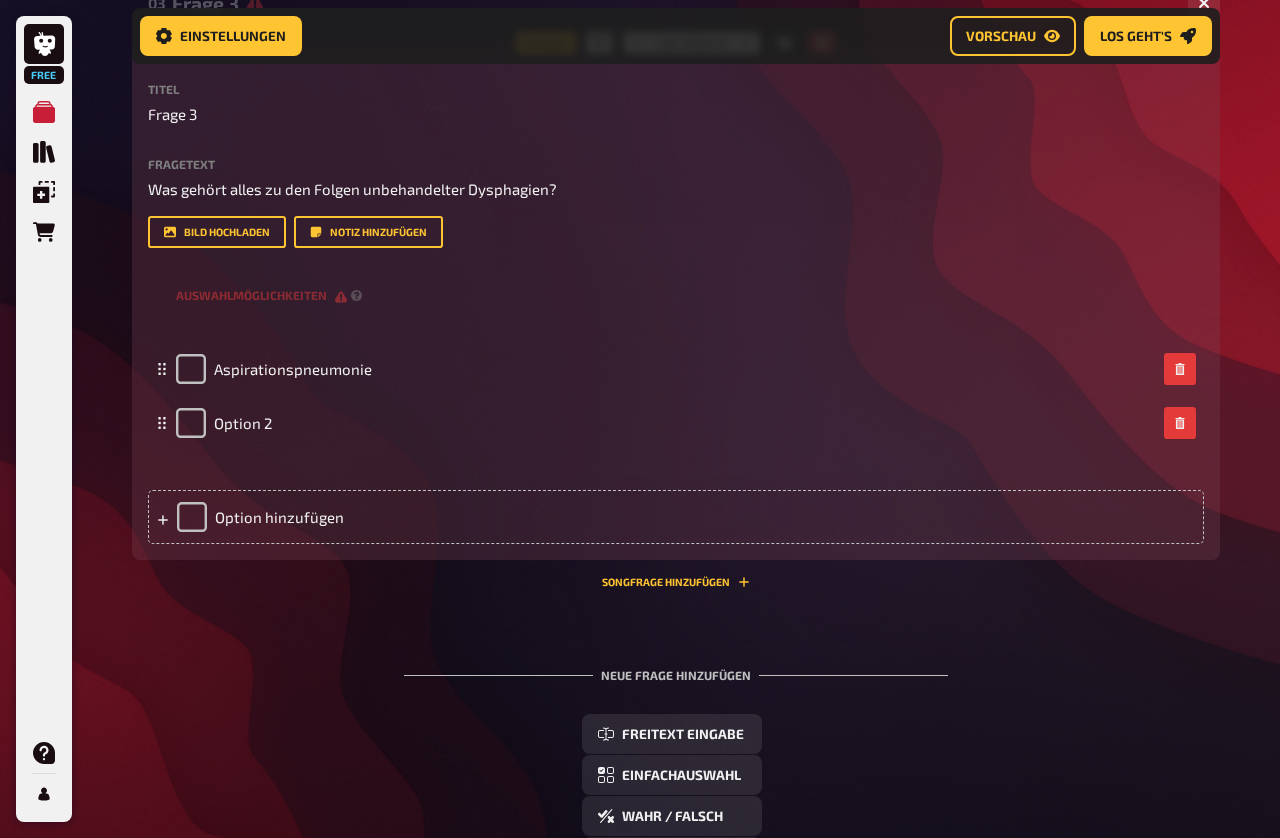 click on "Option 2" at bounding box center [243, 423] 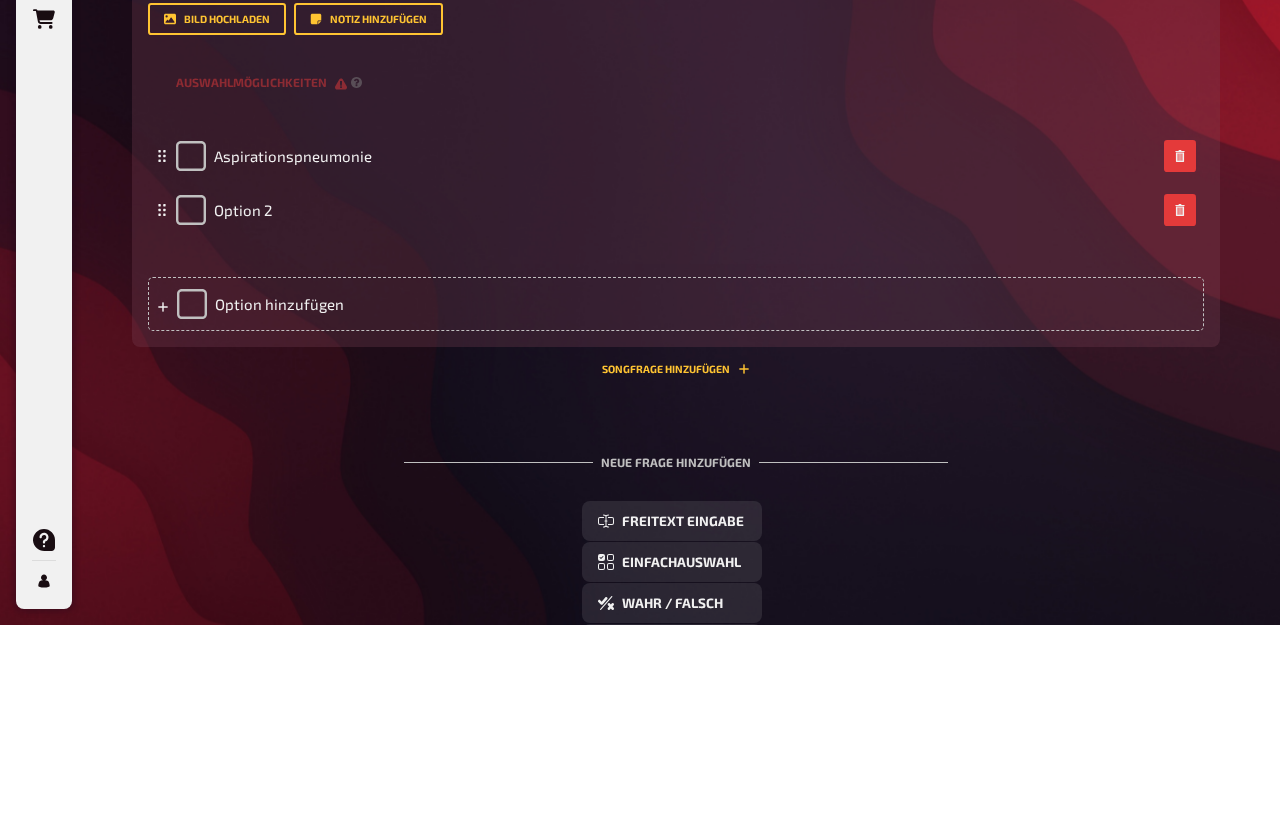 type 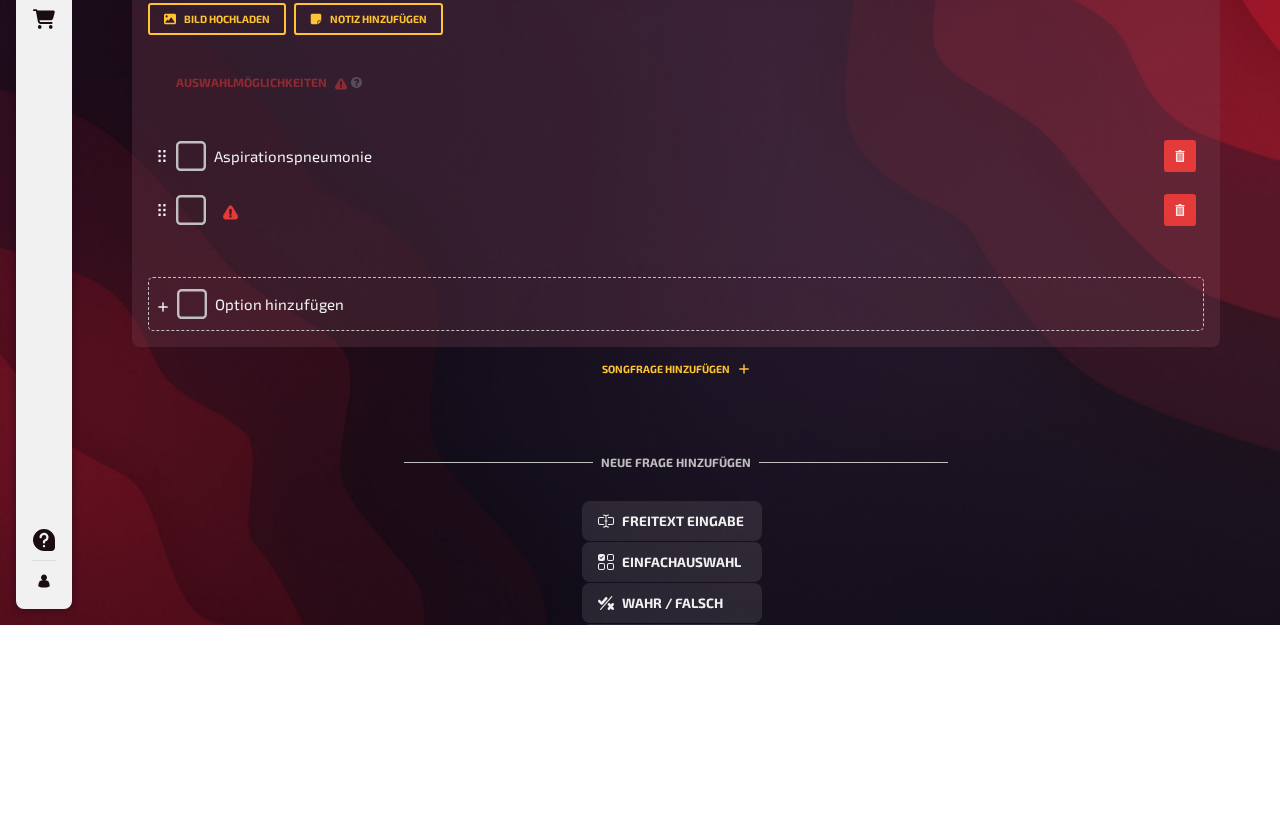 click 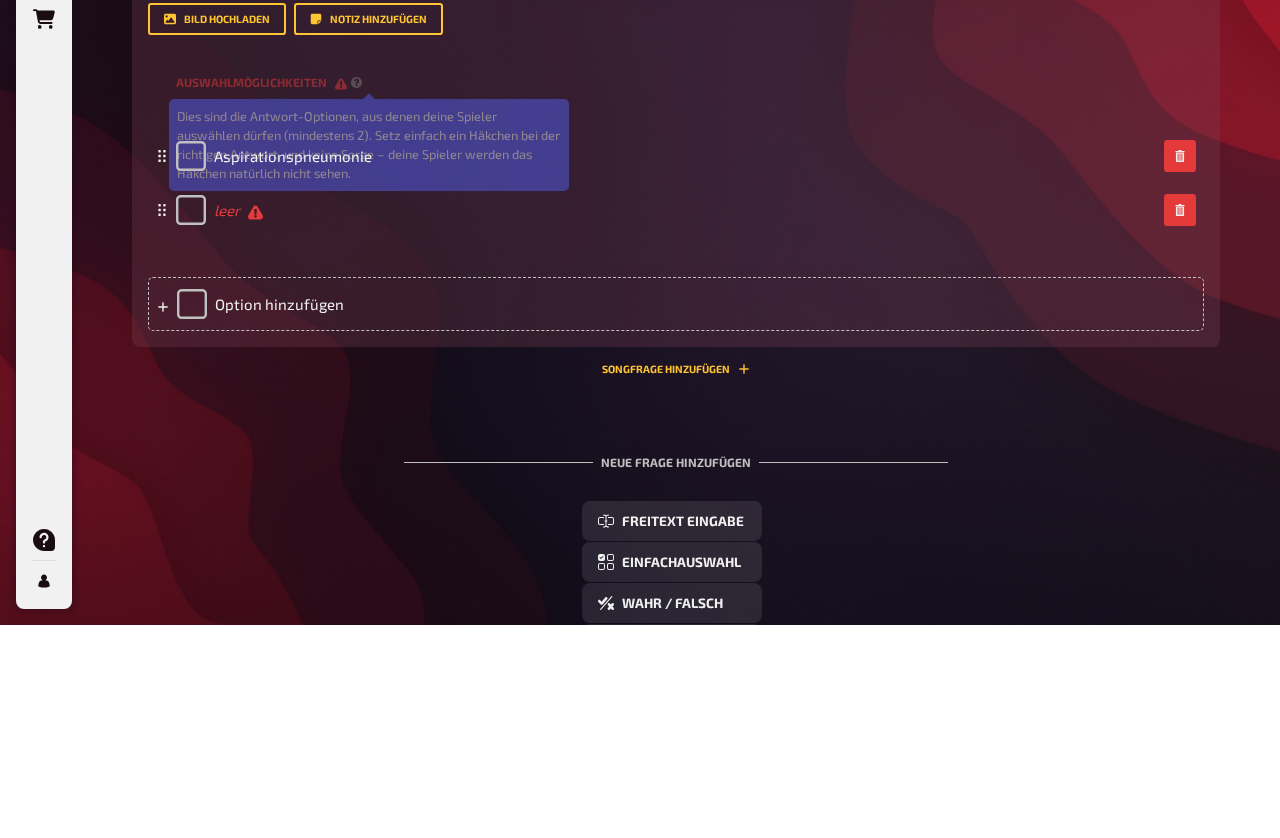 scroll, scrollTop: 754, scrollLeft: 0, axis: vertical 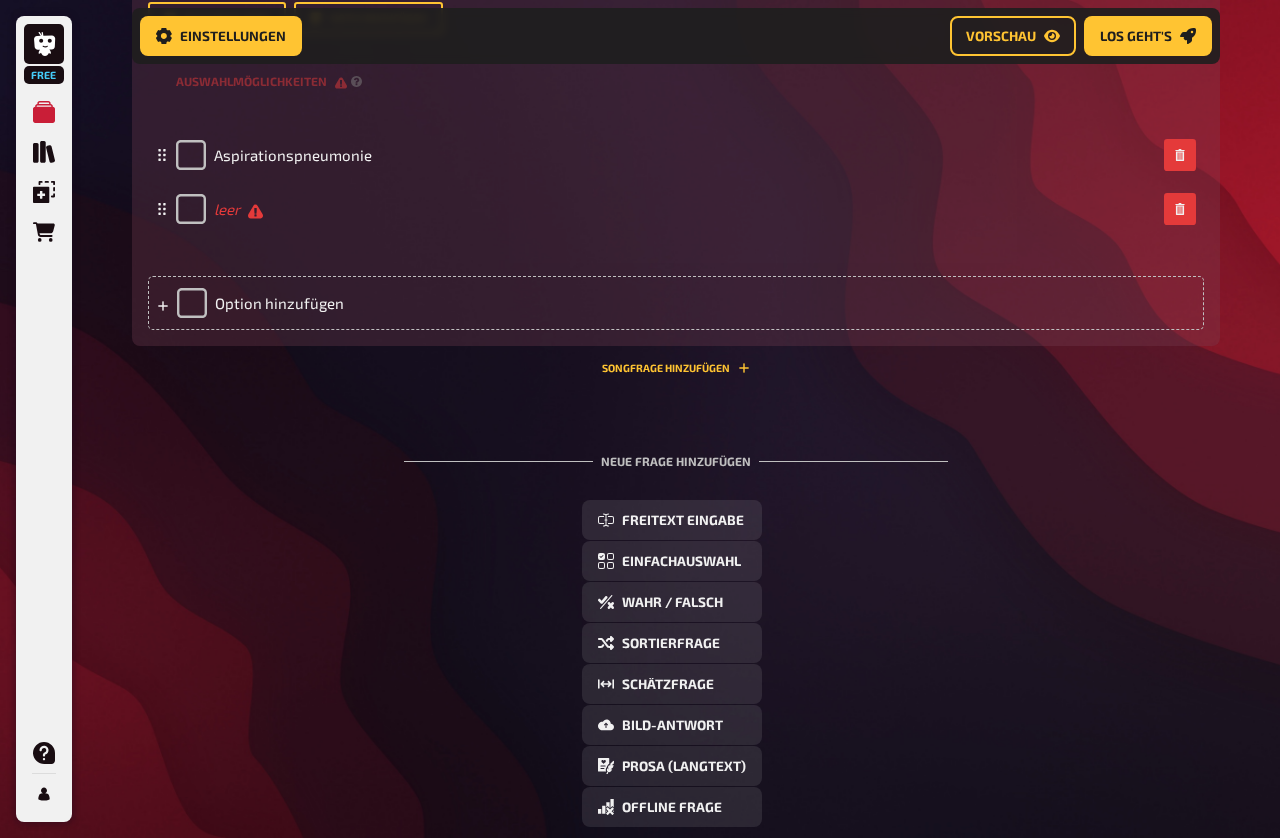 click on "Neue Frage hinzufügen   Freitext Eingabe Einfachauswahl Wahr / Falsch Sortierfrage Schätzfrage Bild-Antwort Prosa (Langtext) Offline Frage Mit KI erstellen Selbst schreiben" at bounding box center [676, 640] 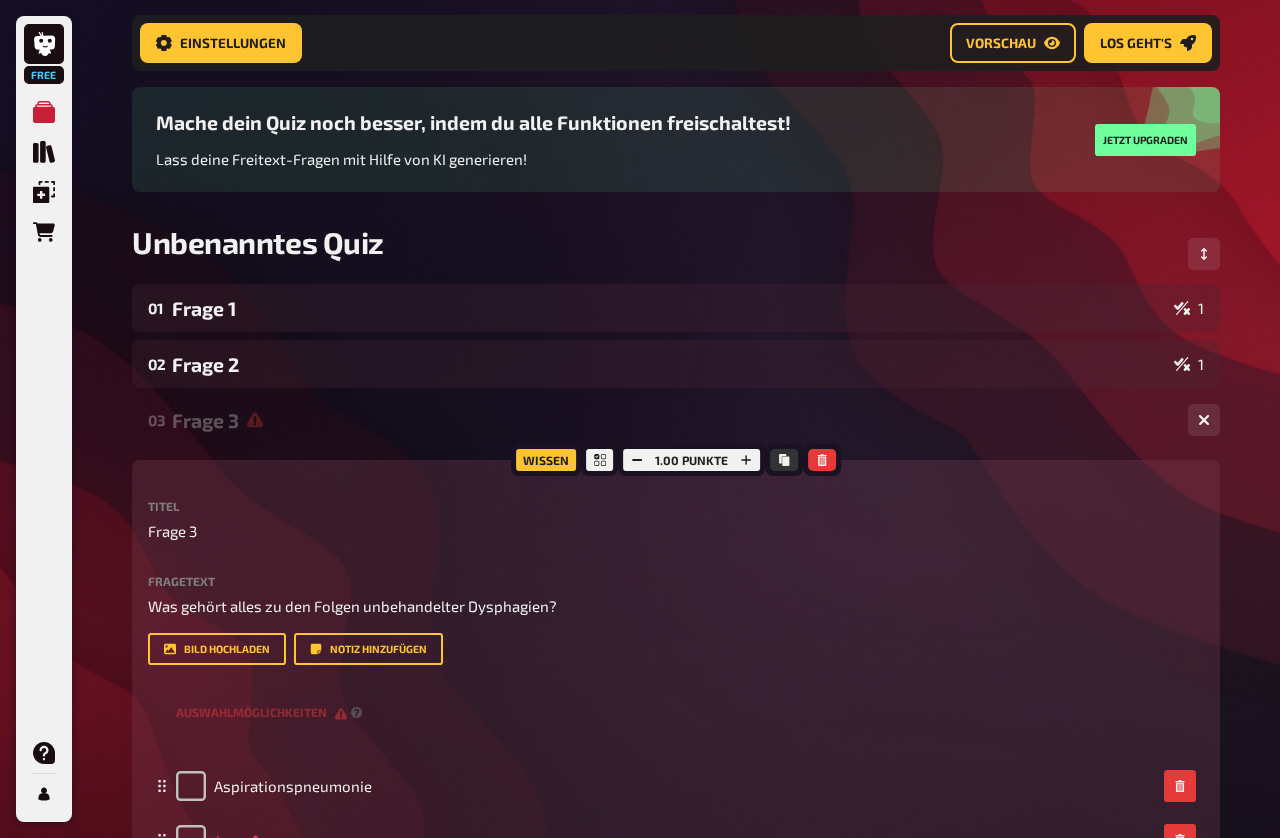 scroll, scrollTop: 311, scrollLeft: 0, axis: vertical 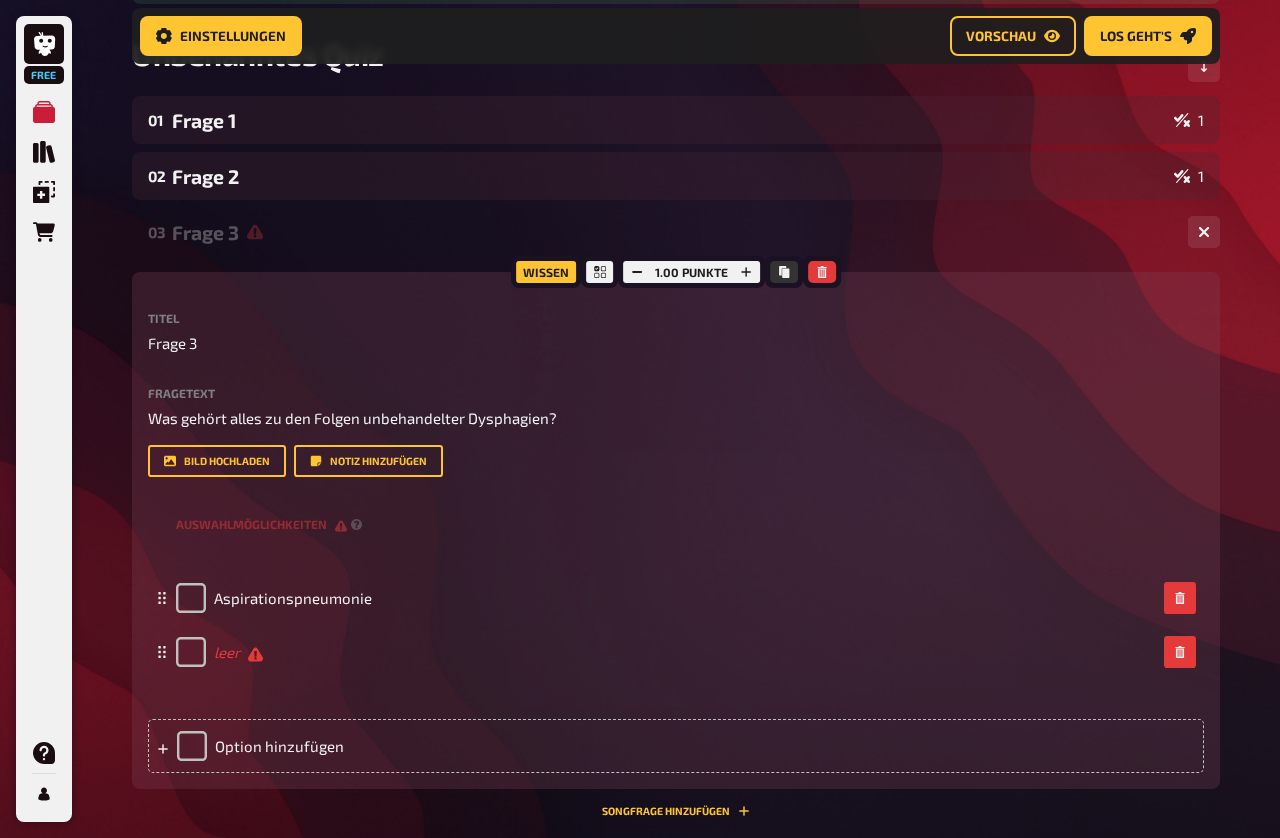 click on "leer" at bounding box center [238, 652] 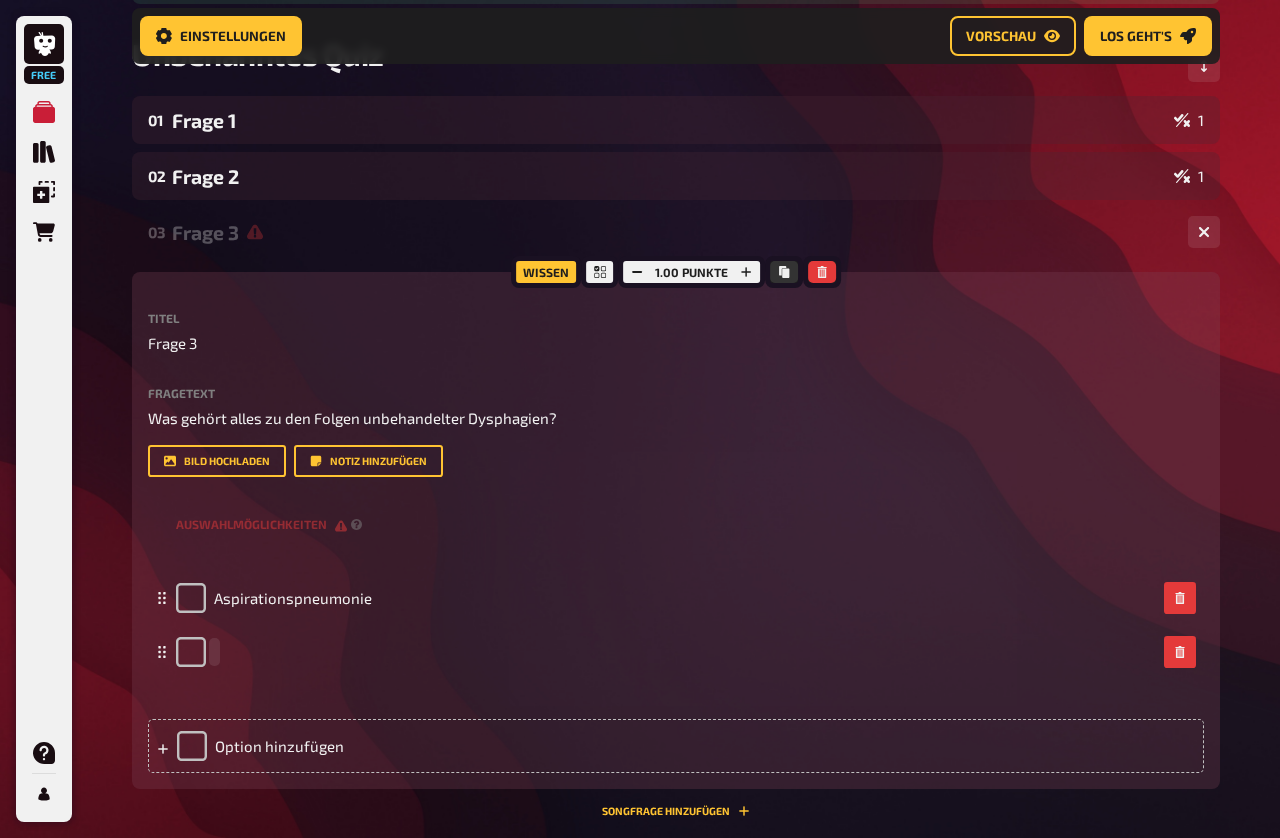 scroll, scrollTop: 311, scrollLeft: 0, axis: vertical 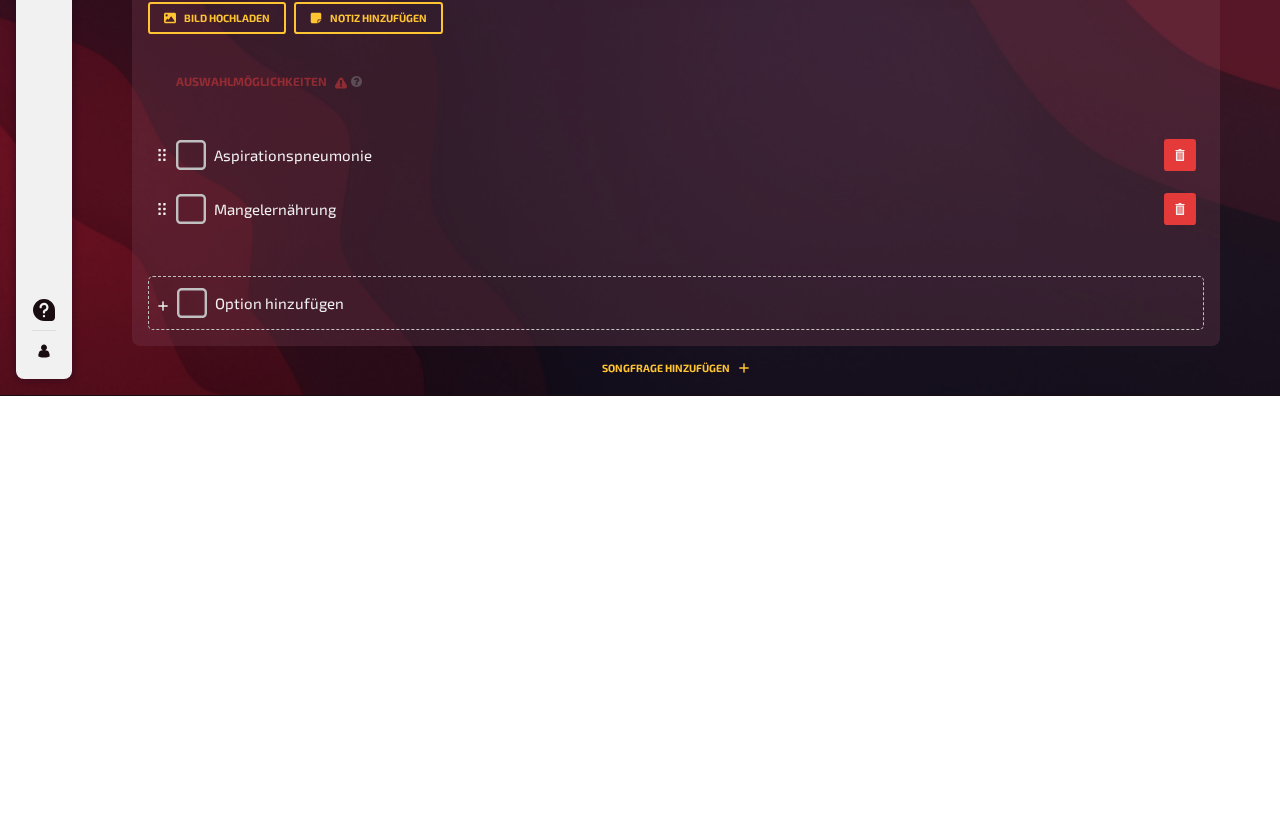 click on "Option hinzufügen" at bounding box center (676, 746) 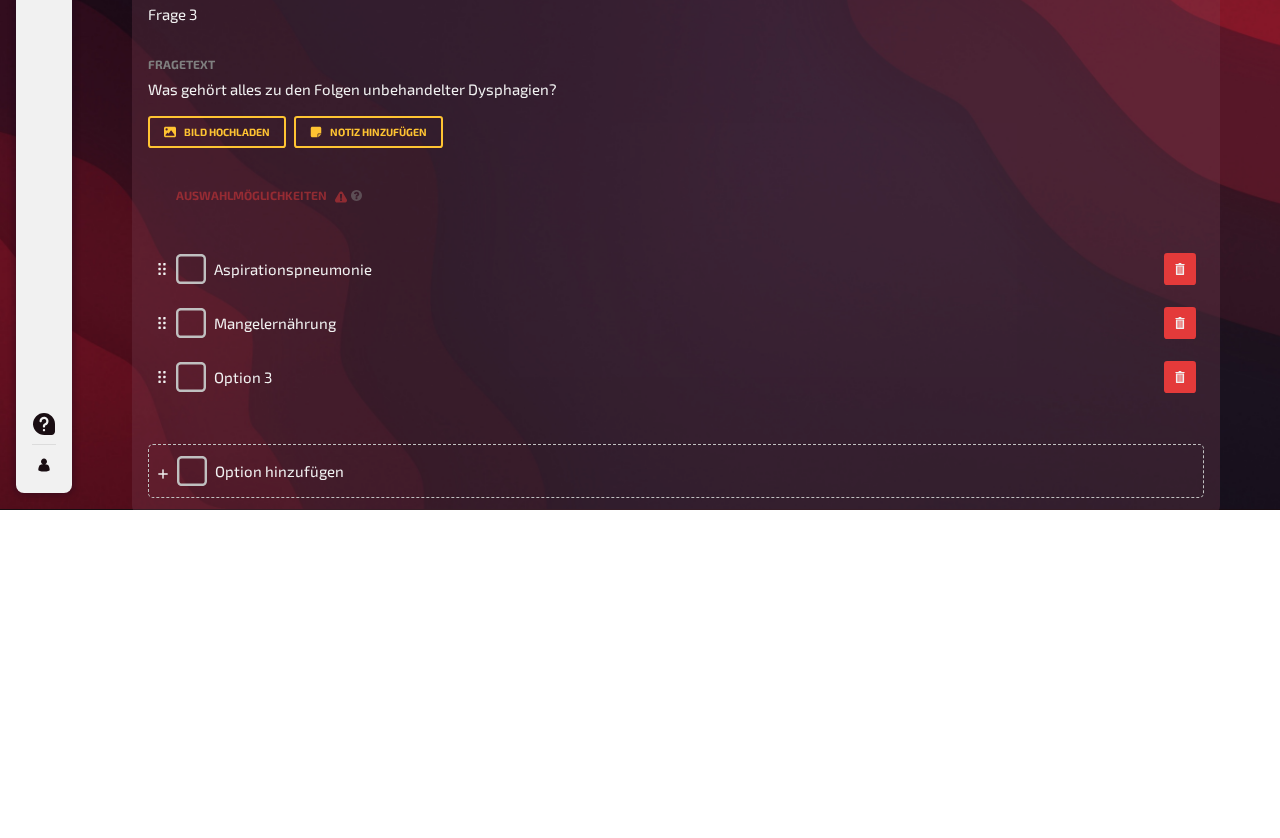 type 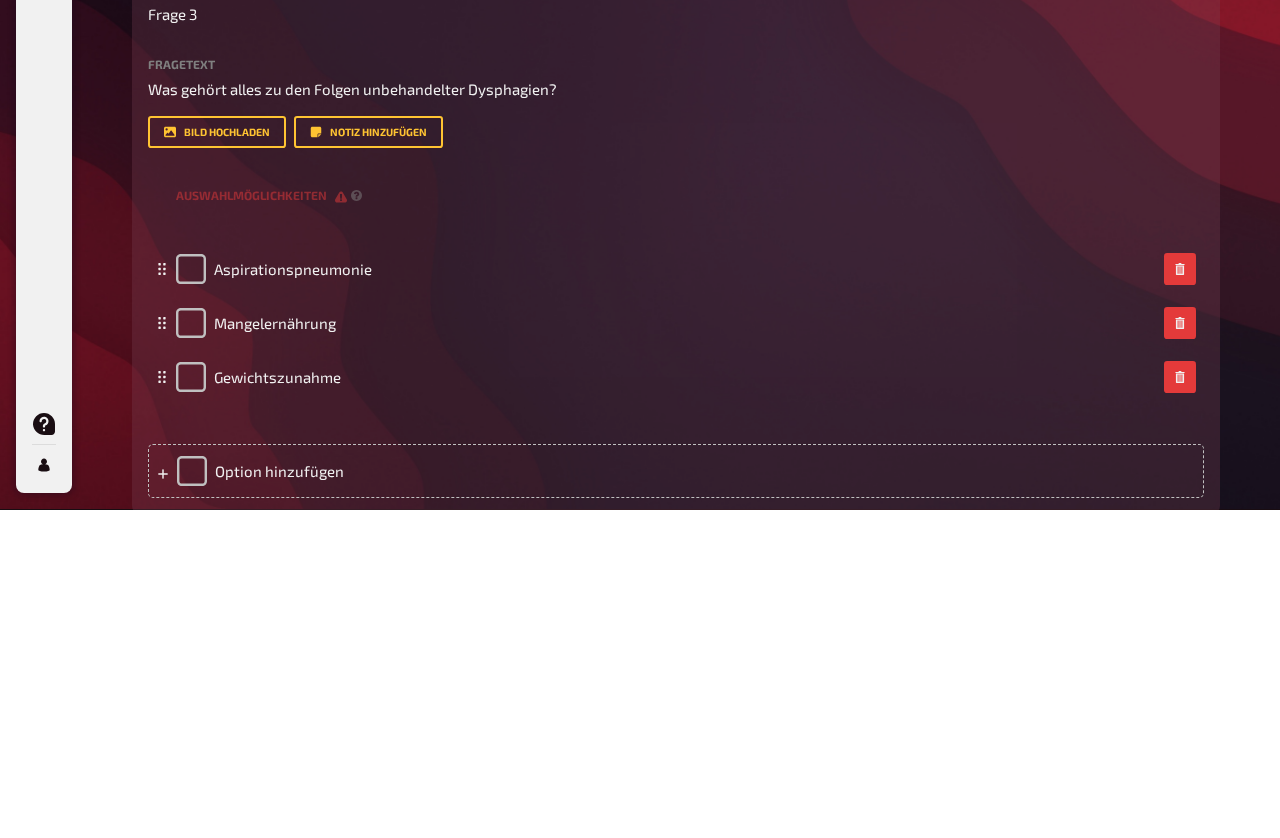 scroll, scrollTop: 640, scrollLeft: 0, axis: vertical 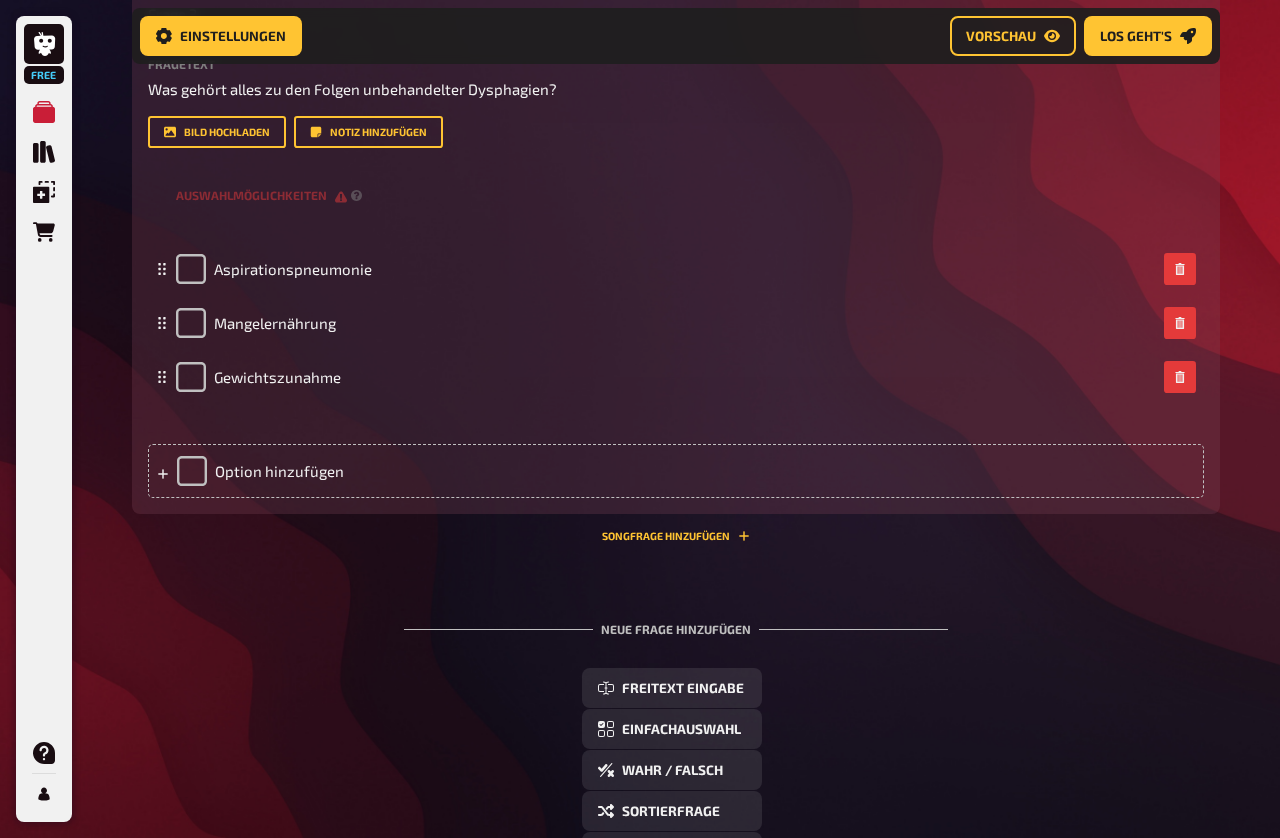 click on "Option hinzufügen" at bounding box center (676, 471) 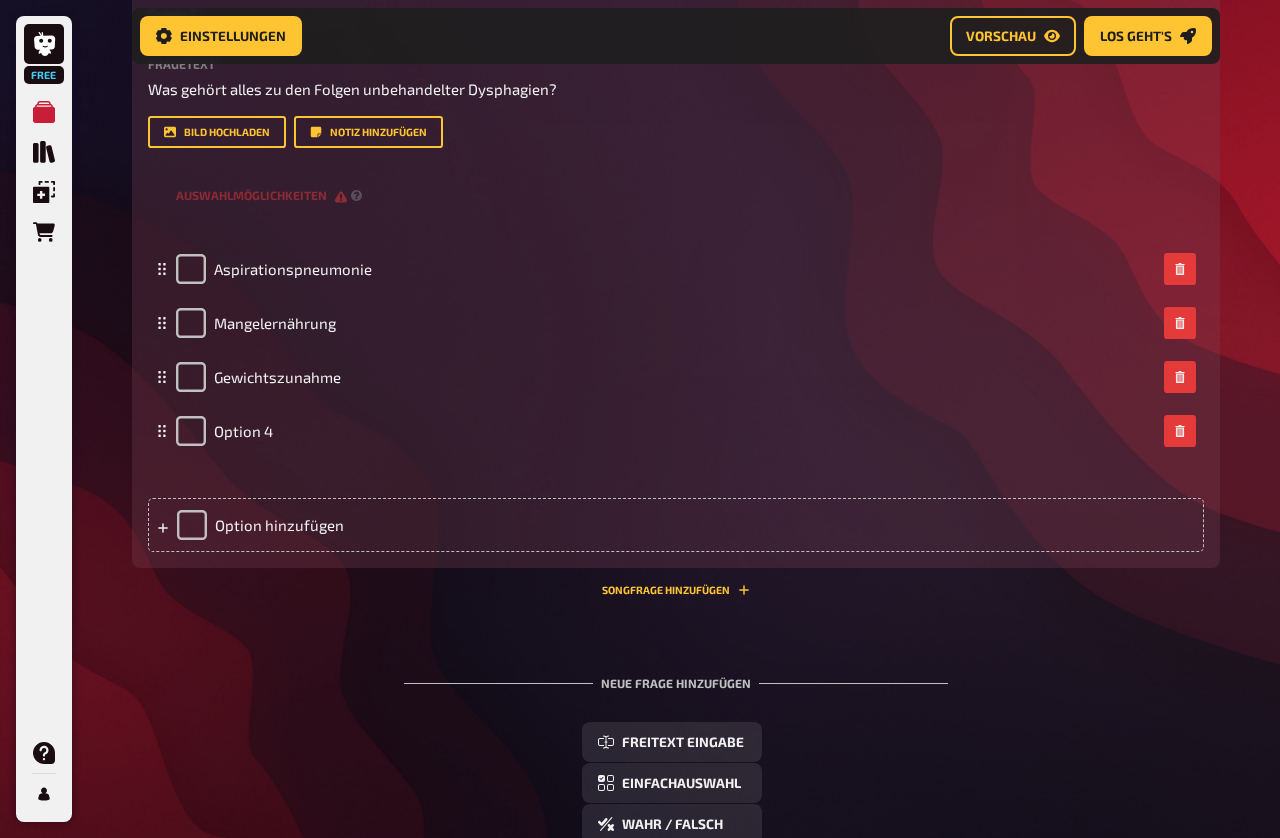 click on "Option 4" at bounding box center (243, 431) 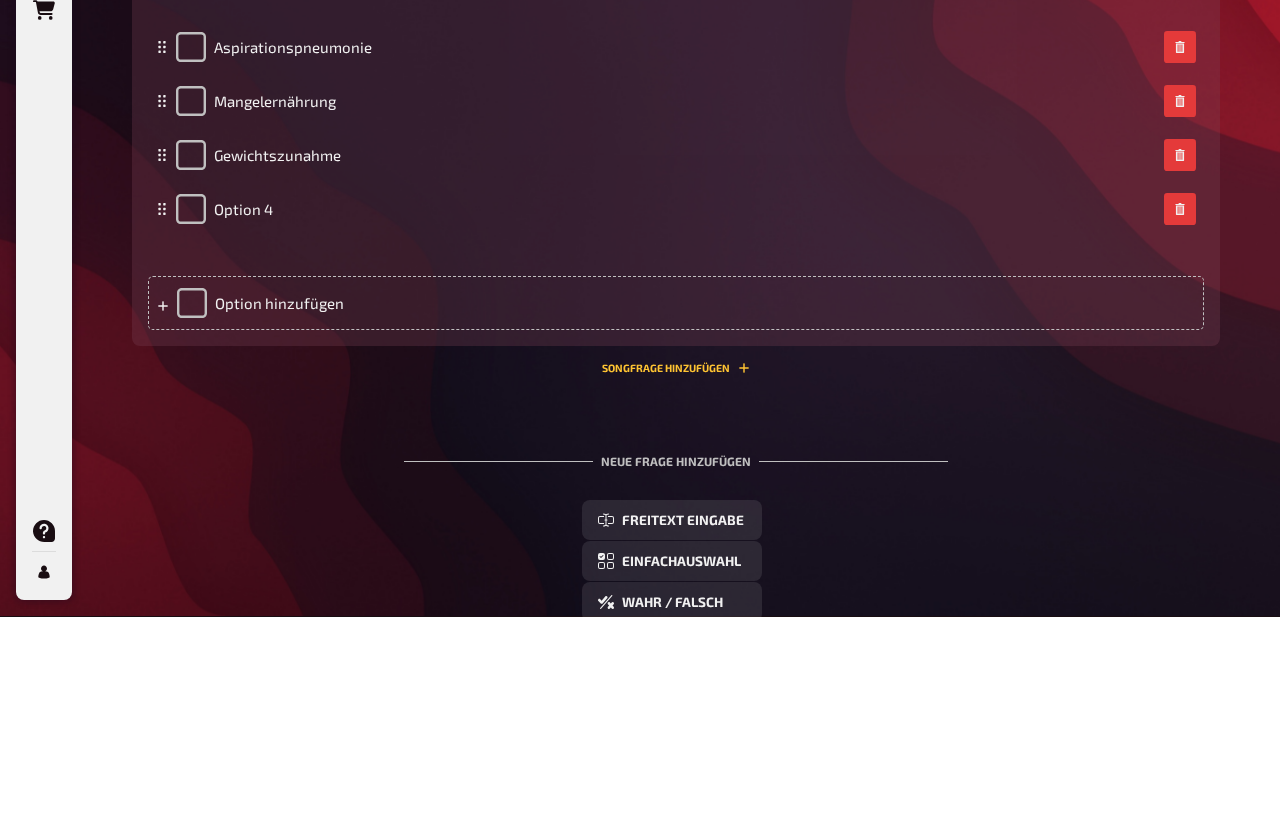 type 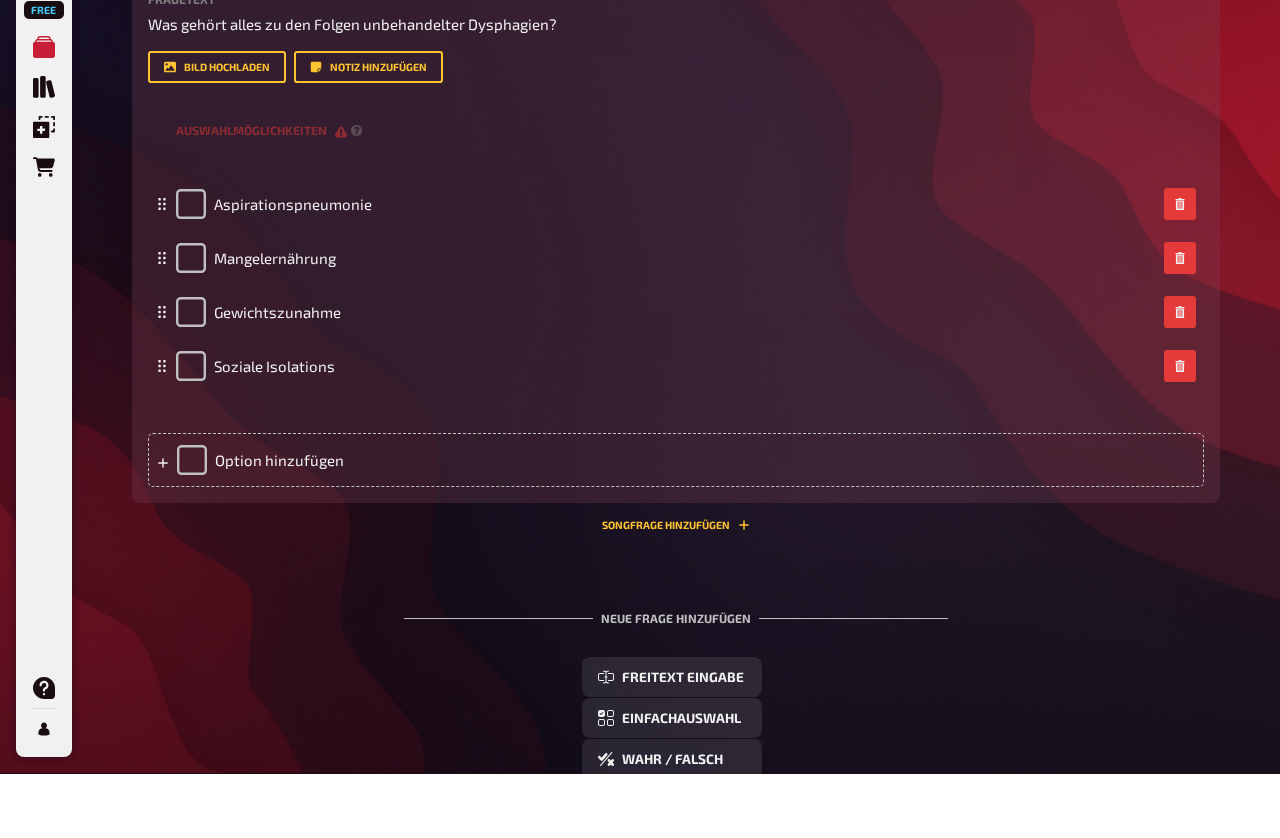 scroll, scrollTop: 705, scrollLeft: 0, axis: vertical 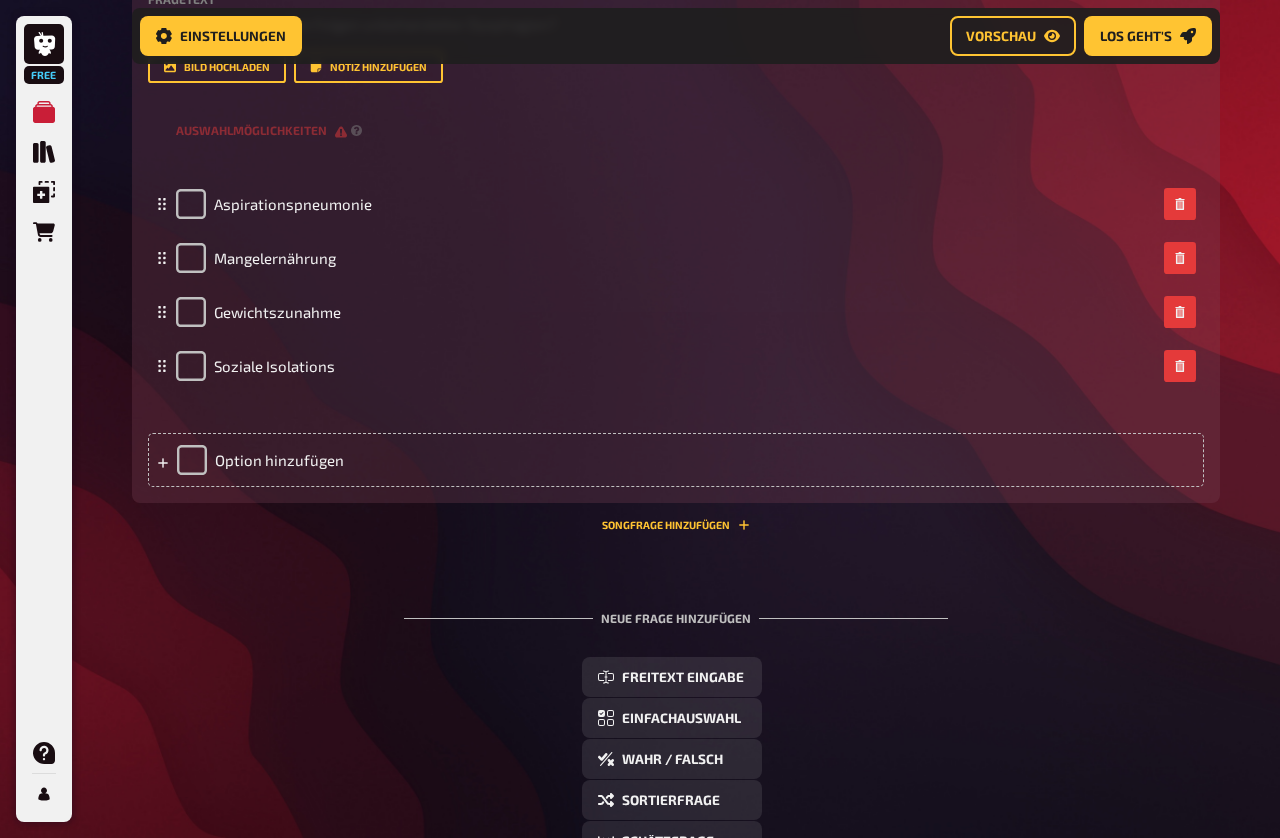 click on "Songfrage hinzufügen" at bounding box center [676, 525] 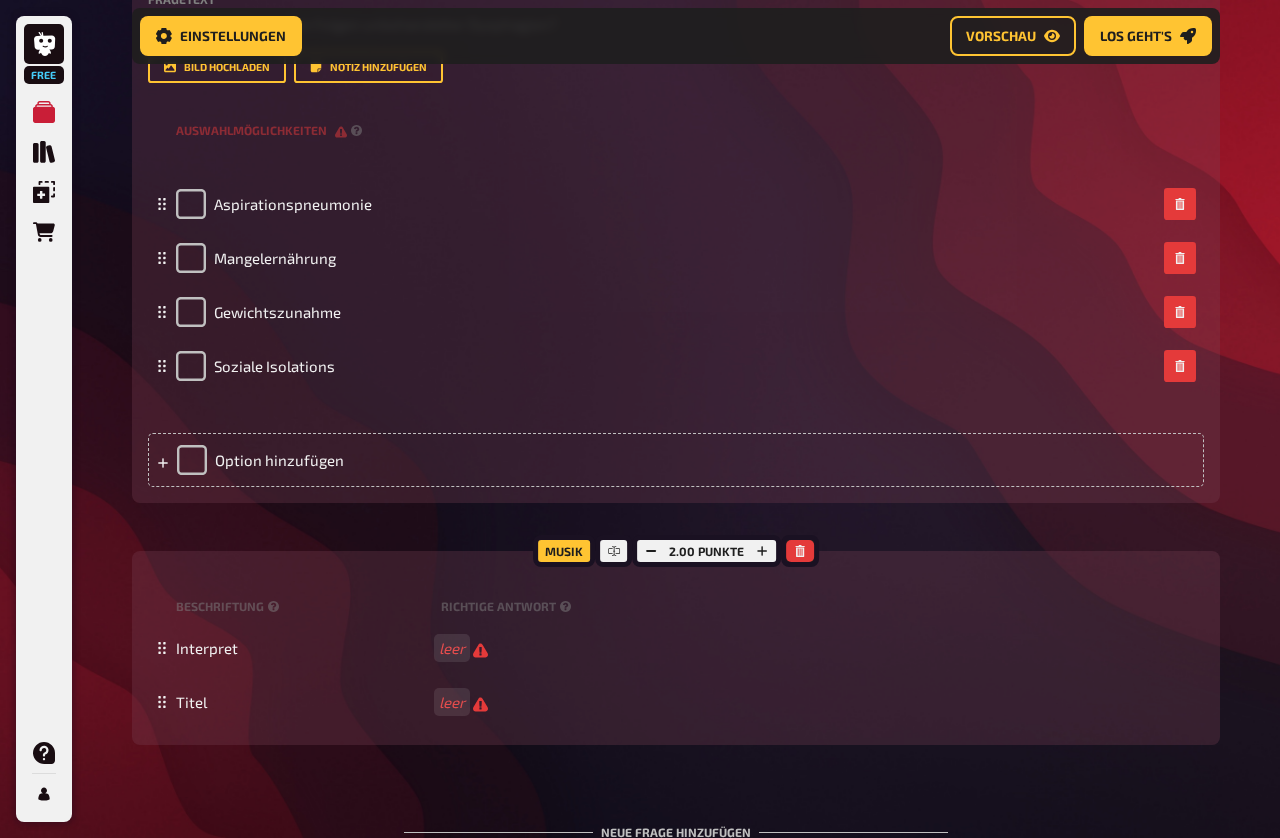 click at bounding box center (800, 551) 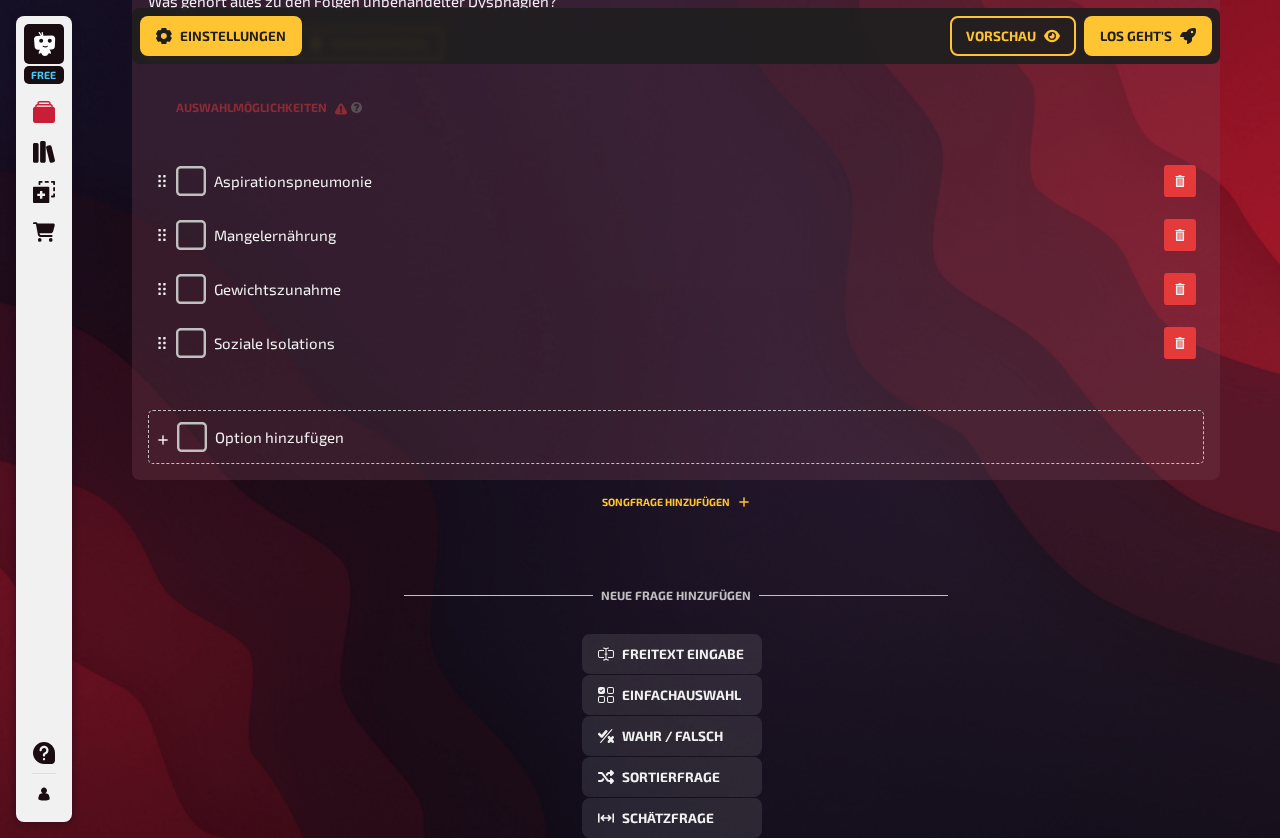 scroll, scrollTop: 691, scrollLeft: 0, axis: vertical 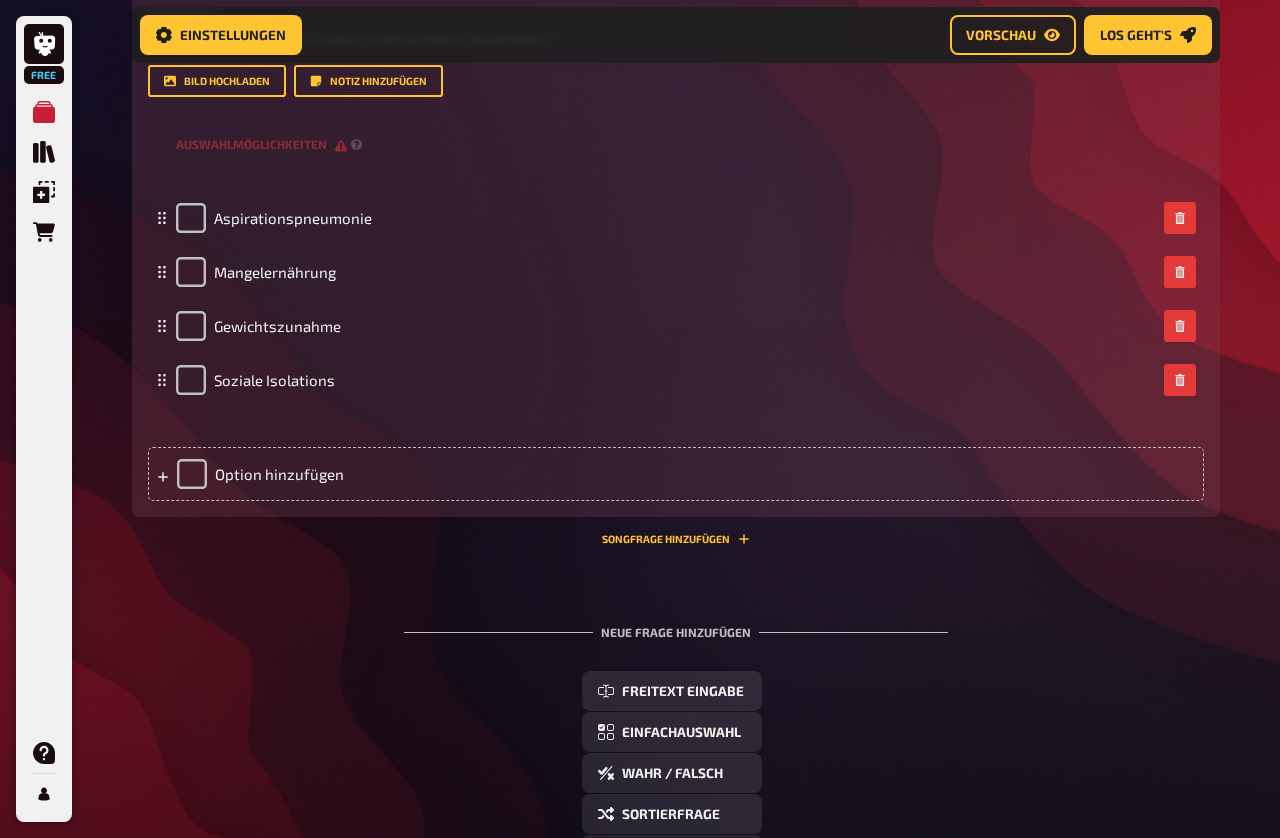 click 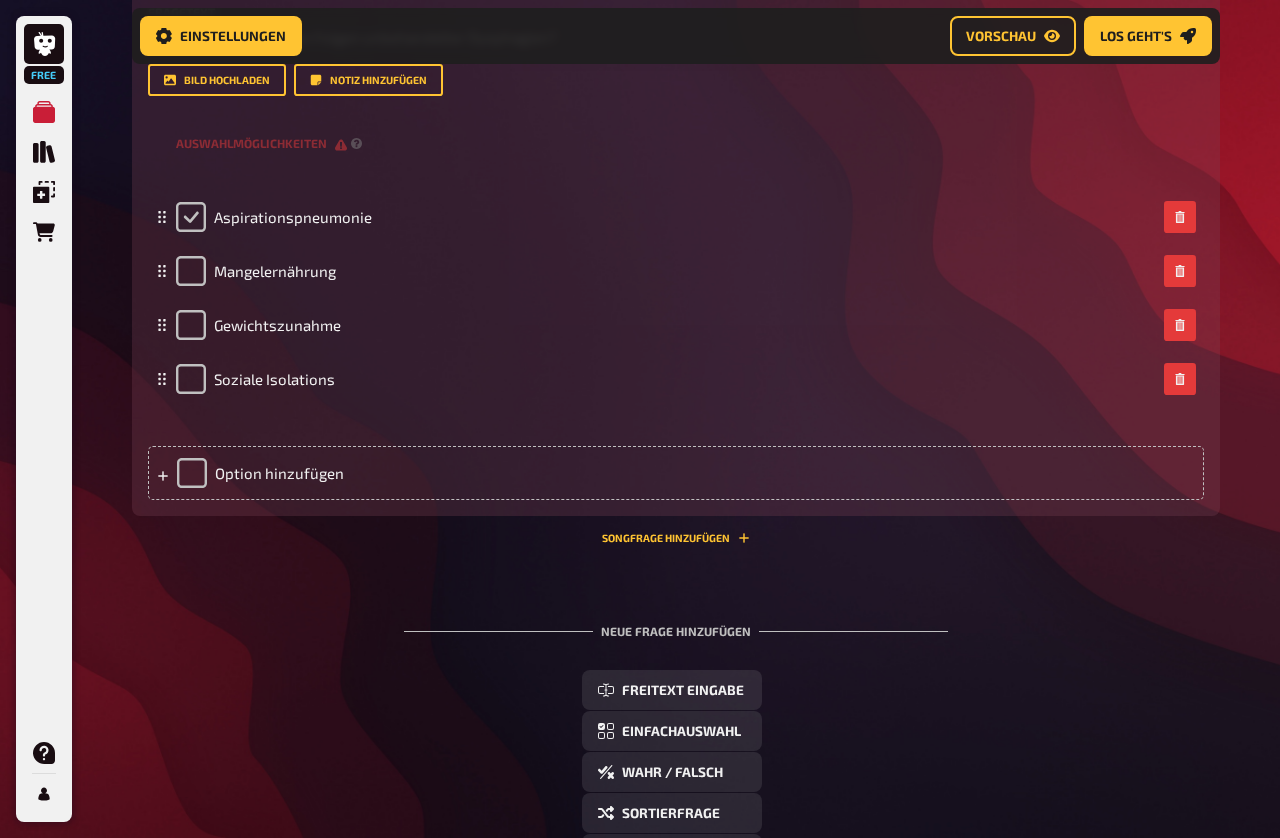 click at bounding box center (191, 217) 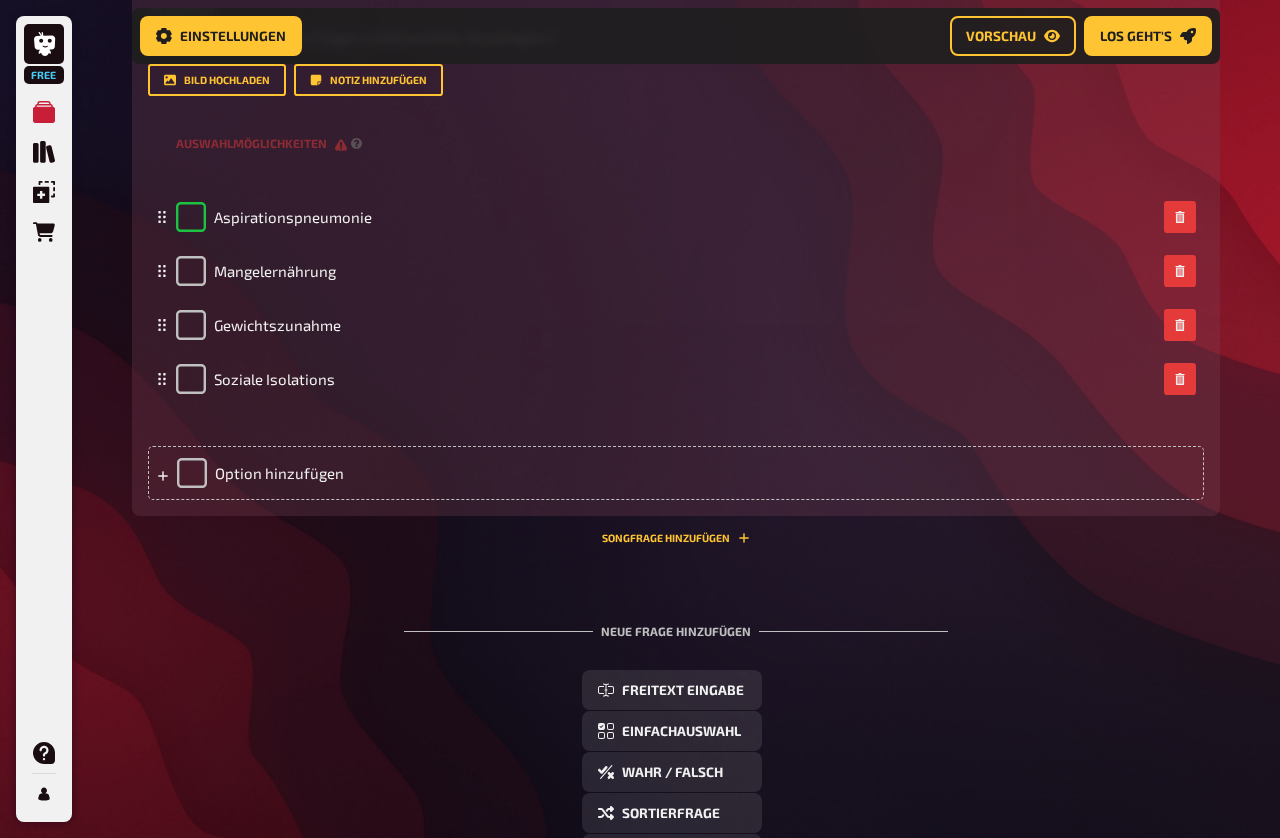 checkbox on "true" 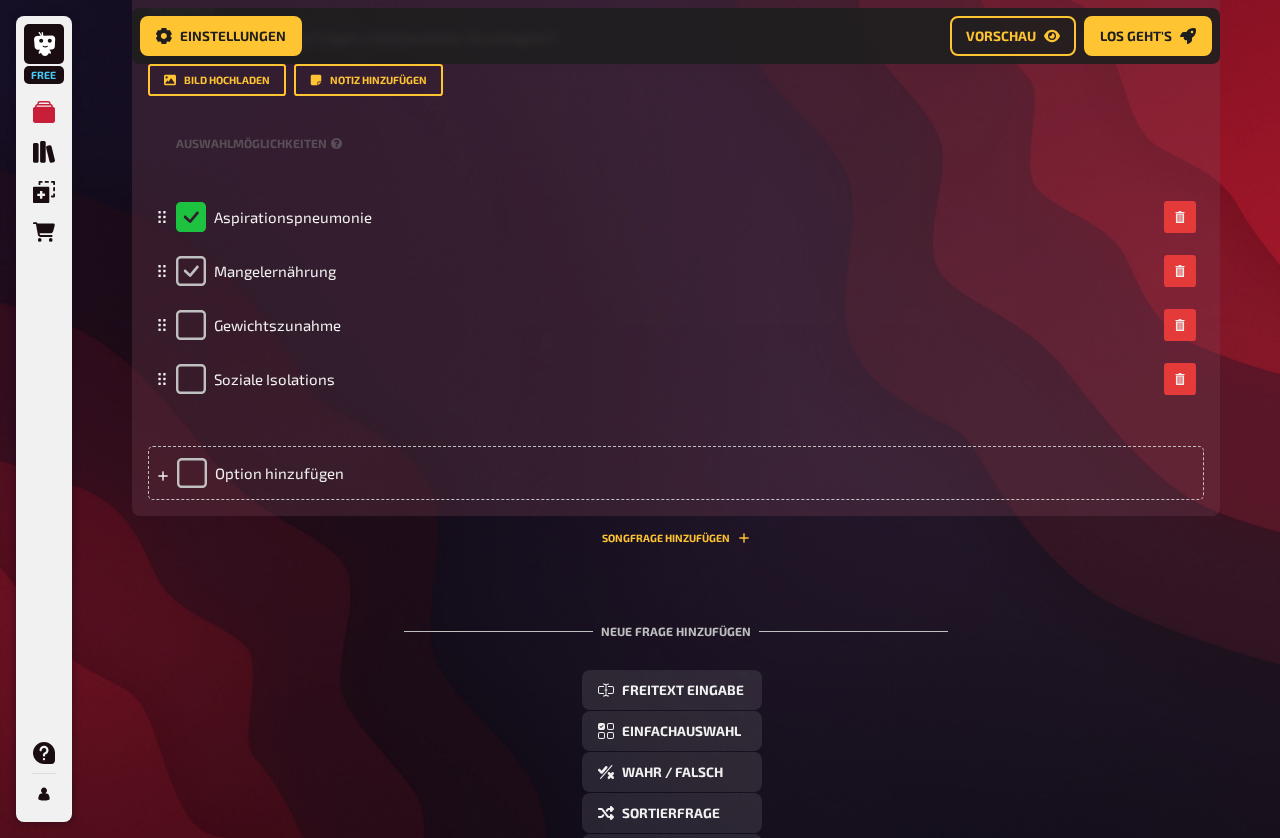 click at bounding box center (191, 271) 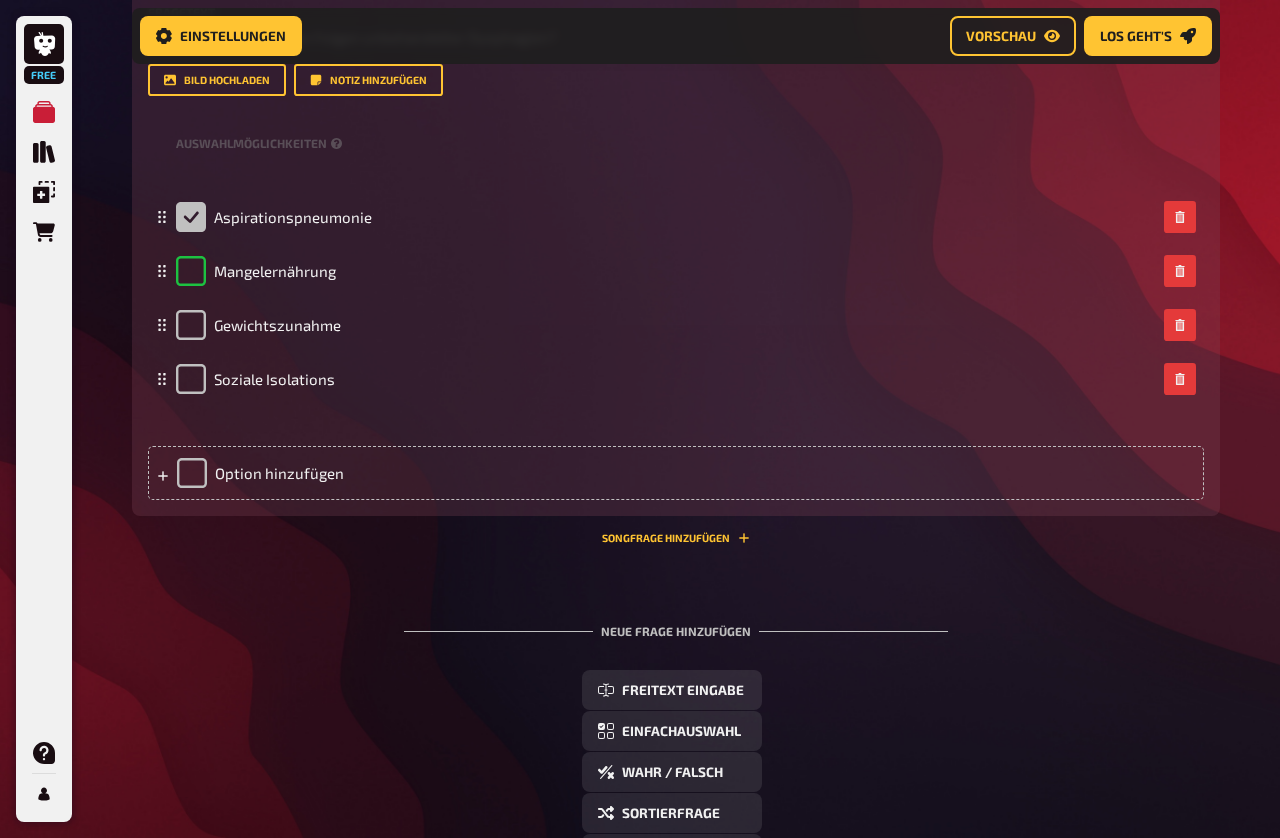 checkbox on "true" 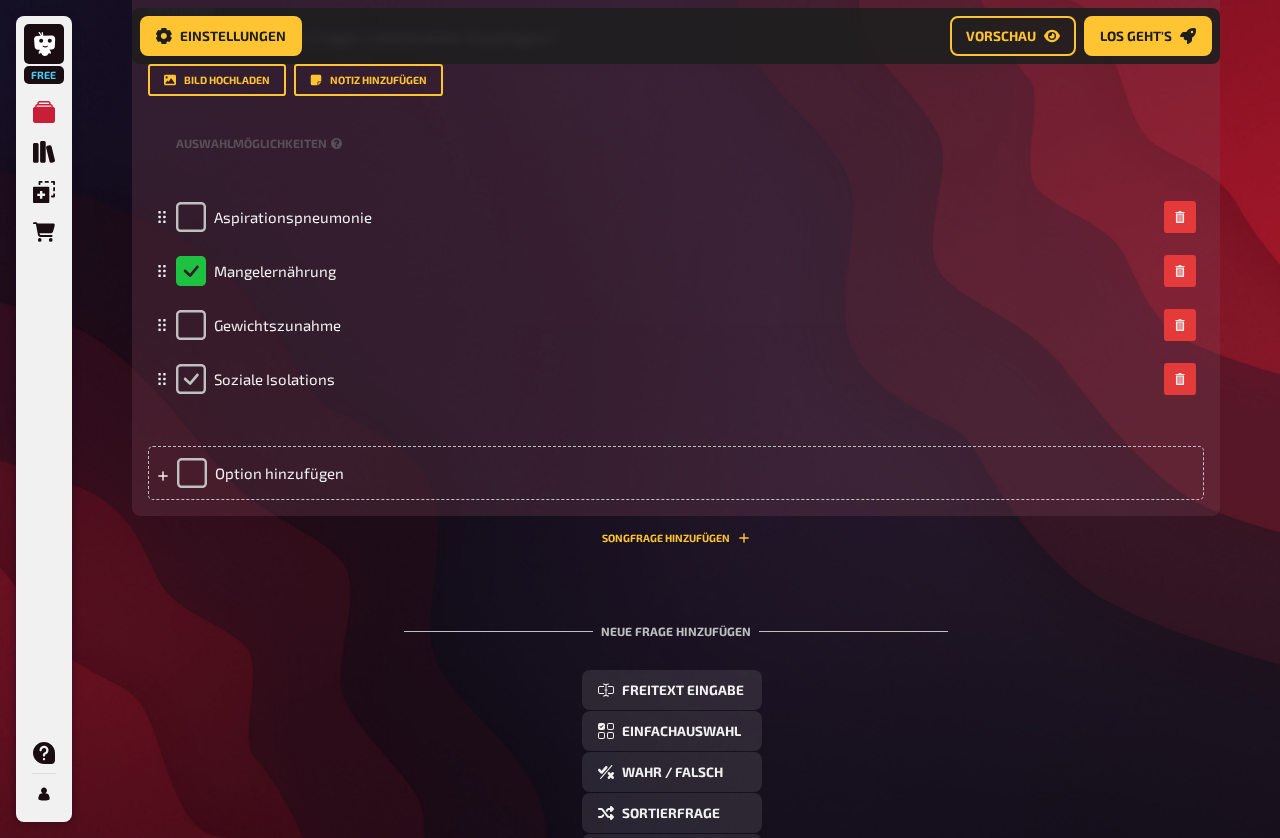 click at bounding box center (191, 379) 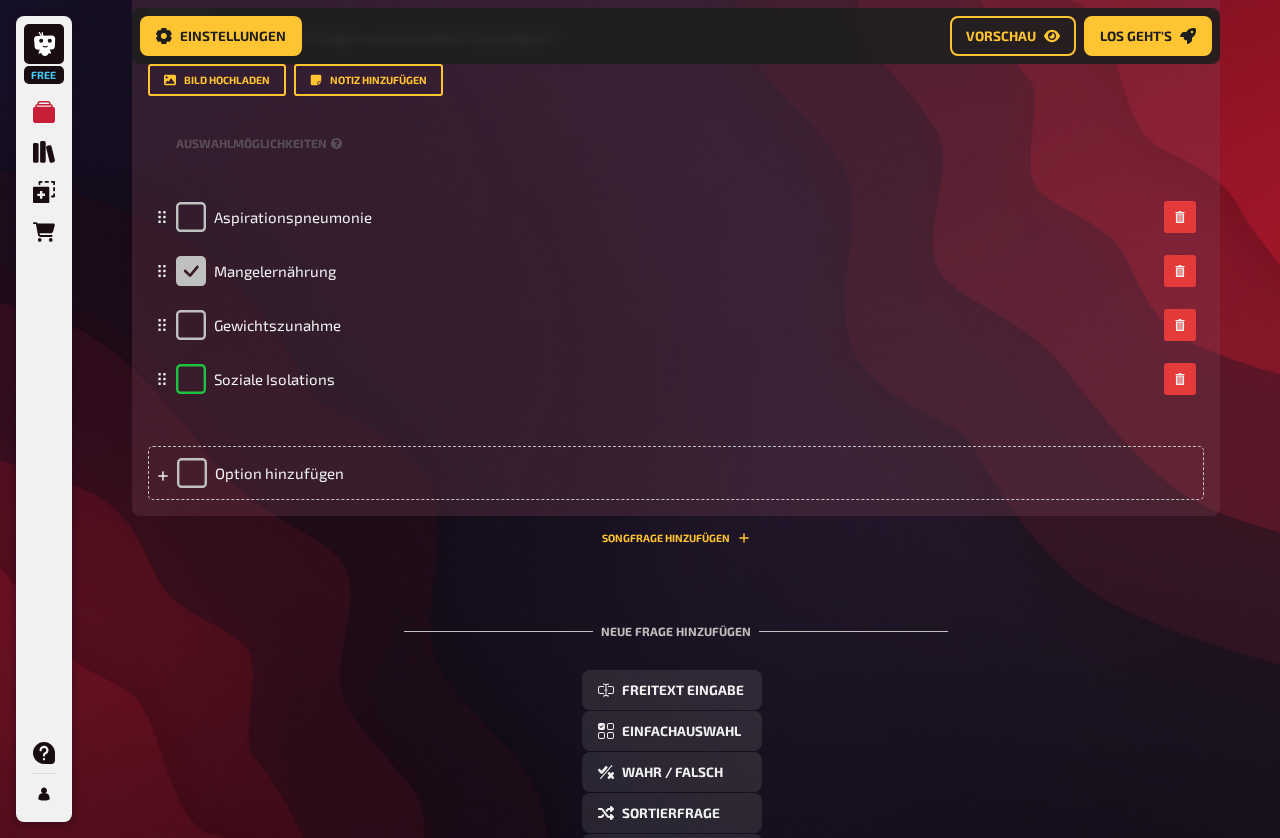 checkbox on "true" 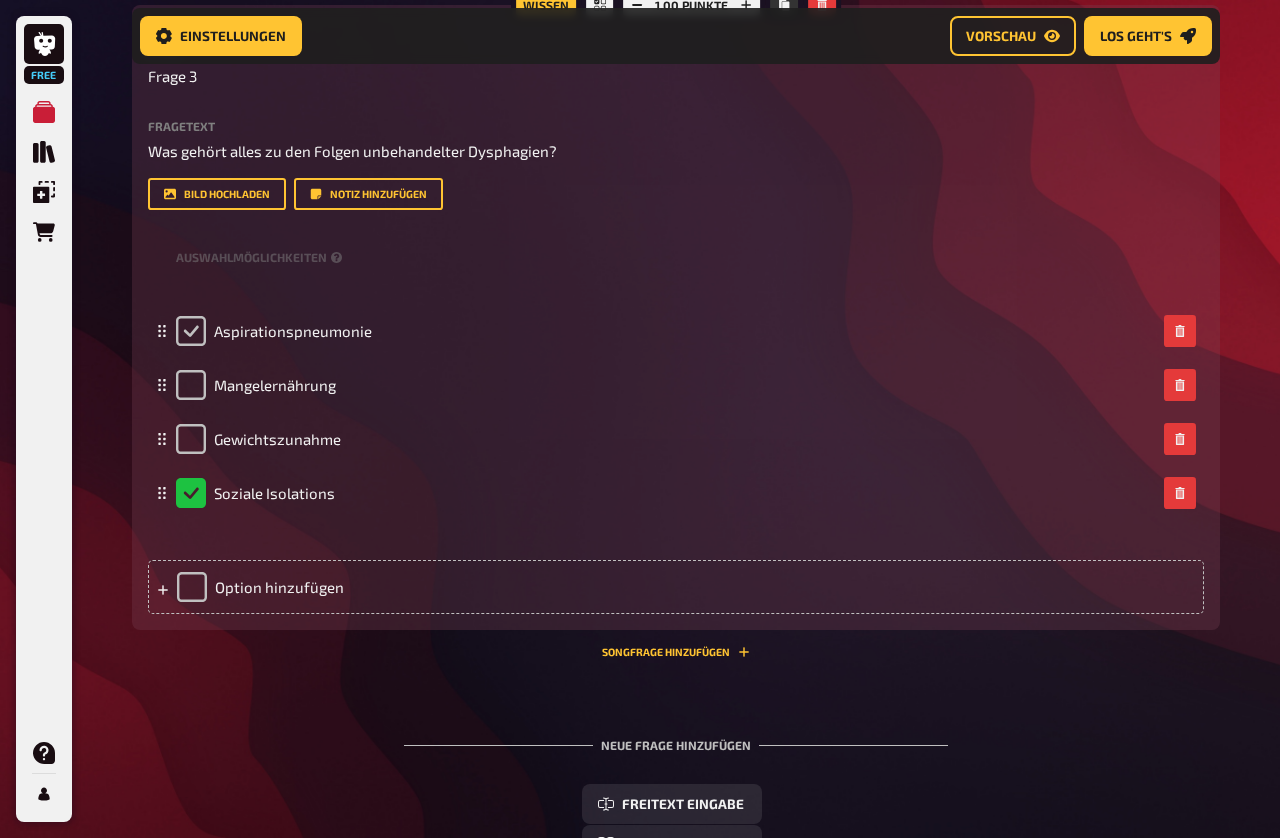 click at bounding box center (191, 331) 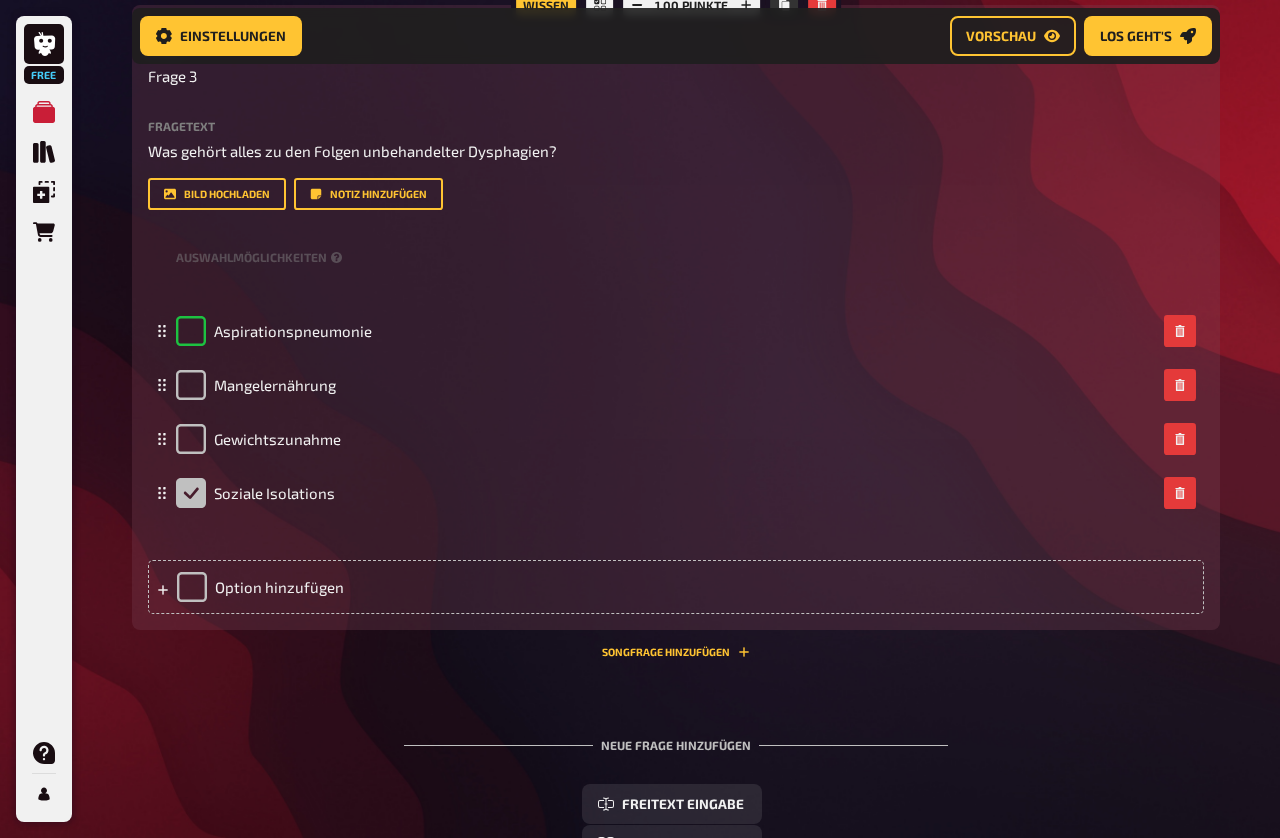 checkbox on "true" 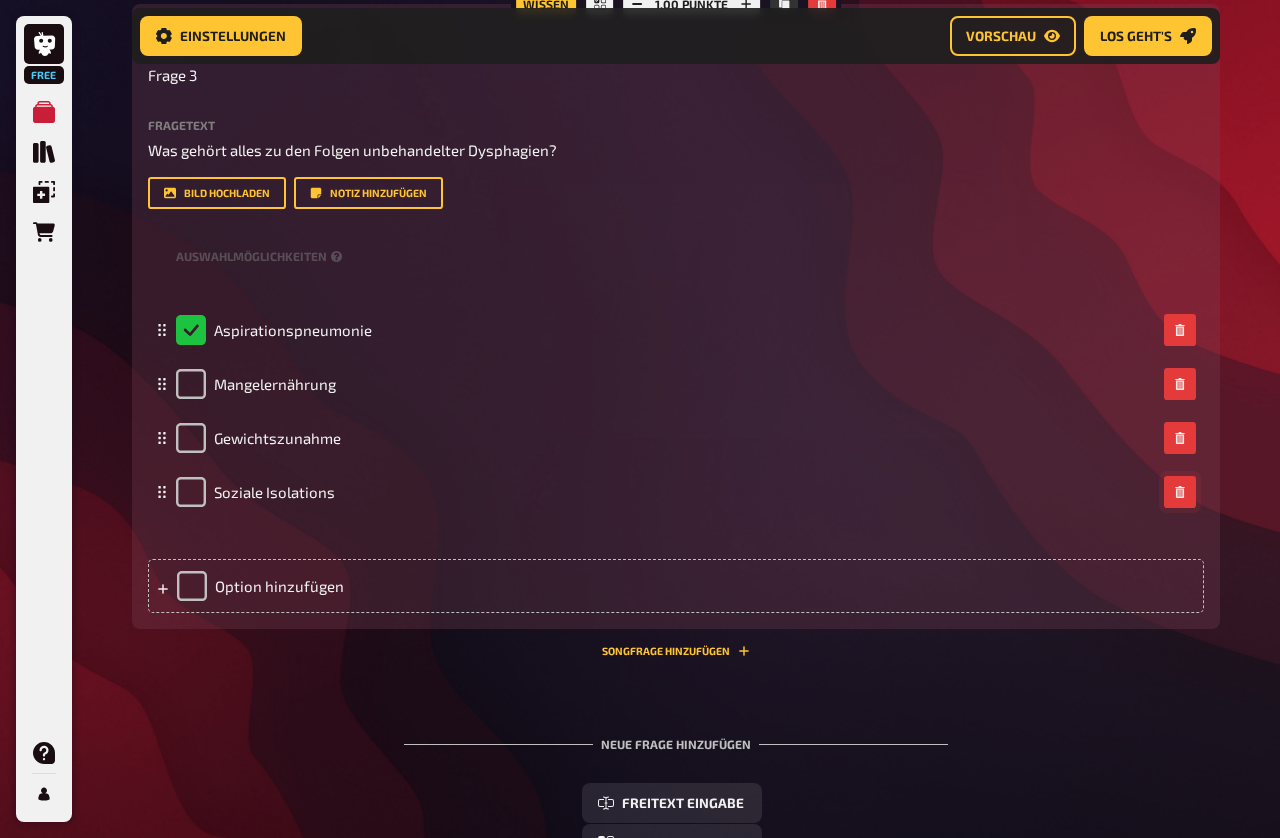 click 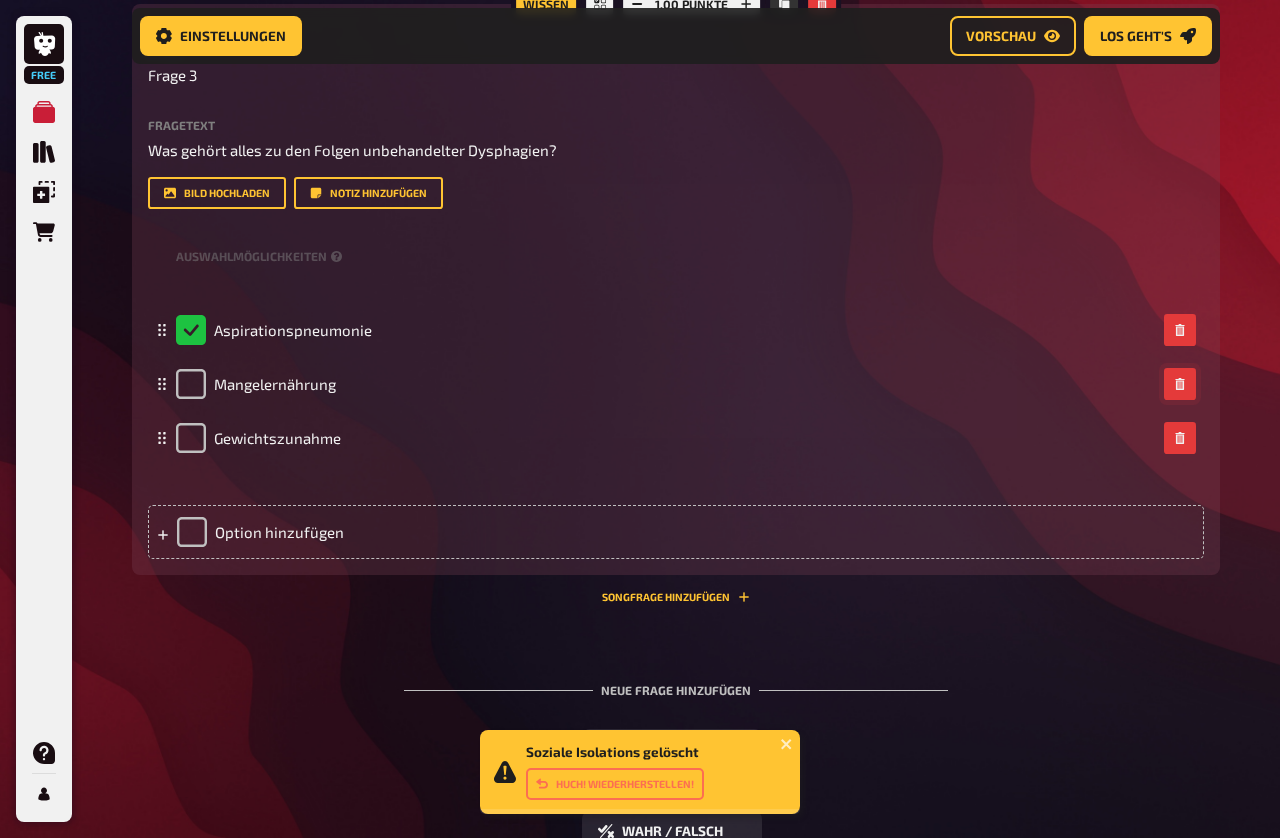 click at bounding box center (1180, 384) 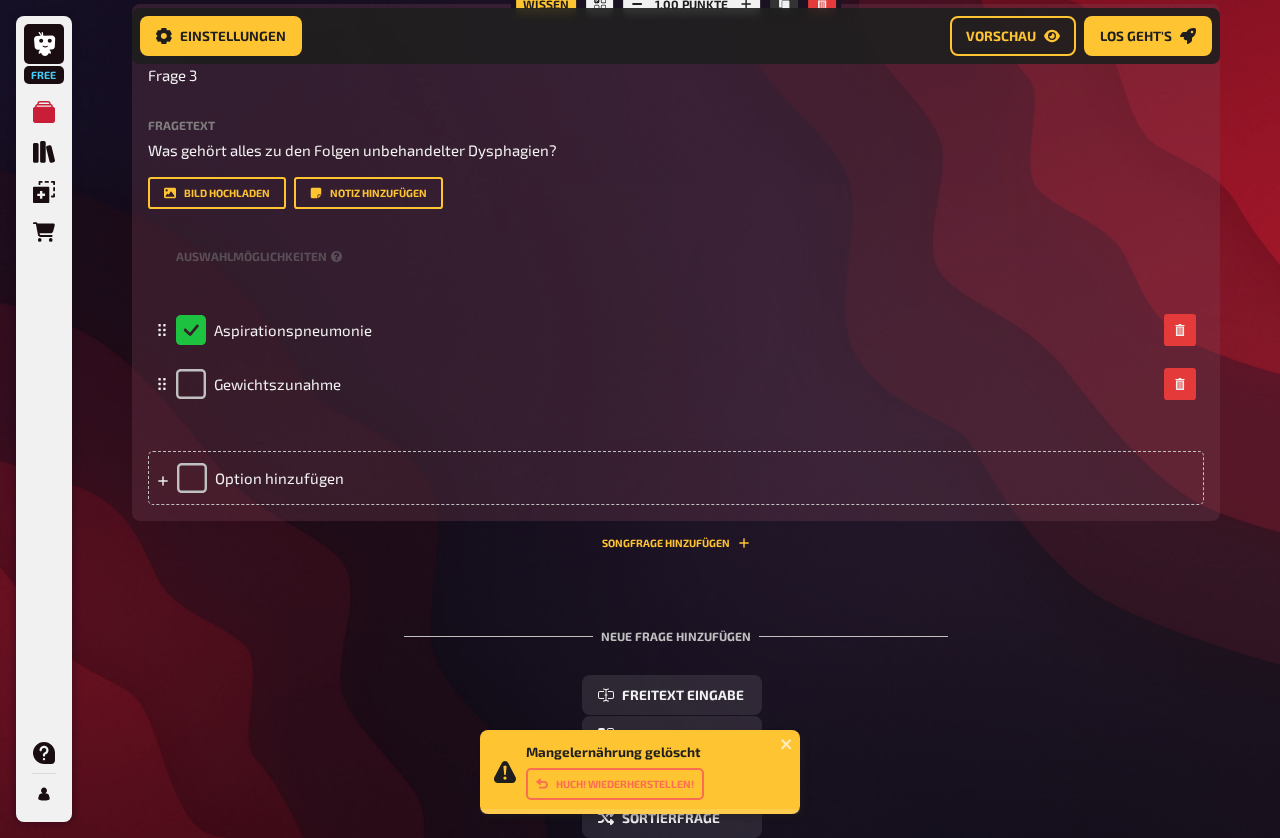 click on "Option hinzufügen" at bounding box center (676, 478) 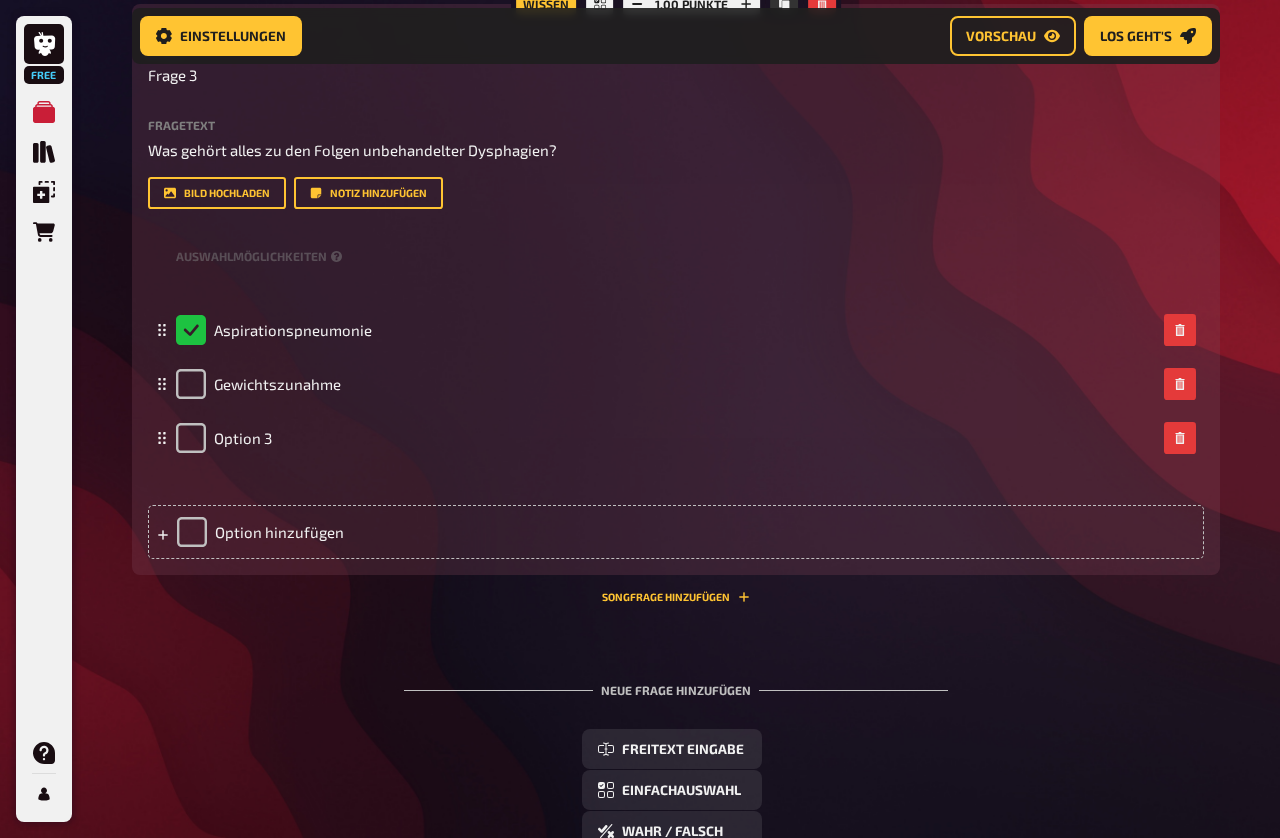 click on "Auswahlmöglichkeiten" at bounding box center [251, 256] 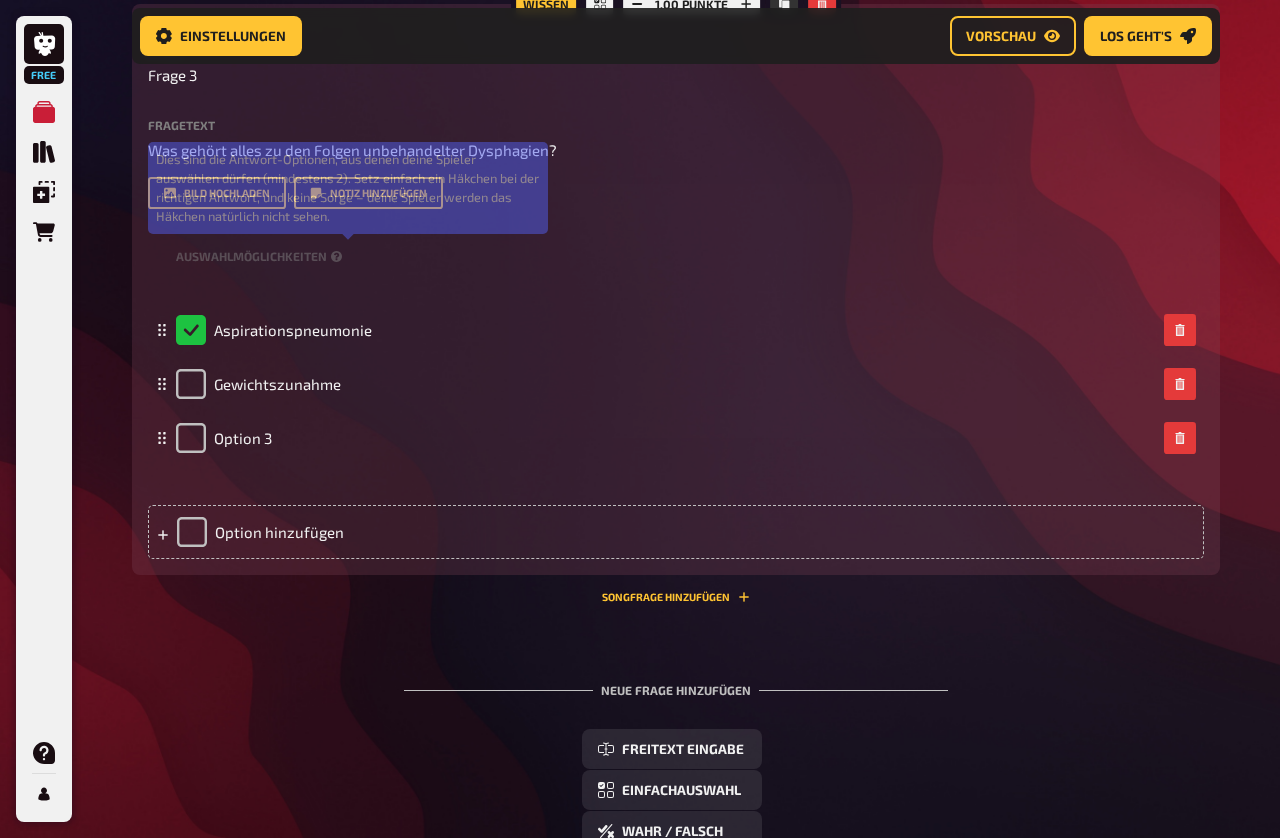 click on "Titel Frage 3 Fragetext Was gehört alles zu den Folgen unbehandelter Dysphagien? Hier hinziehen für Dateiupload Bild hochladen   Notiz hinzufügen Auswahlmöglichkeiten Dies sind die Antwort-Optionen, aus denen deine Spieler auswählen dürfen (mindestens 2). Setz einfach ein Häkchen bei der richtigen Antwort, und keine Sorge – deine Spieler werden das Häkchen natürlich nicht sehen. Aspirationspneumonie Gewichtszunahme Option 3
To pick up a draggable item, press the space bar.
While dragging, use the arrow keys to move the item.
Press space again to drop the item in its new position, or press escape to cancel.
Draggable item 0 was dropped over droppable area 0 Option hinzufügen" at bounding box center [676, 301] 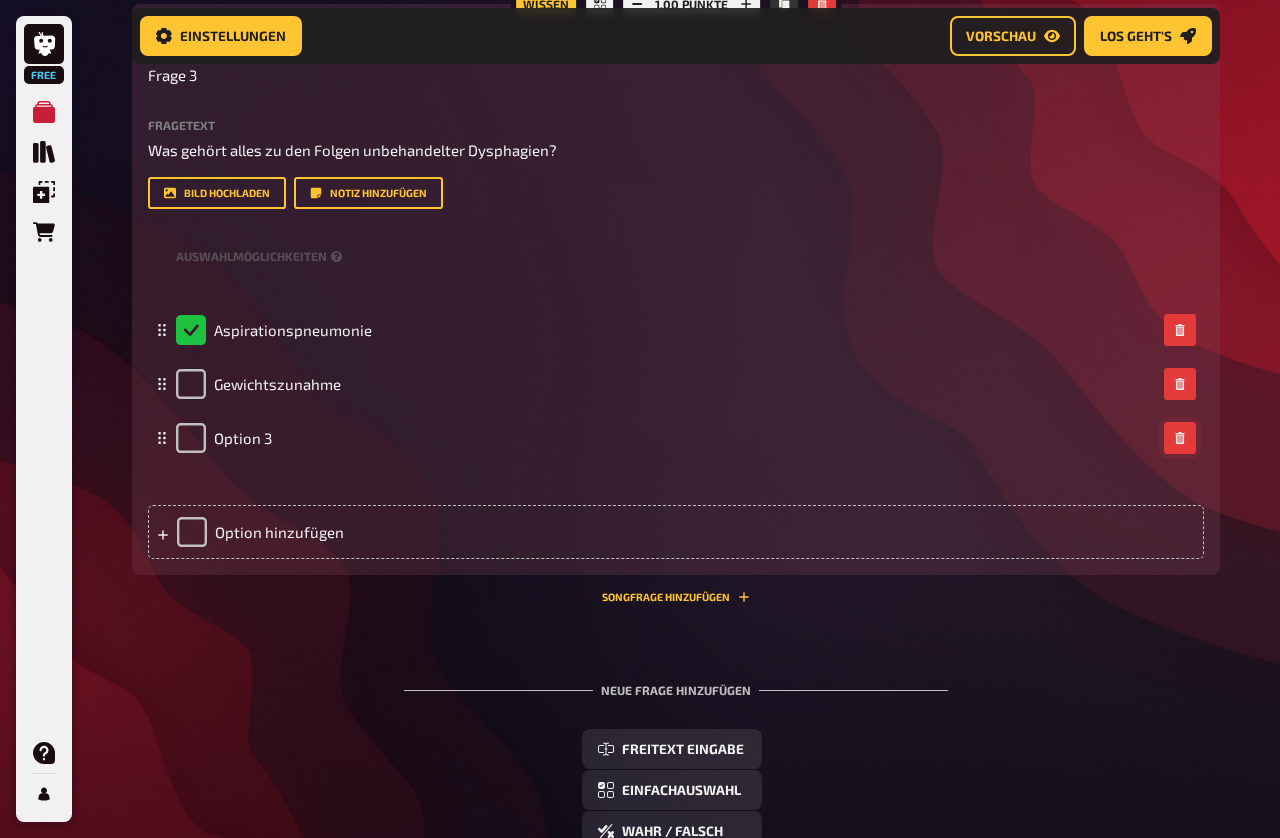 click at bounding box center [1180, 438] 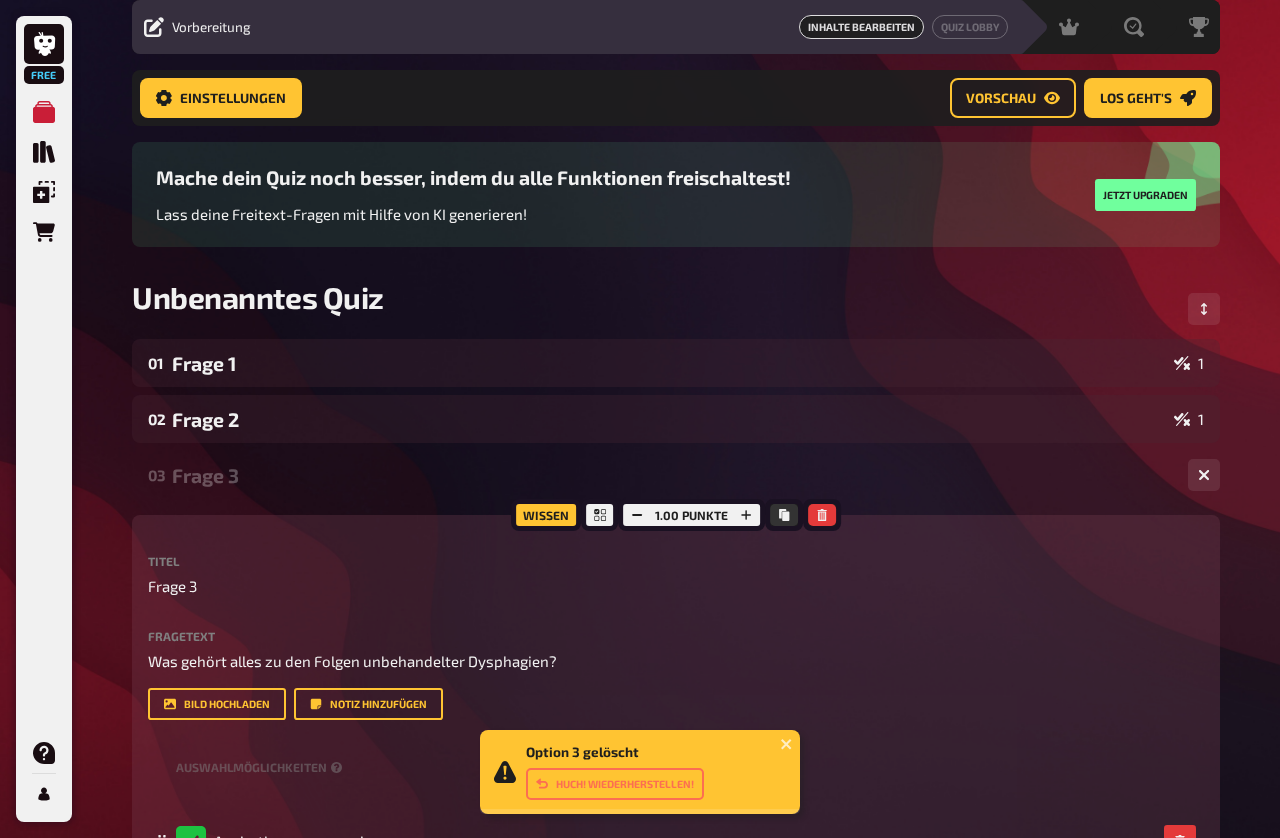 scroll, scrollTop: 0, scrollLeft: 0, axis: both 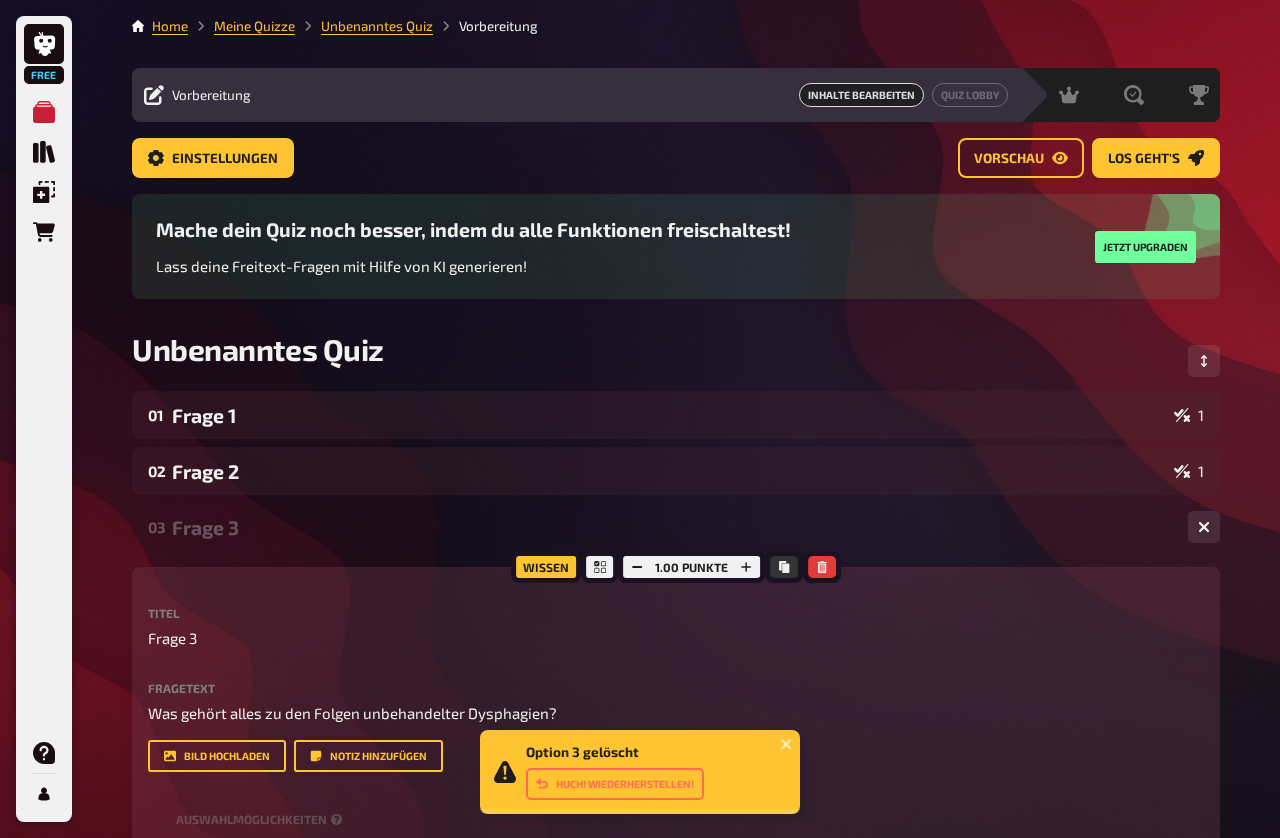 click on "Vorschau" at bounding box center (1009, 159) 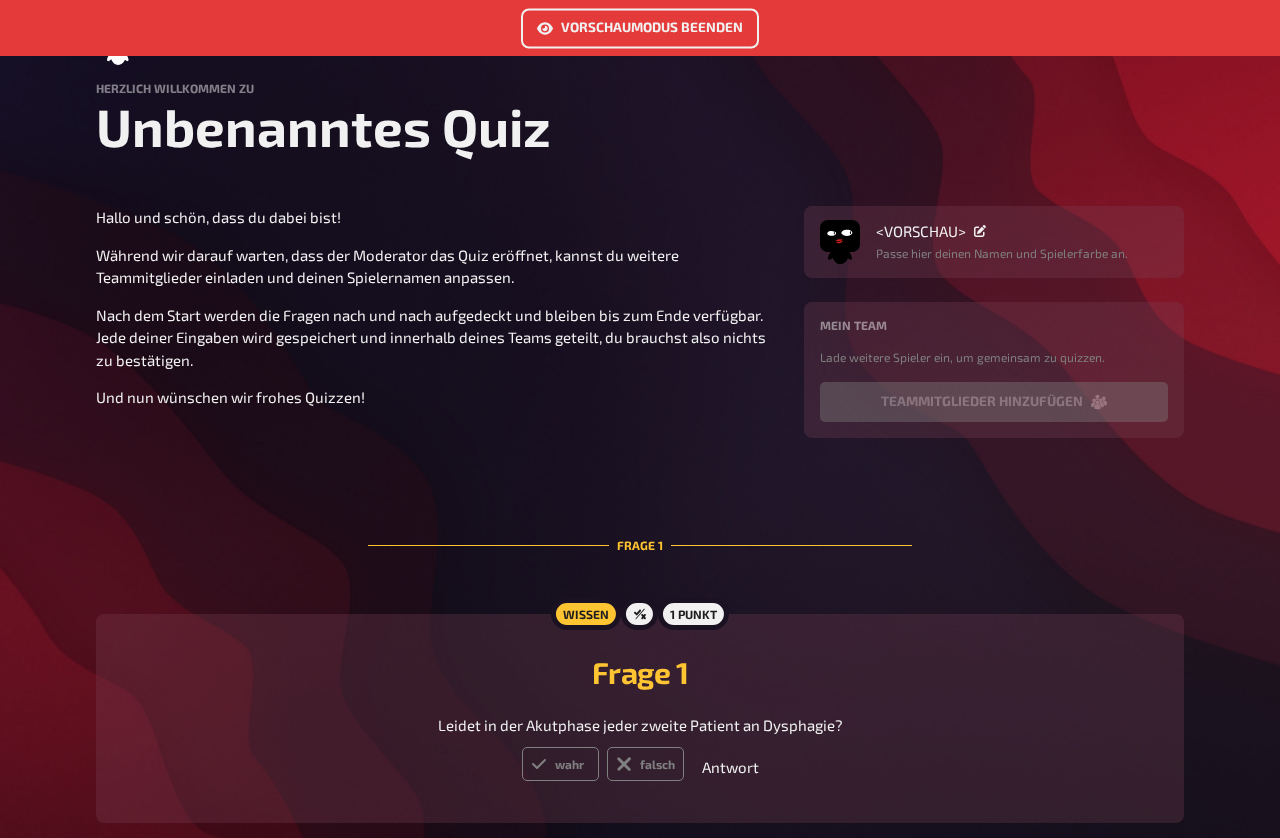 scroll, scrollTop: 0, scrollLeft: 0, axis: both 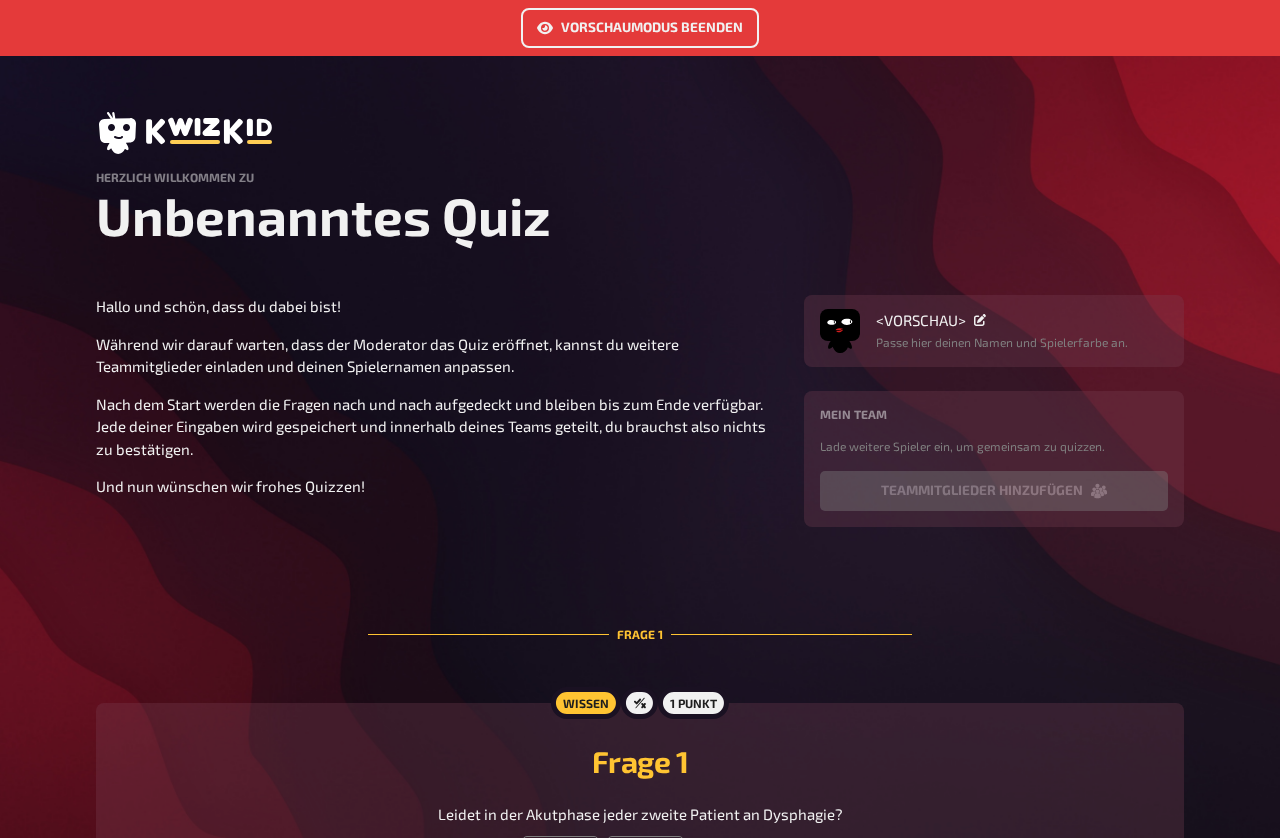 click on "Vorschaumodus beenden" at bounding box center (640, 28) 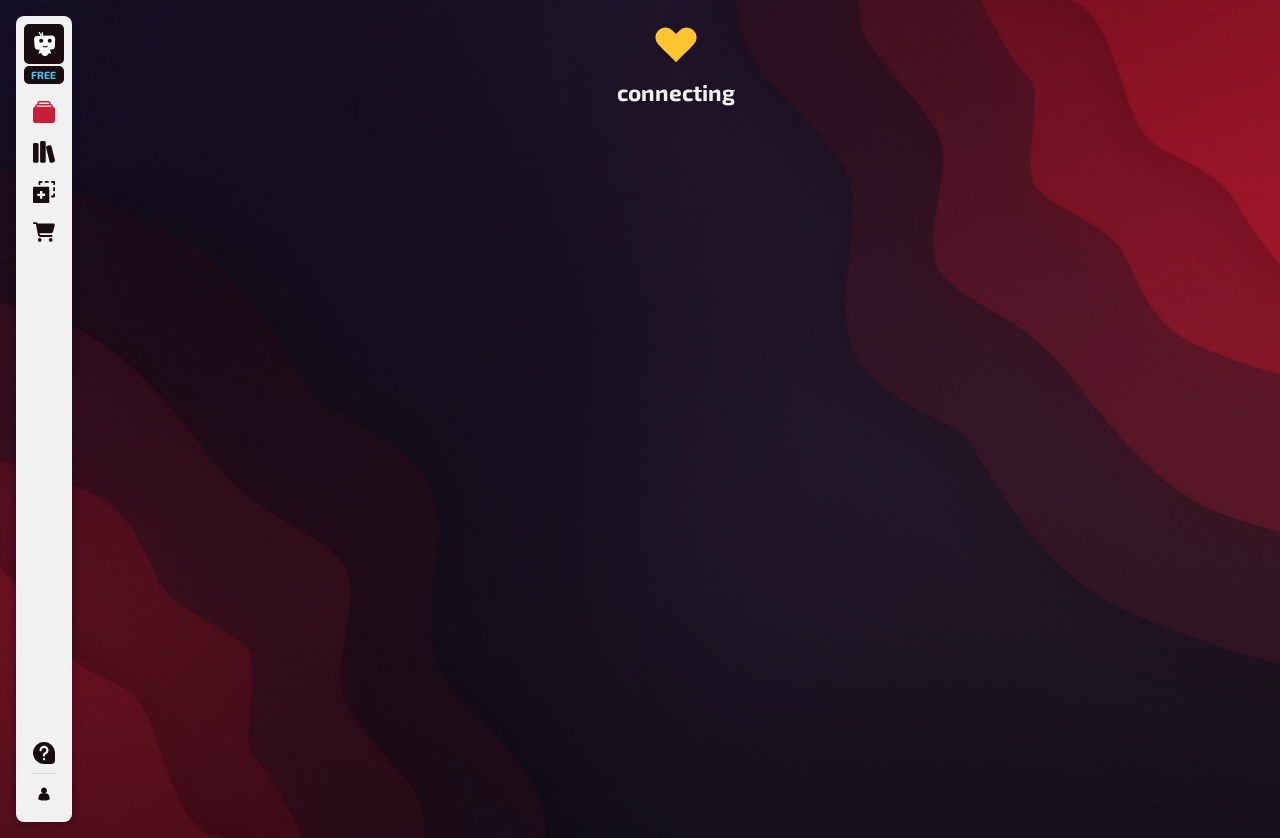 scroll, scrollTop: 0, scrollLeft: 0, axis: both 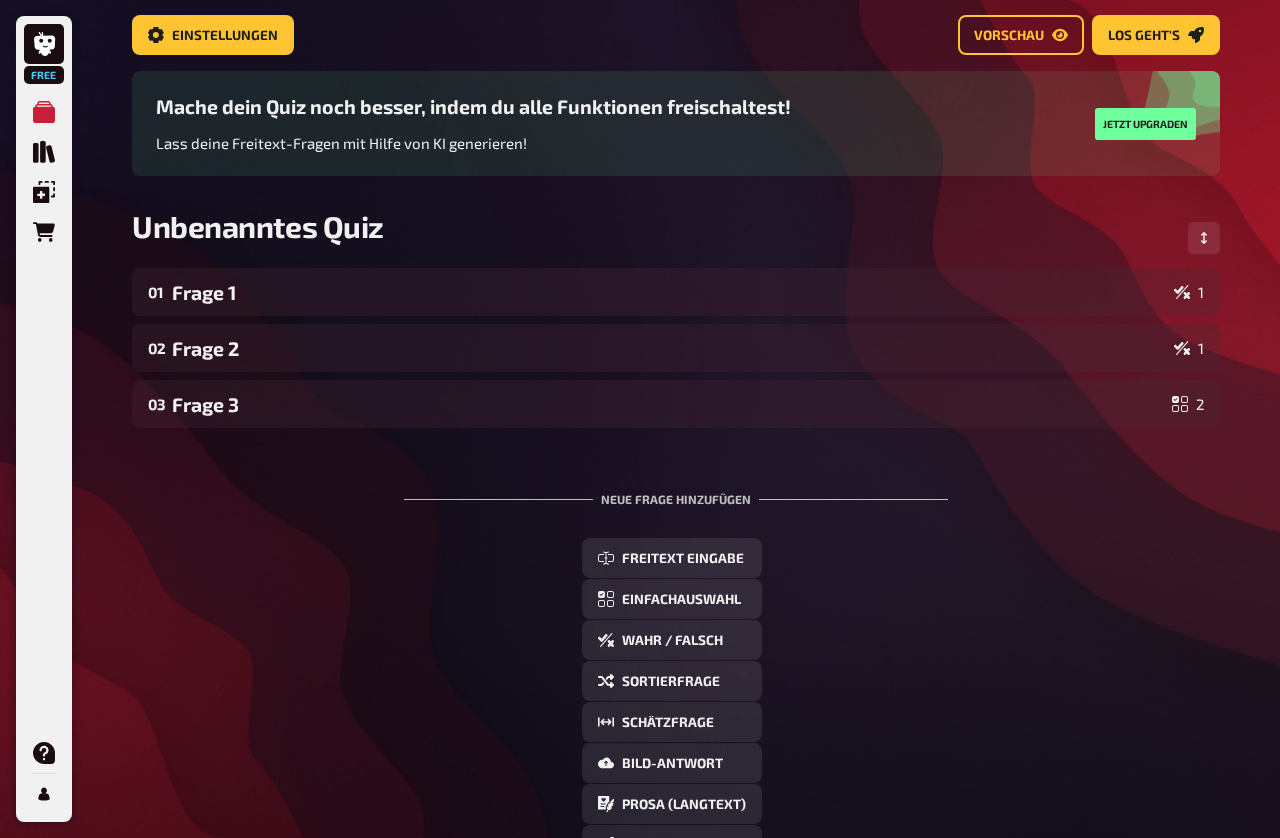 click on "Wahr / Falsch" at bounding box center [672, 641] 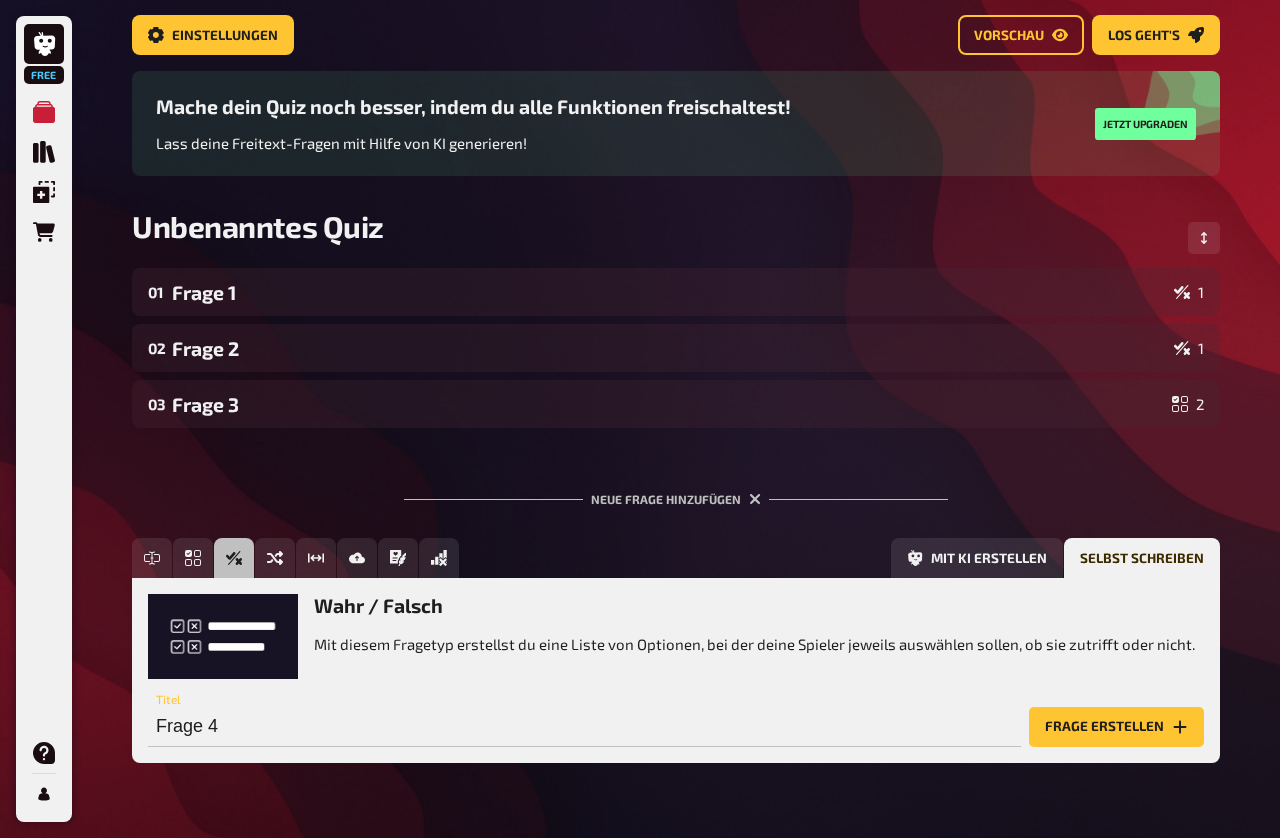 scroll, scrollTop: 106, scrollLeft: 0, axis: vertical 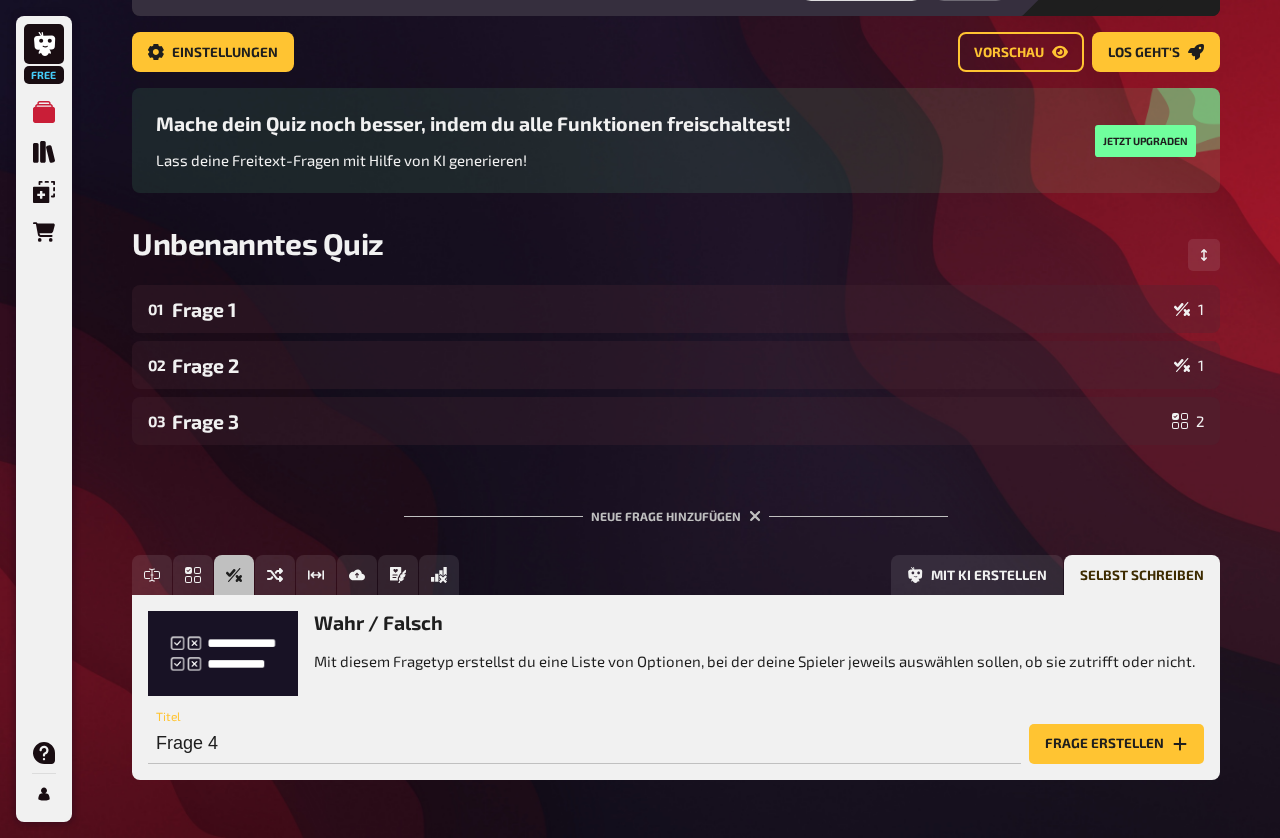 click on "Frage erstellen" at bounding box center [1116, 744] 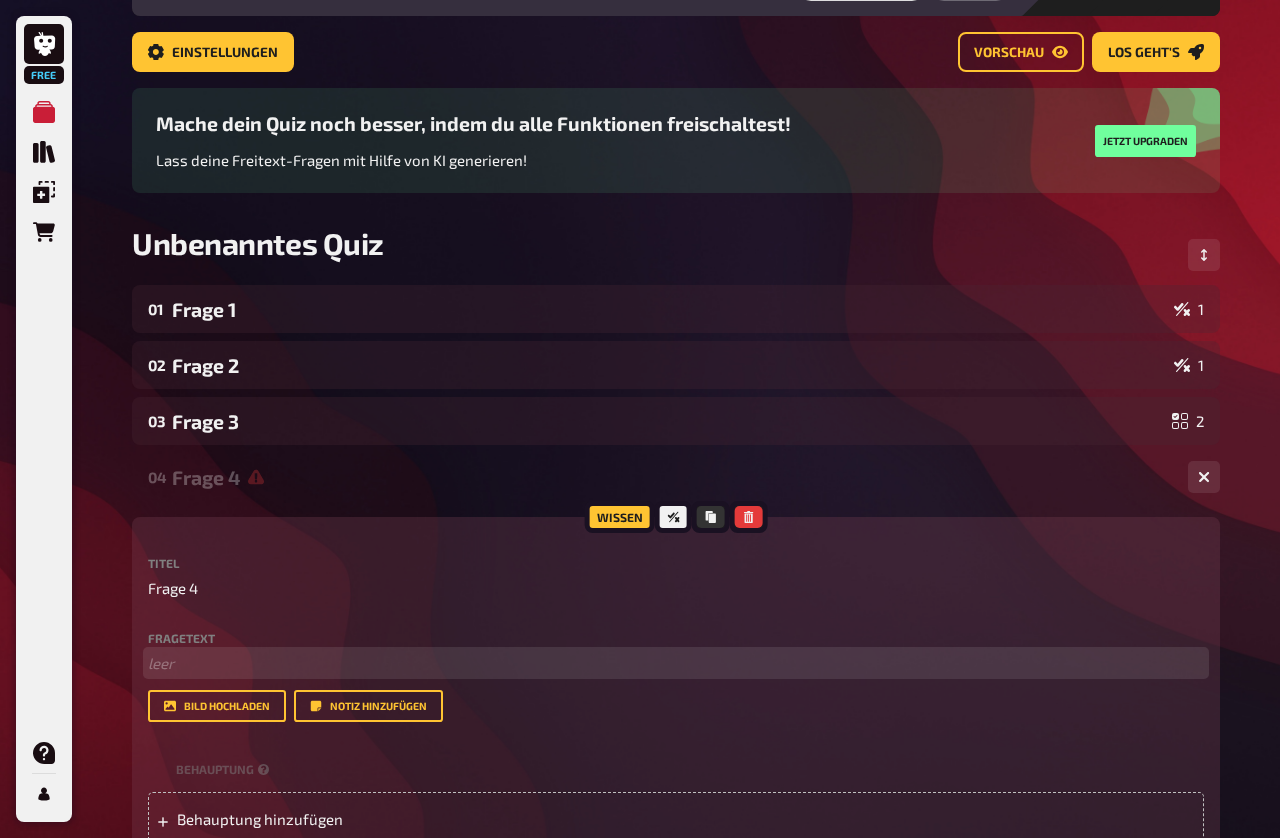 click on "﻿ leer" at bounding box center [676, 663] 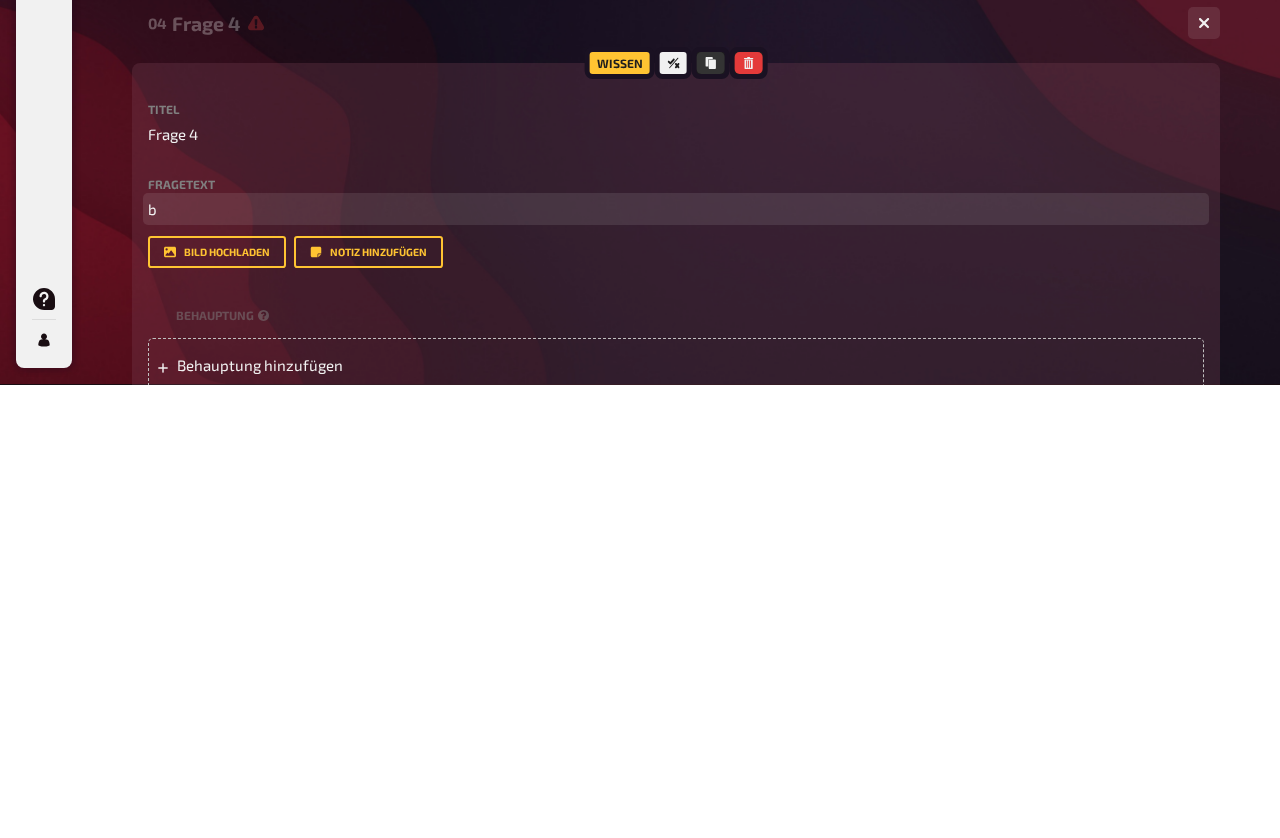 type 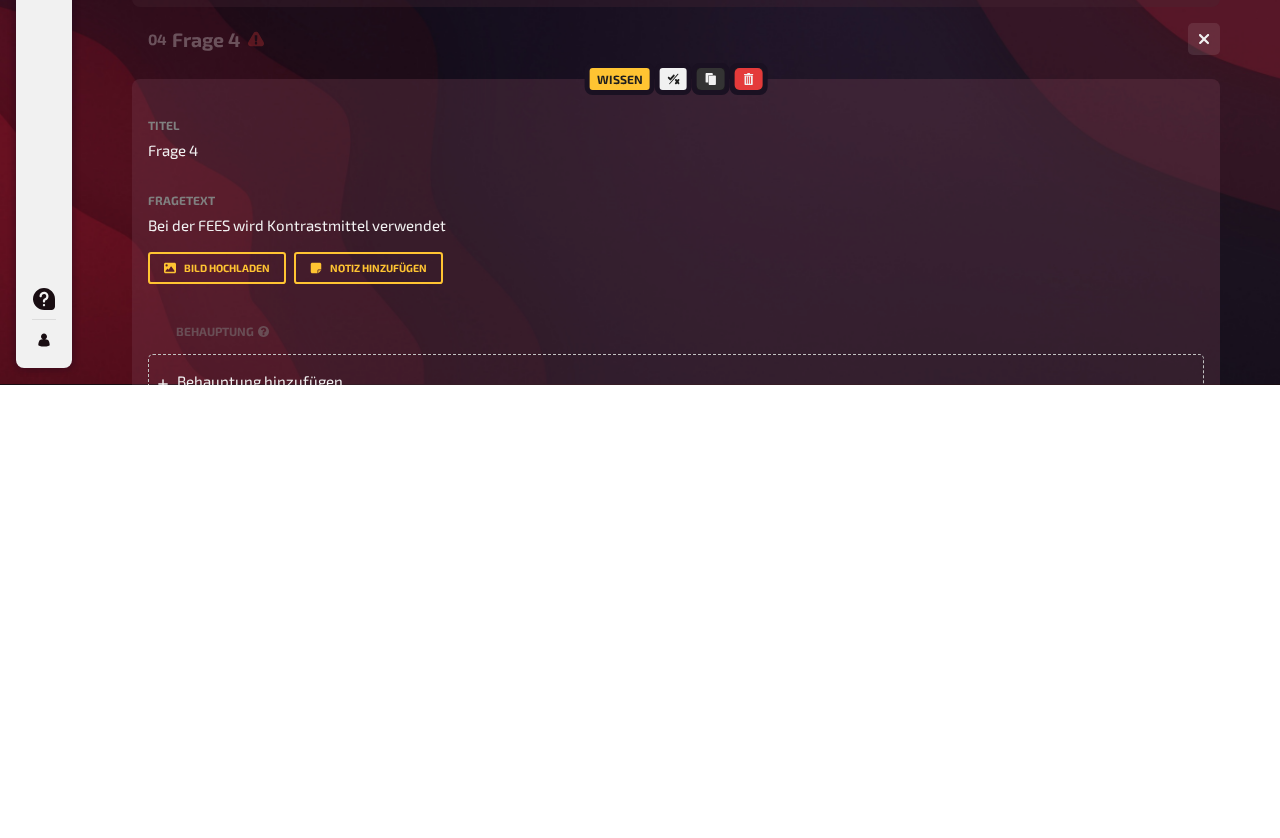 scroll, scrollTop: 560, scrollLeft: 0, axis: vertical 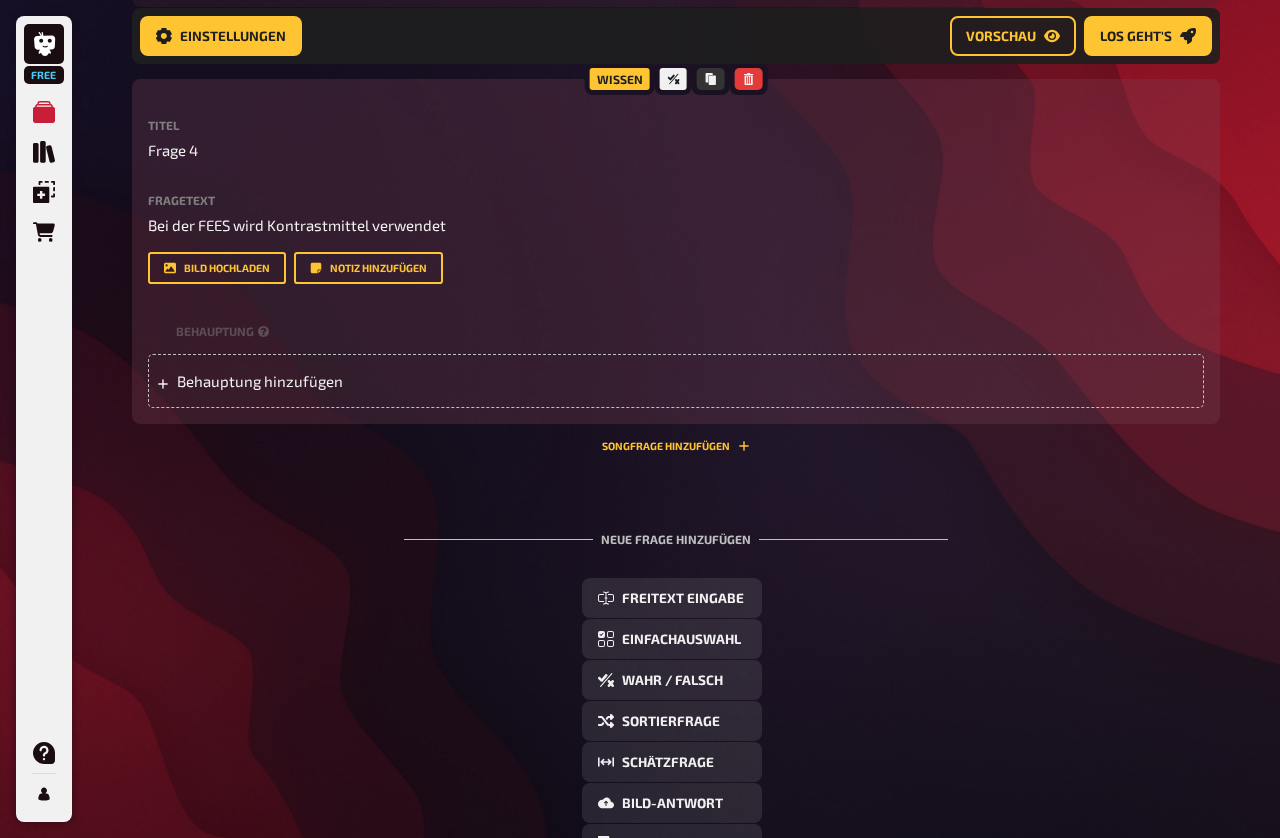 click on "Behauptung hinzufügen" at bounding box center (676, 381) 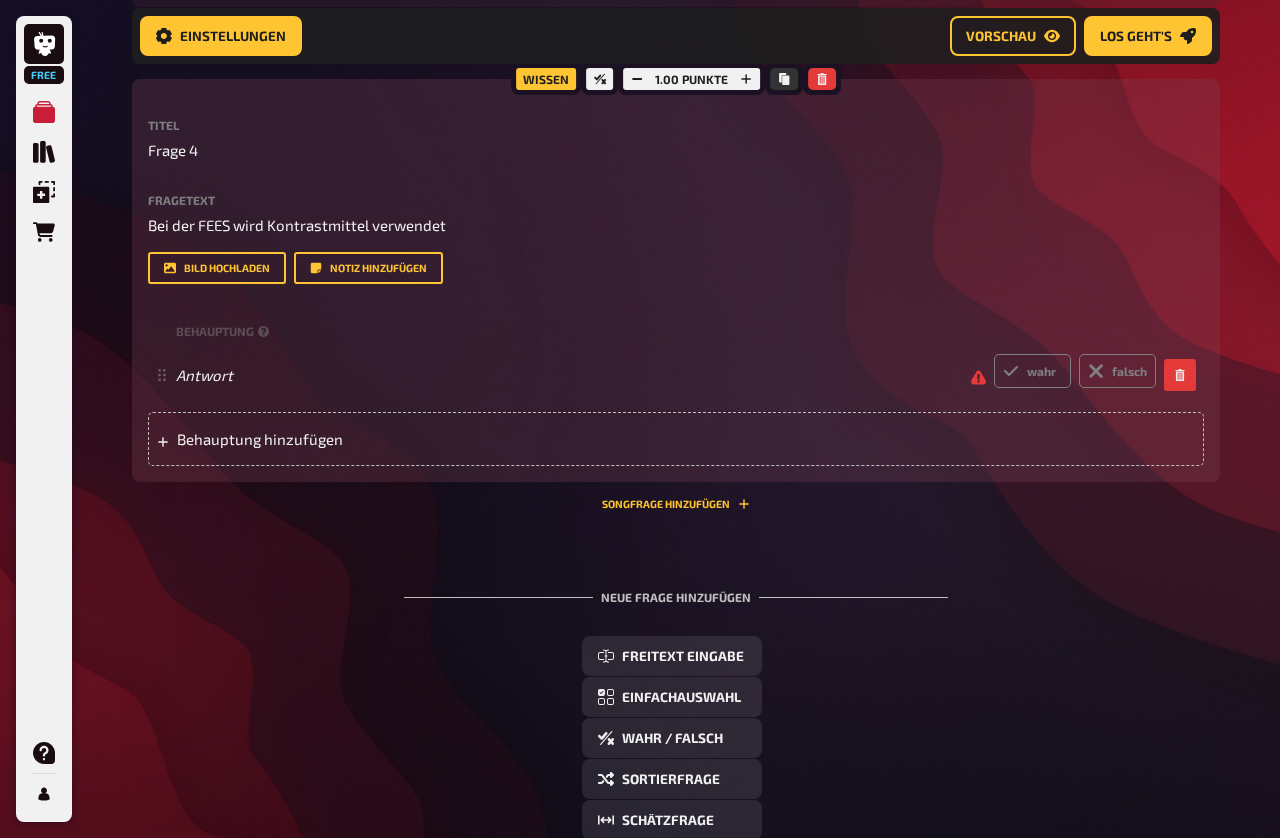 click on "falsch" at bounding box center (1117, 371) 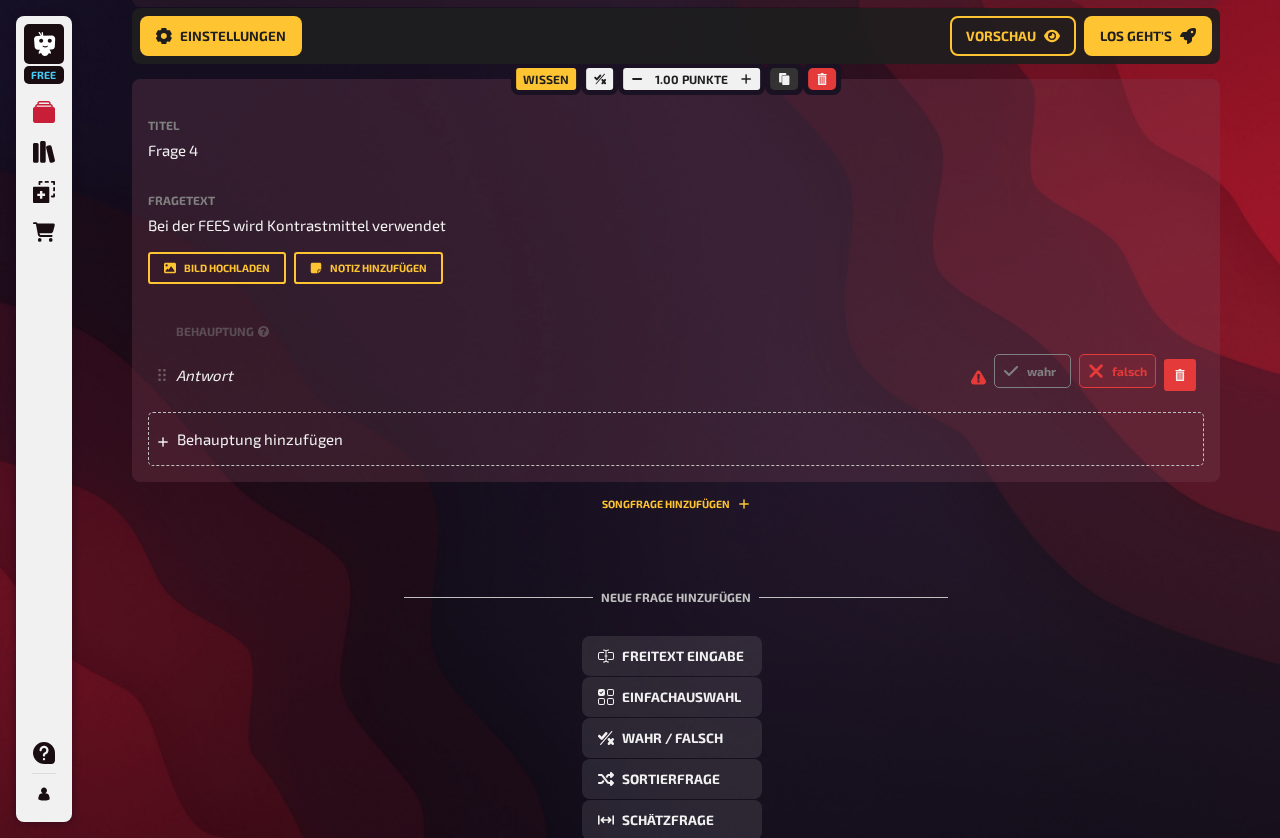 radio on "true" 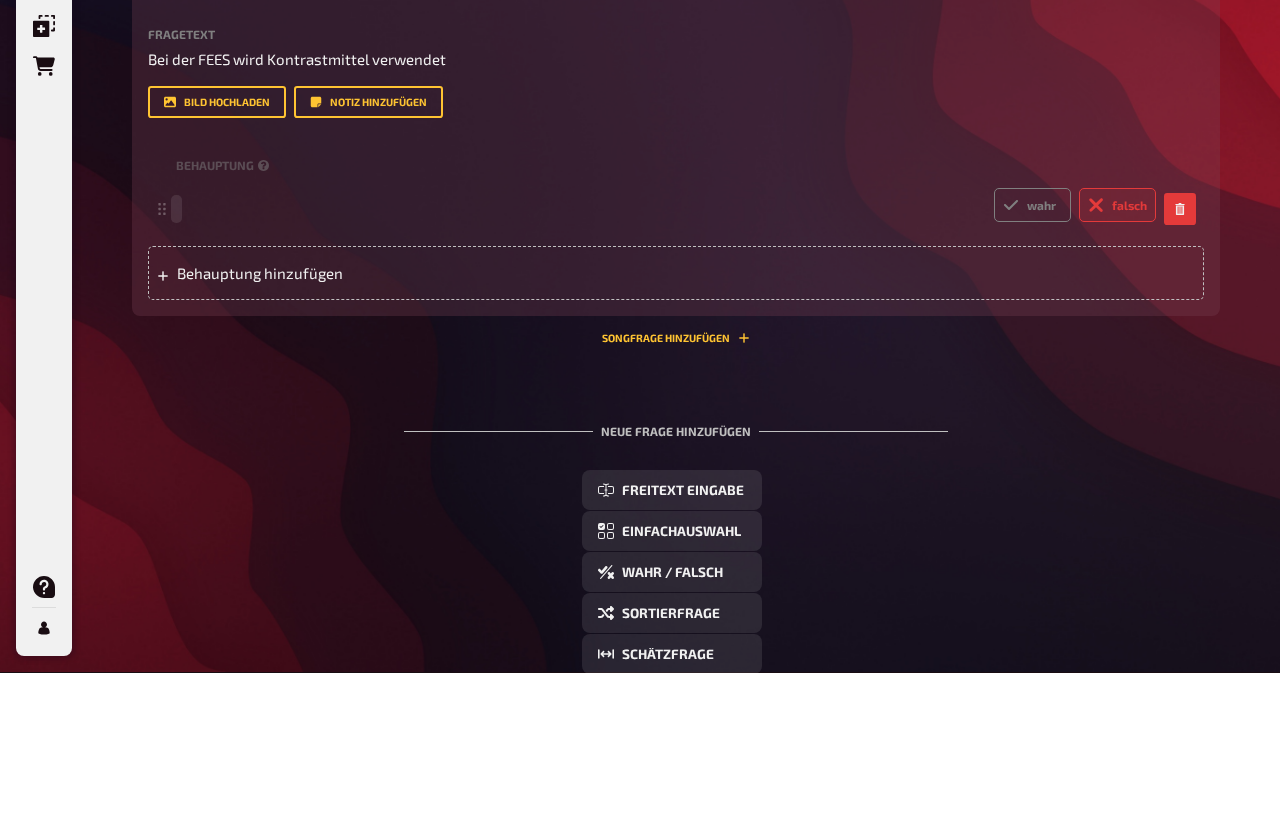 type 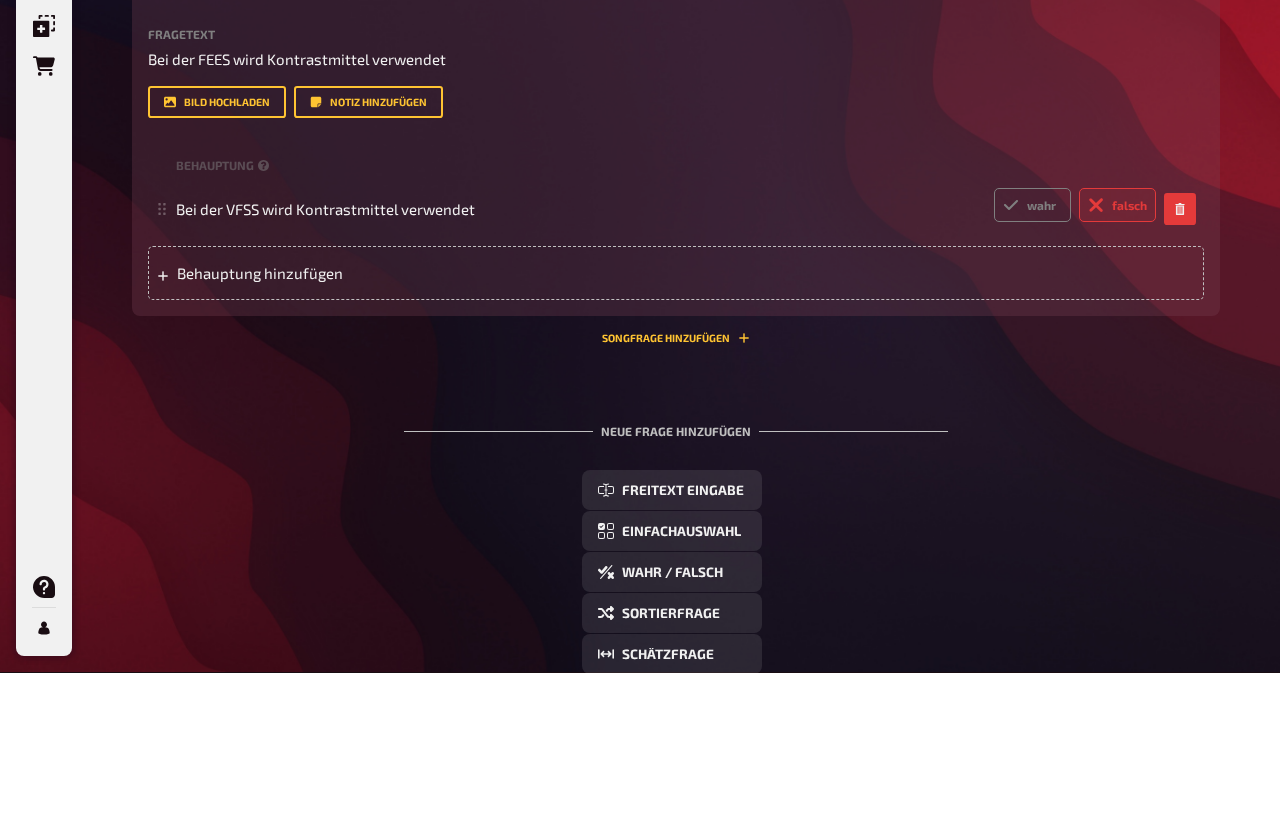 scroll, scrollTop: 726, scrollLeft: 0, axis: vertical 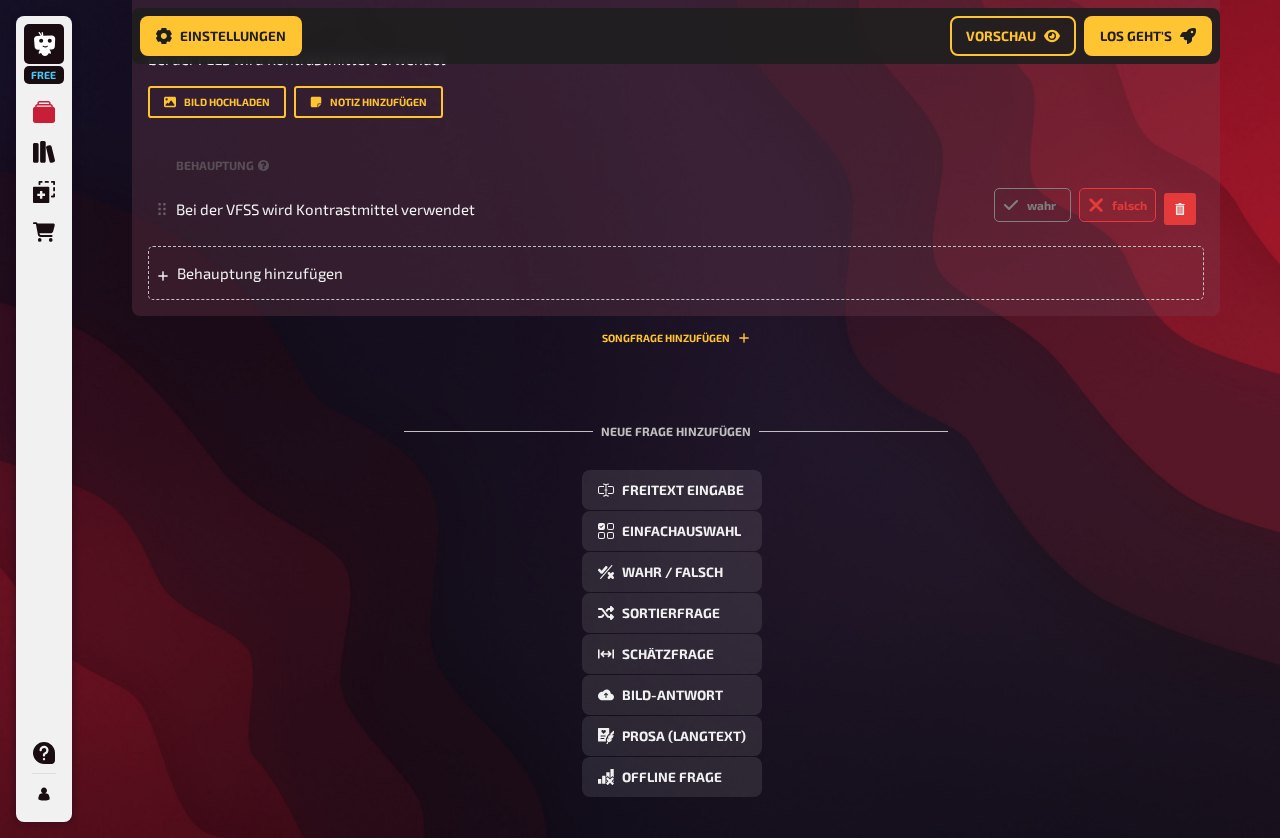 click on "Wahr / Falsch" at bounding box center (672, 573) 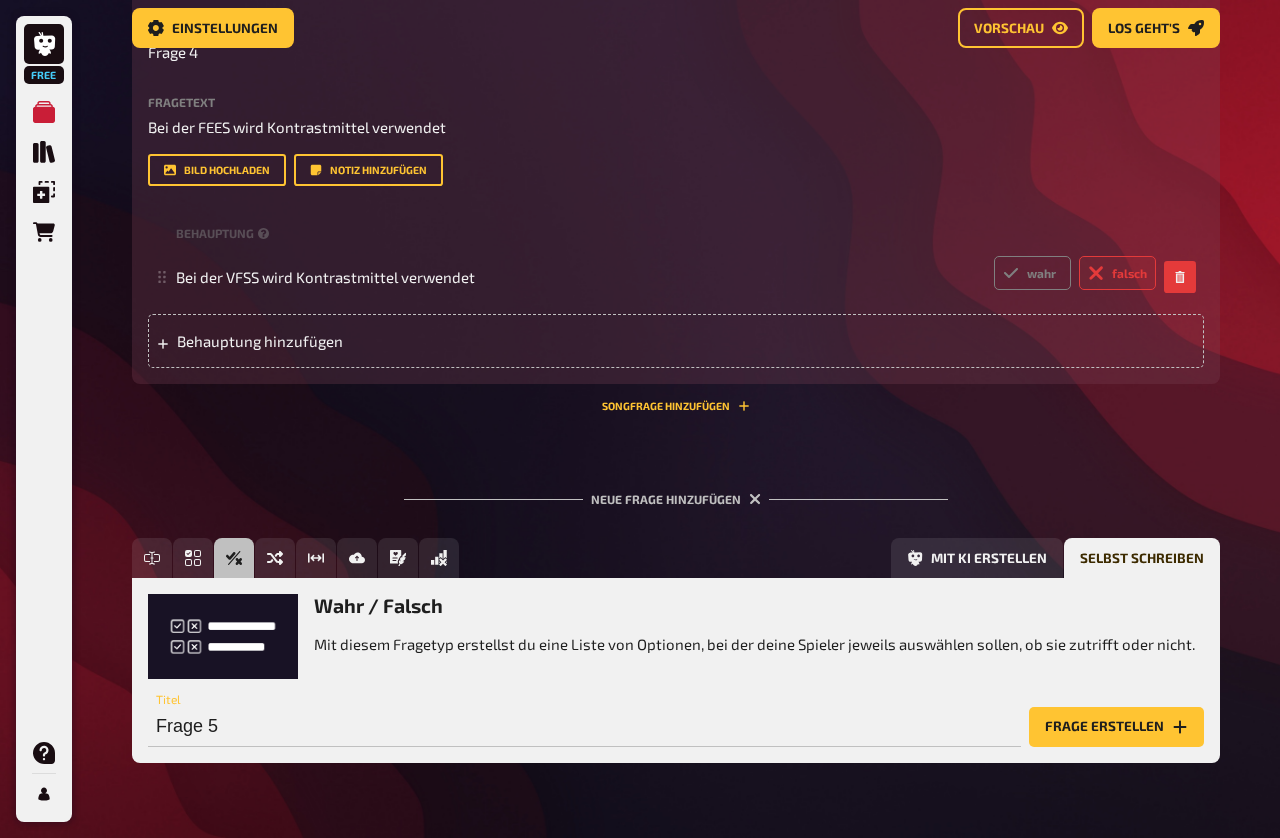 scroll, scrollTop: 0, scrollLeft: 0, axis: both 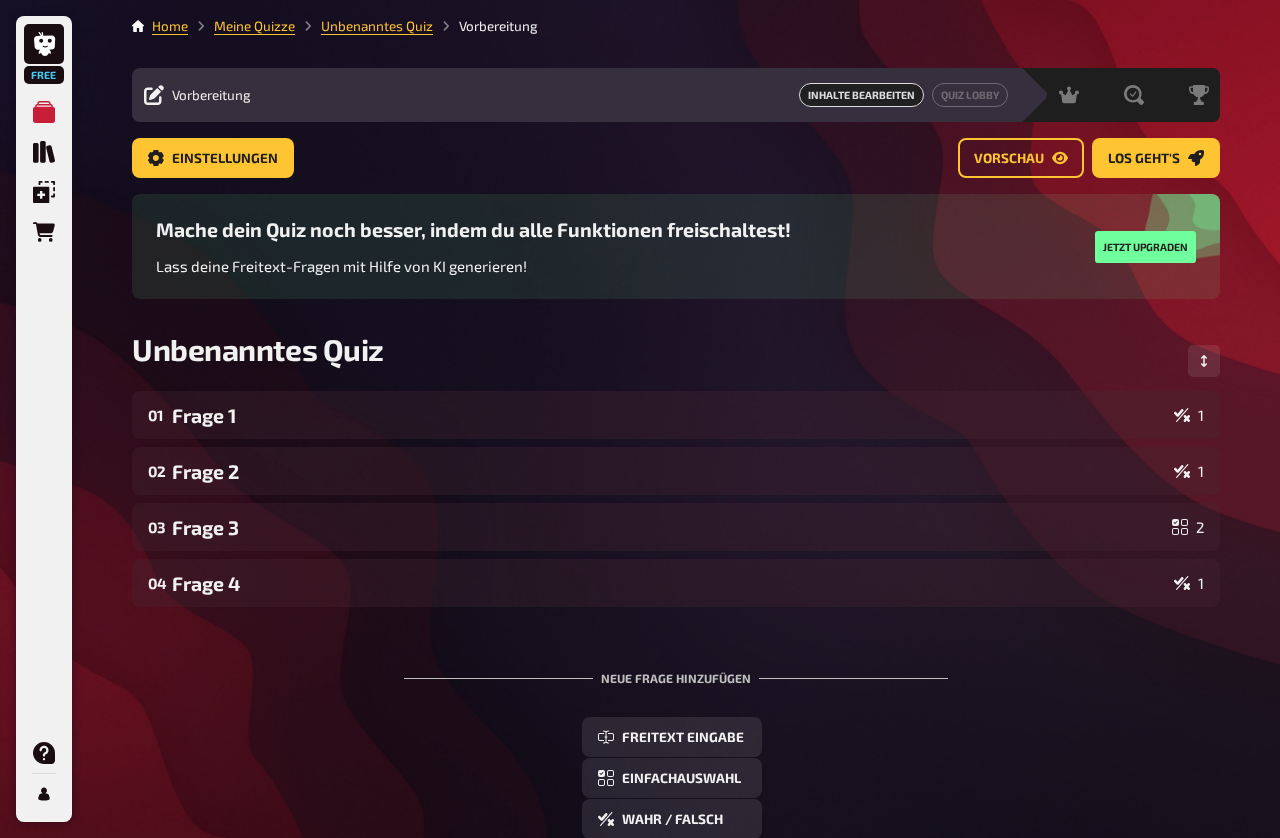 click on "Frage 4" at bounding box center [669, 583] 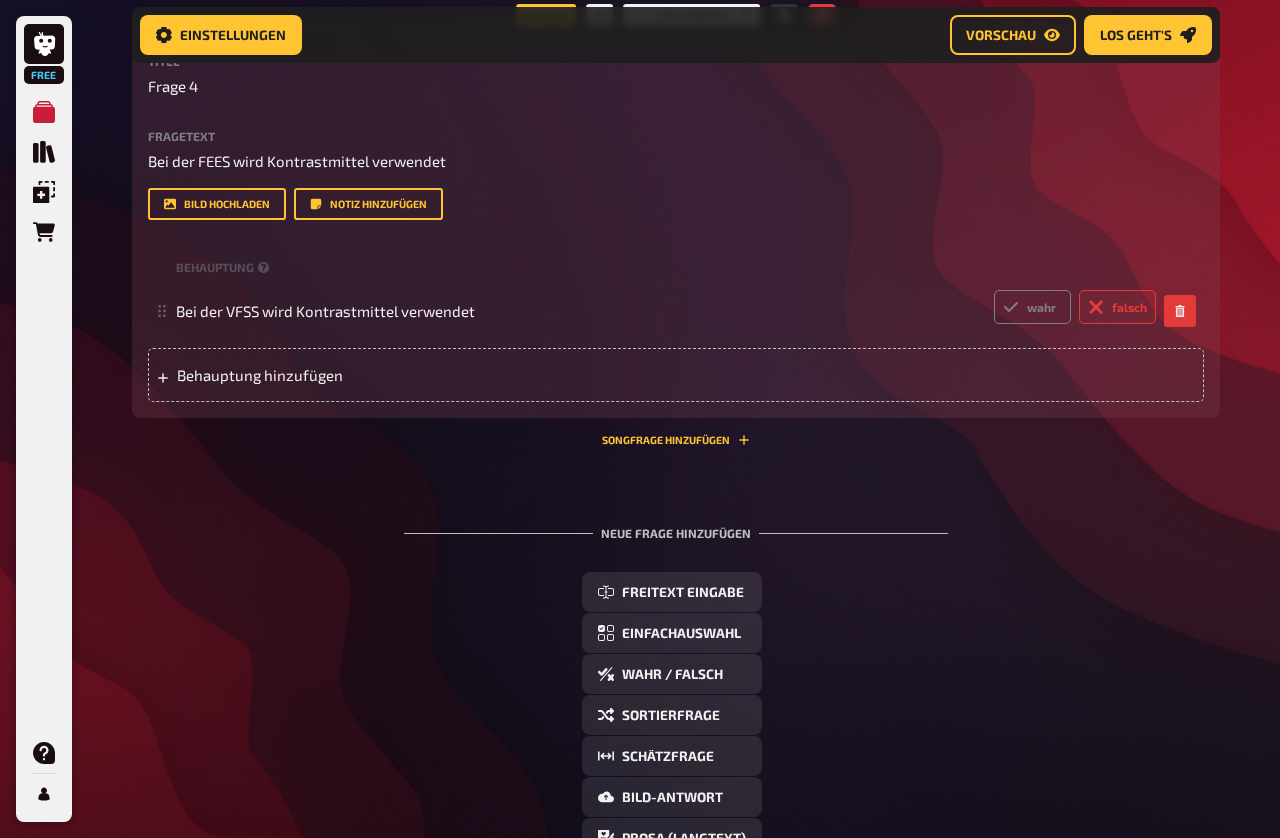 scroll, scrollTop: 626, scrollLeft: 0, axis: vertical 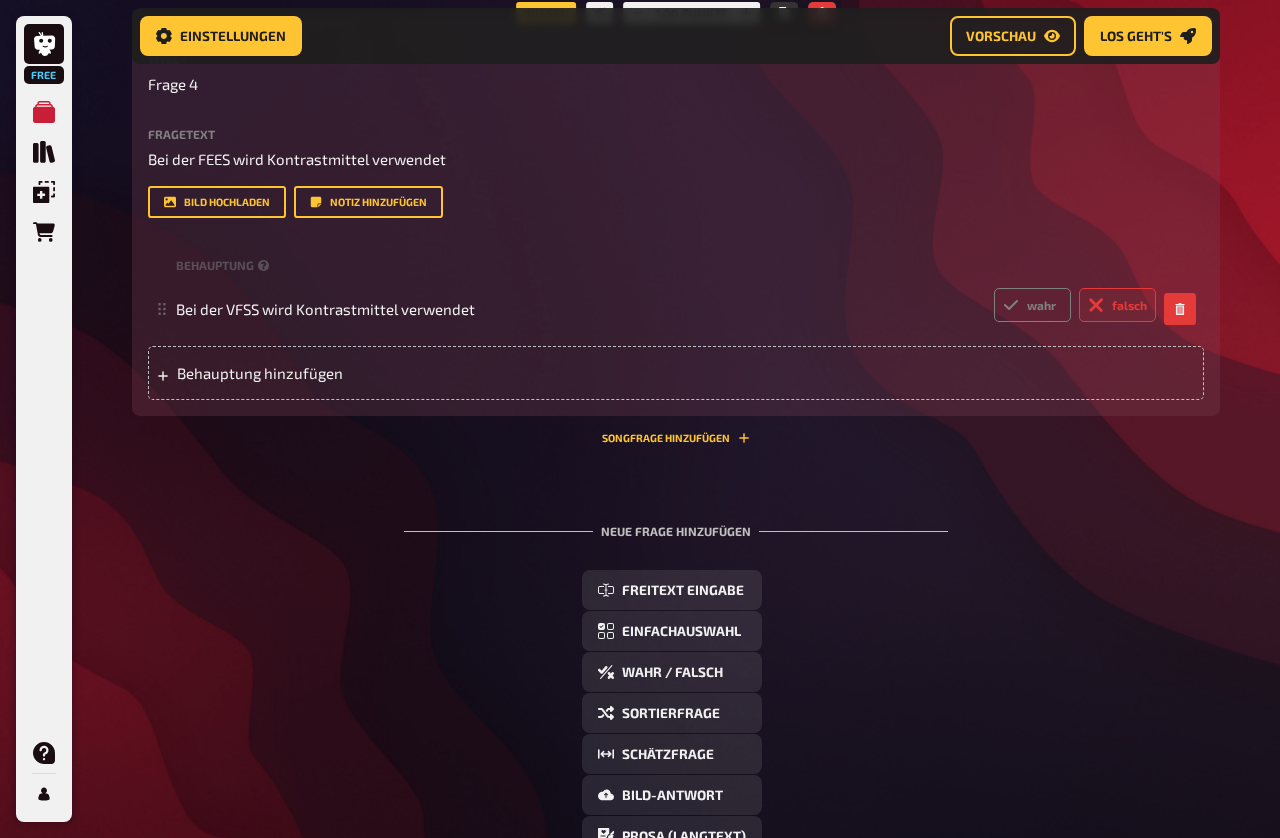 click on "Wahr / Falsch" at bounding box center [672, 673] 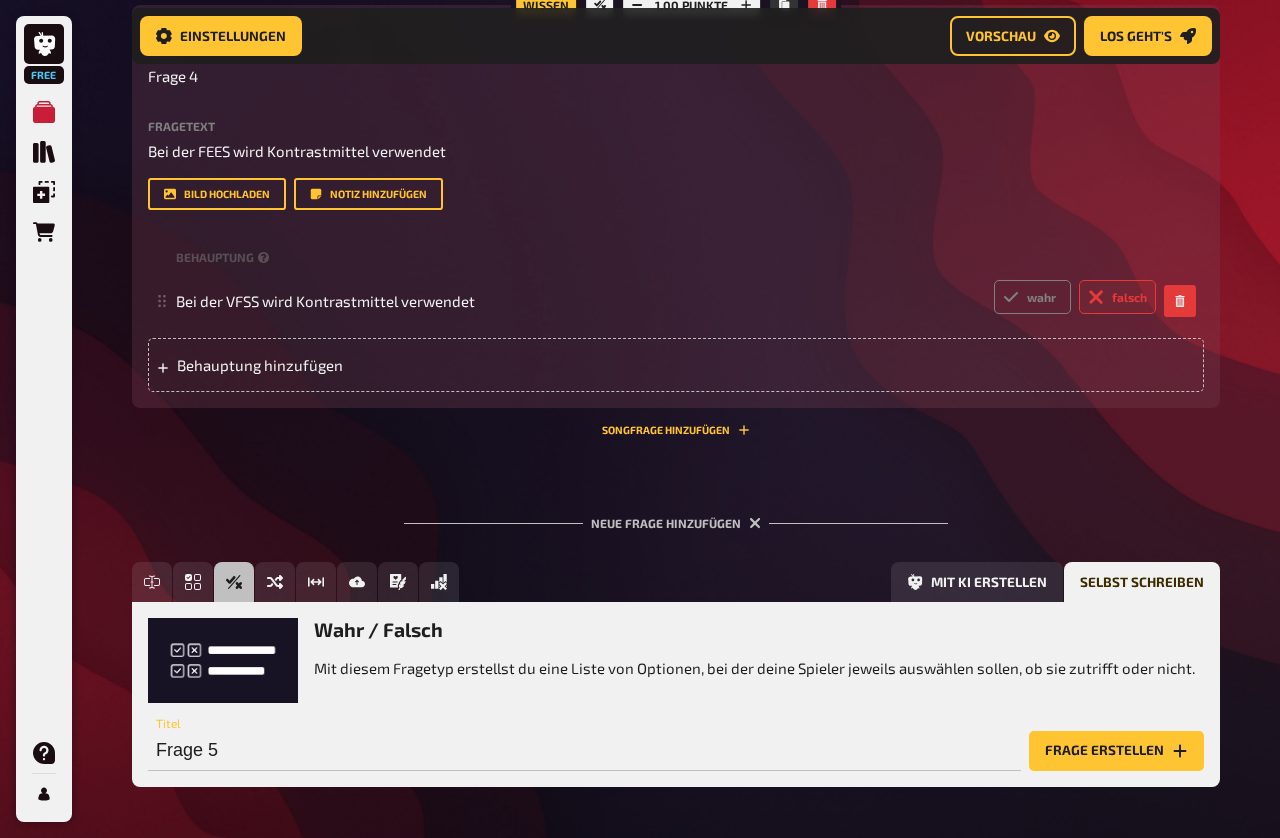 scroll, scrollTop: 641, scrollLeft: 0, axis: vertical 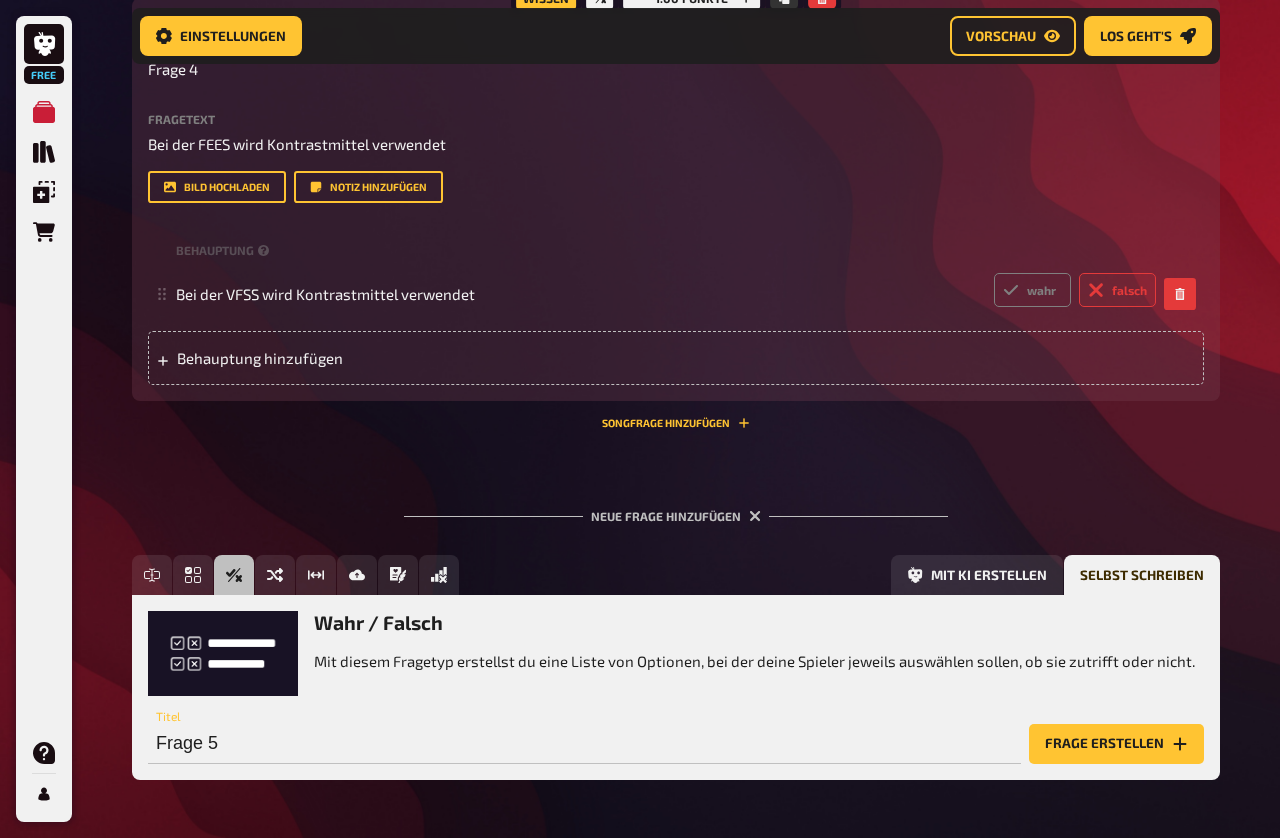 click on "Frage erstellen" at bounding box center (1116, 744) 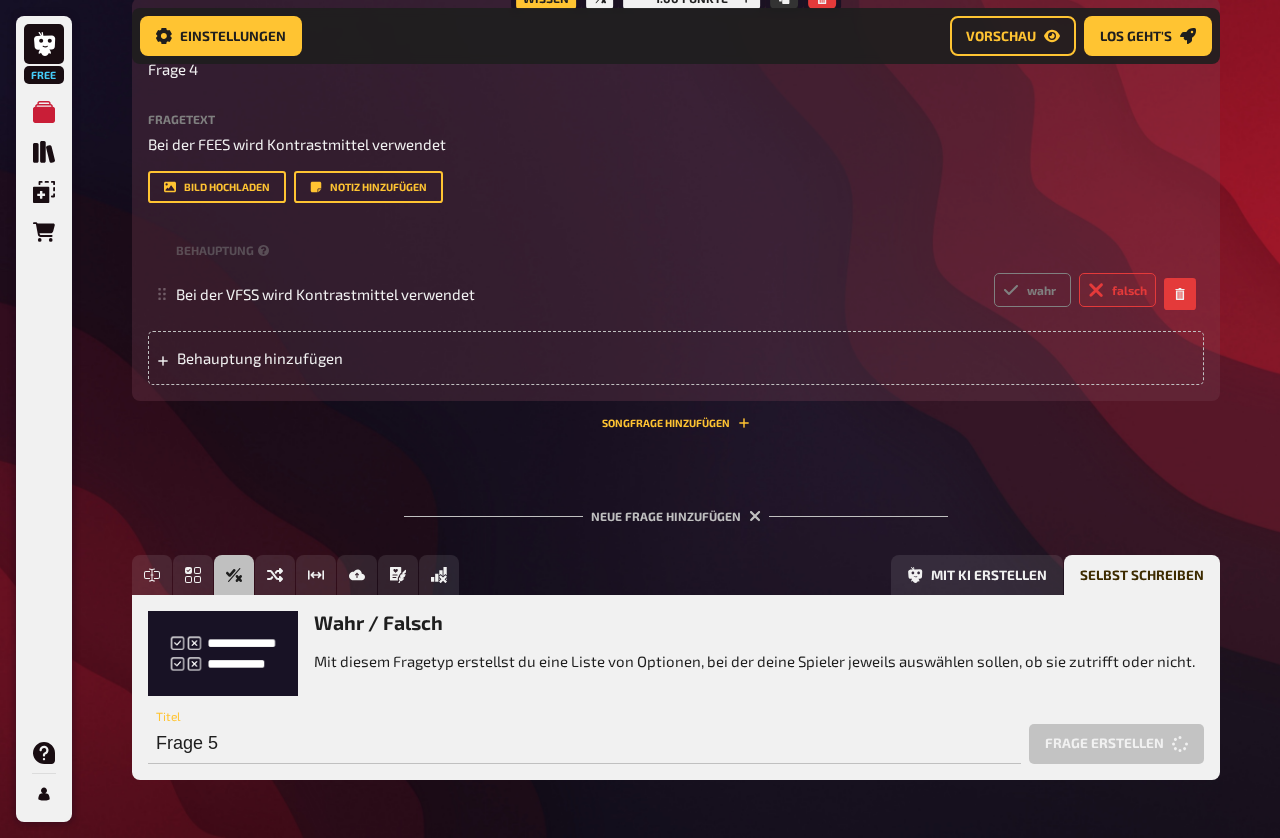 scroll, scrollTop: 642, scrollLeft: 0, axis: vertical 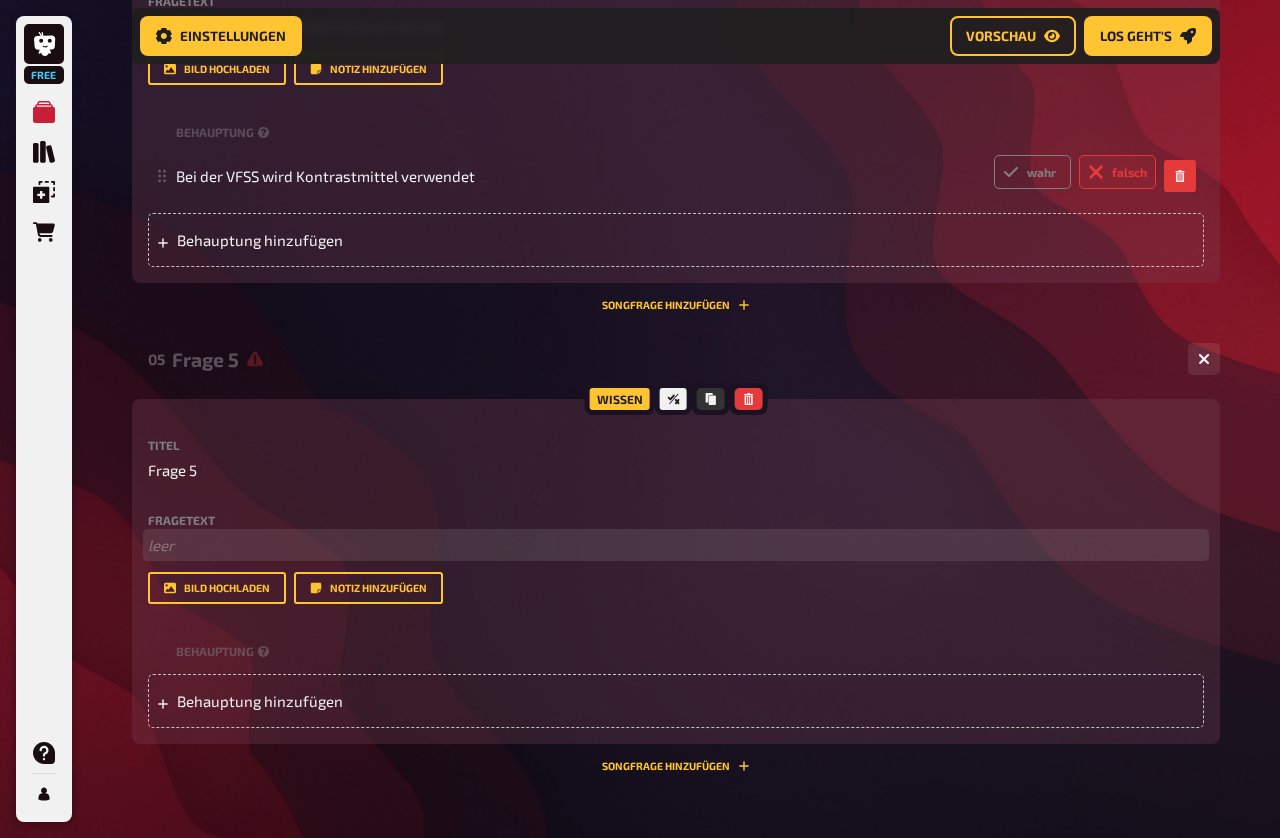 click on "﻿ leer" at bounding box center [676, 545] 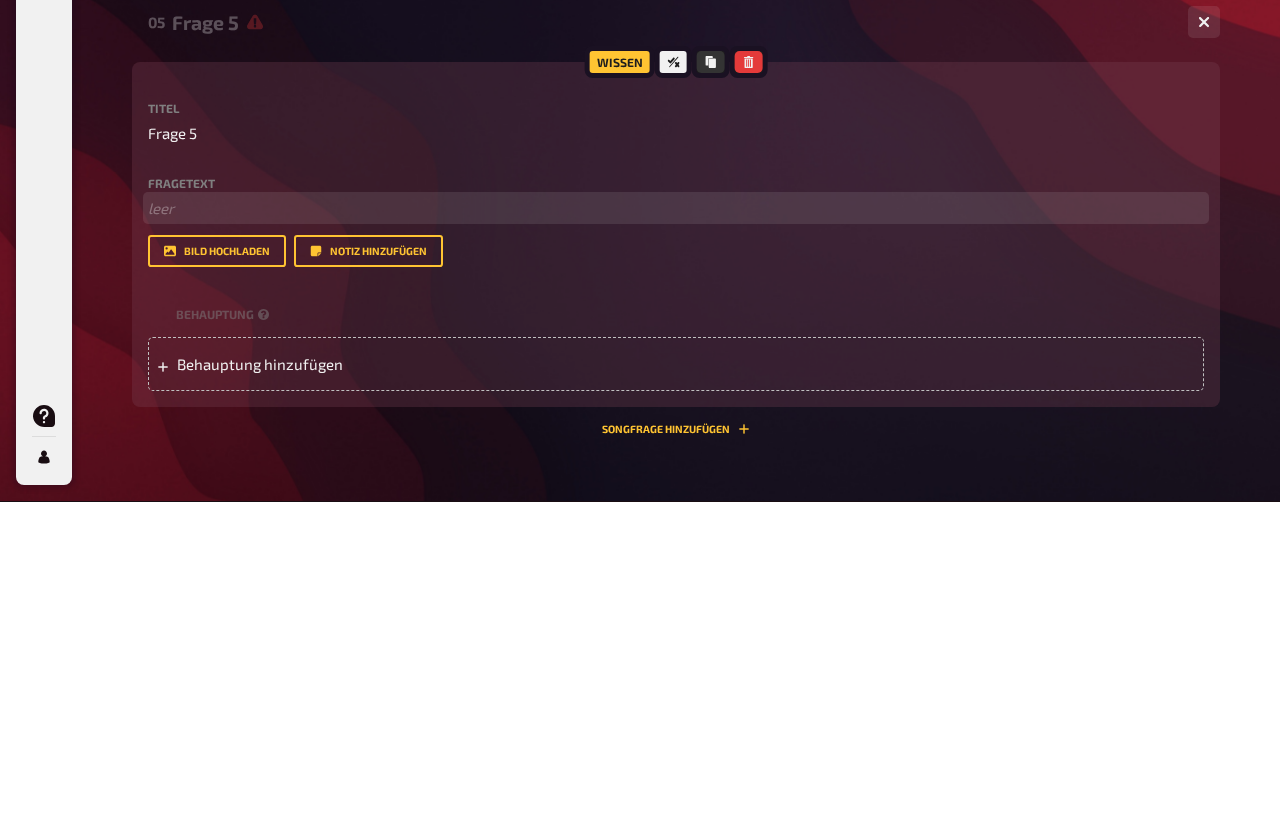 type 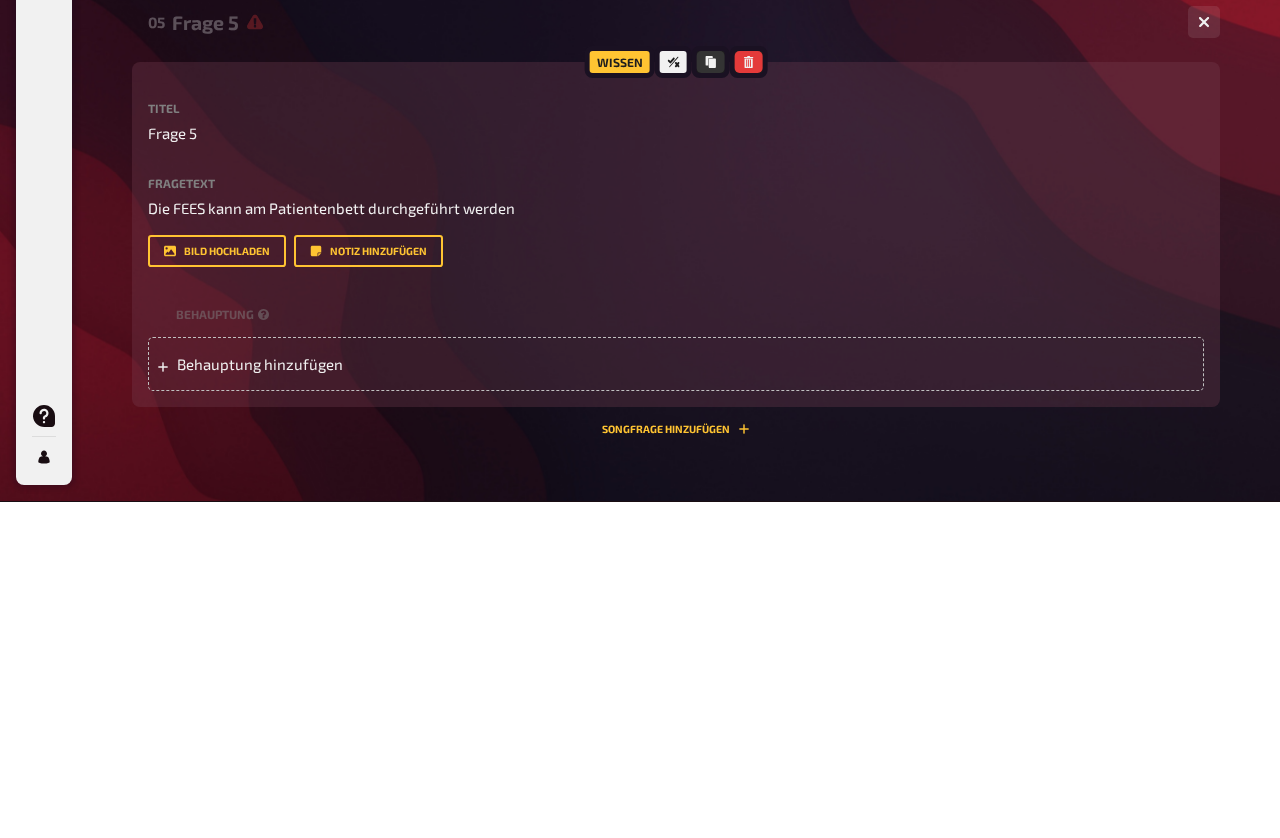 scroll, scrollTop: 1096, scrollLeft: 0, axis: vertical 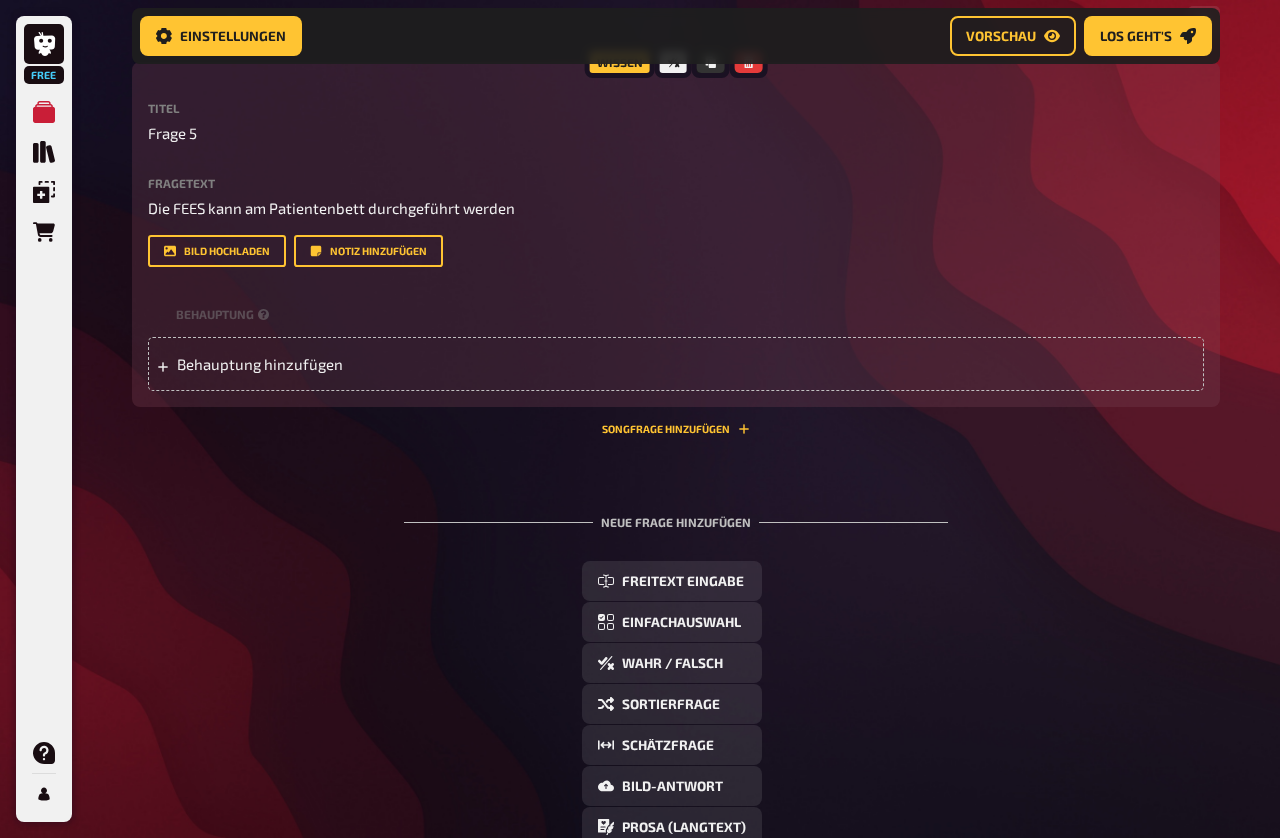 click on "Behauptung hinzufügen" at bounding box center (676, 364) 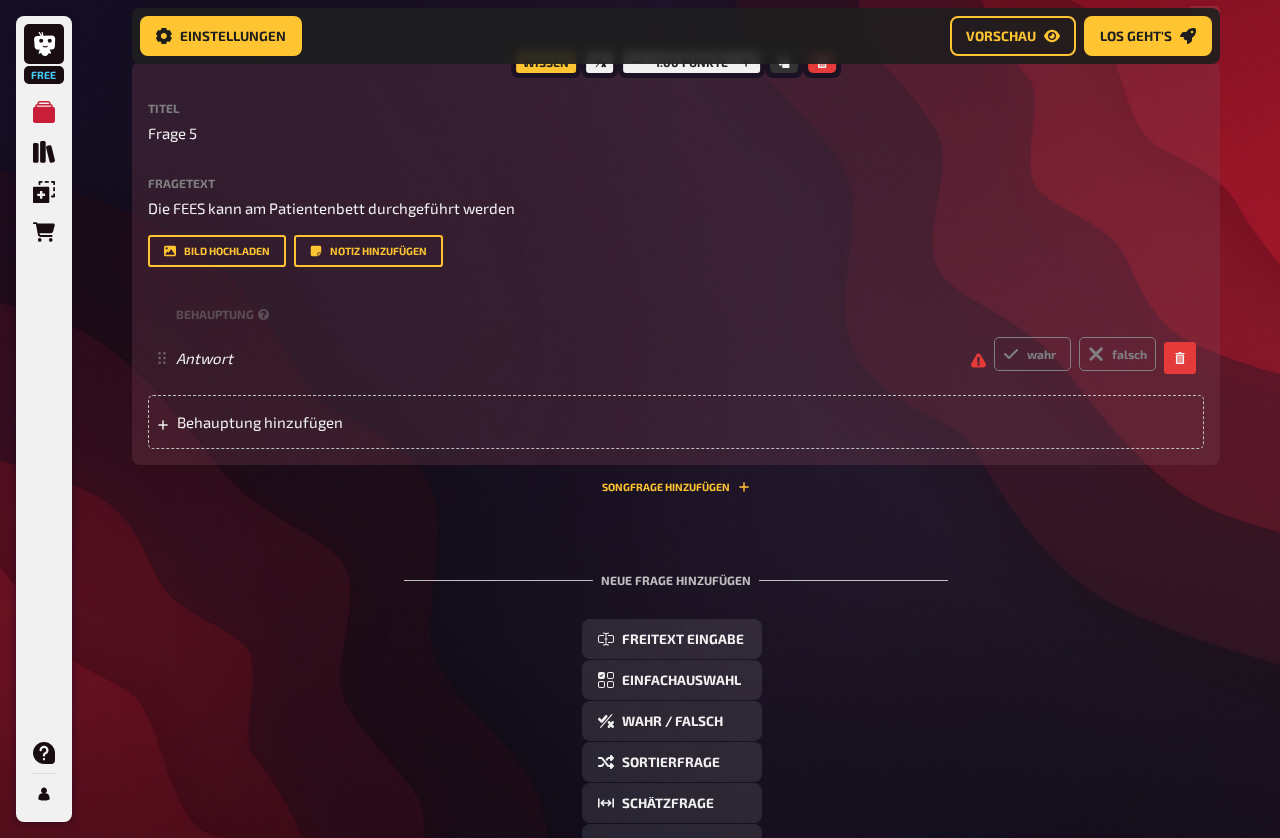 click on "wahr" at bounding box center [1032, 354] 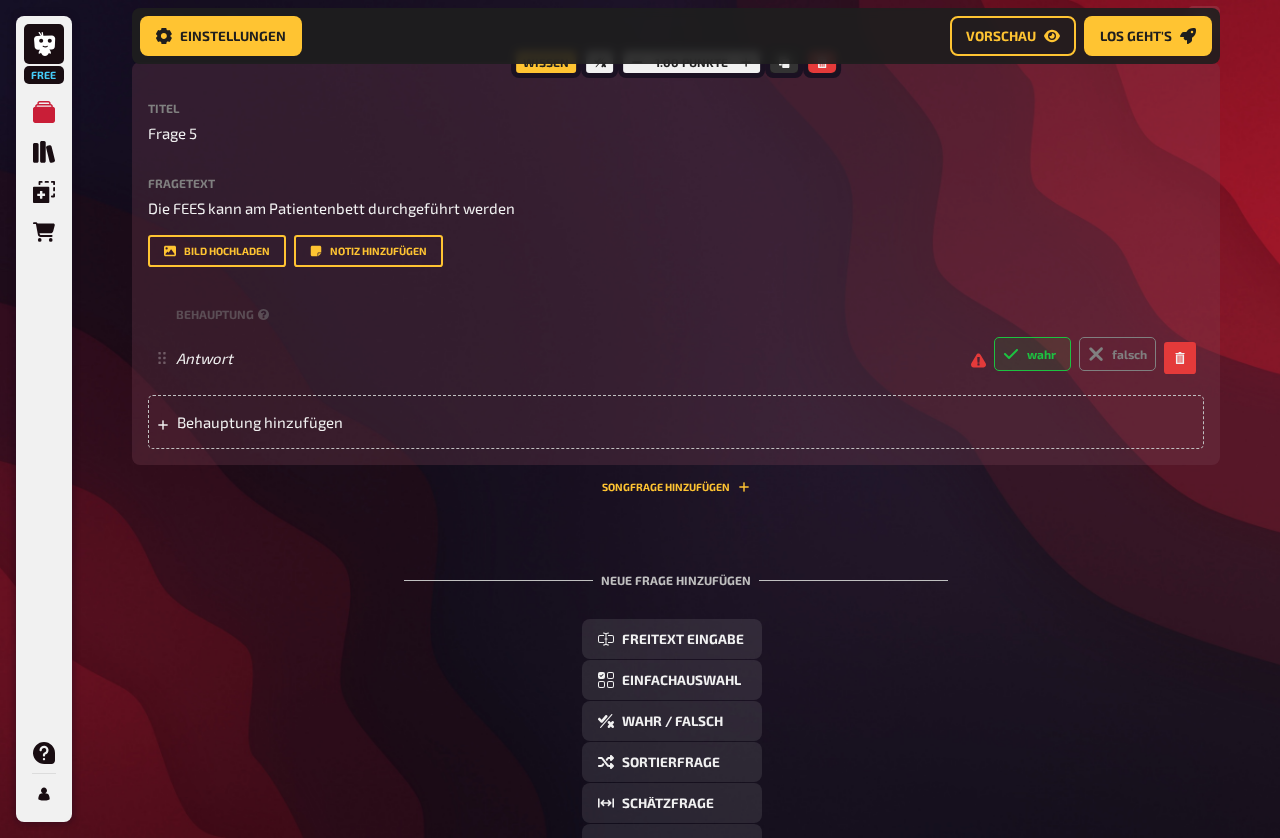 radio on "true" 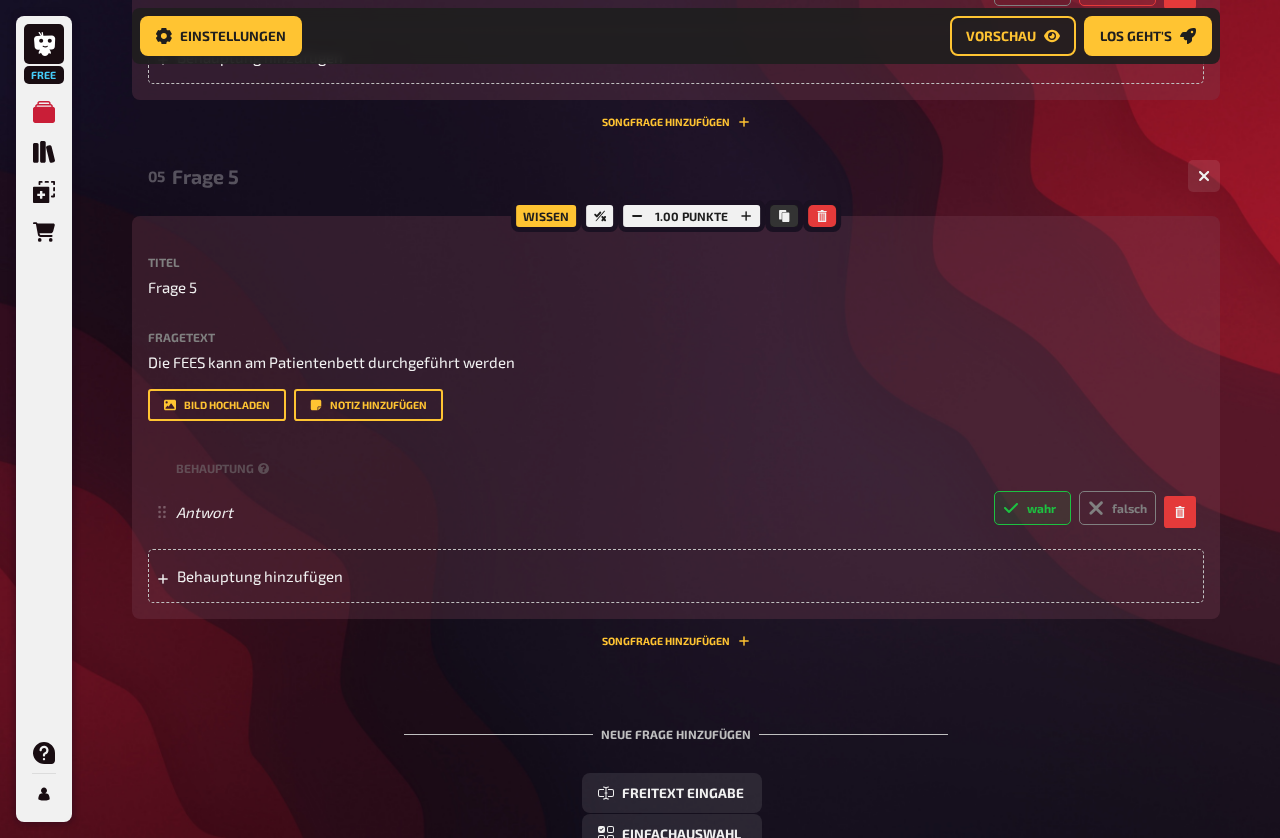 scroll, scrollTop: 945, scrollLeft: 0, axis: vertical 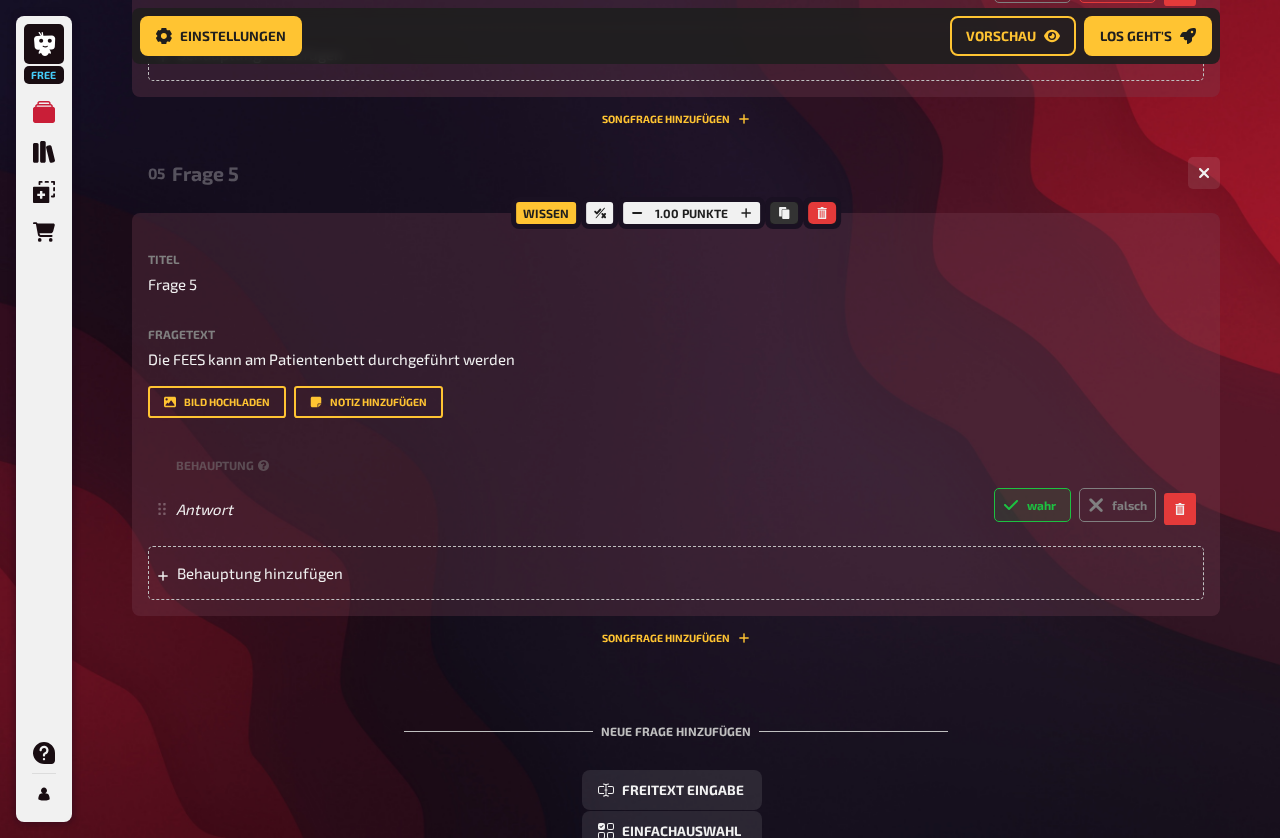 click 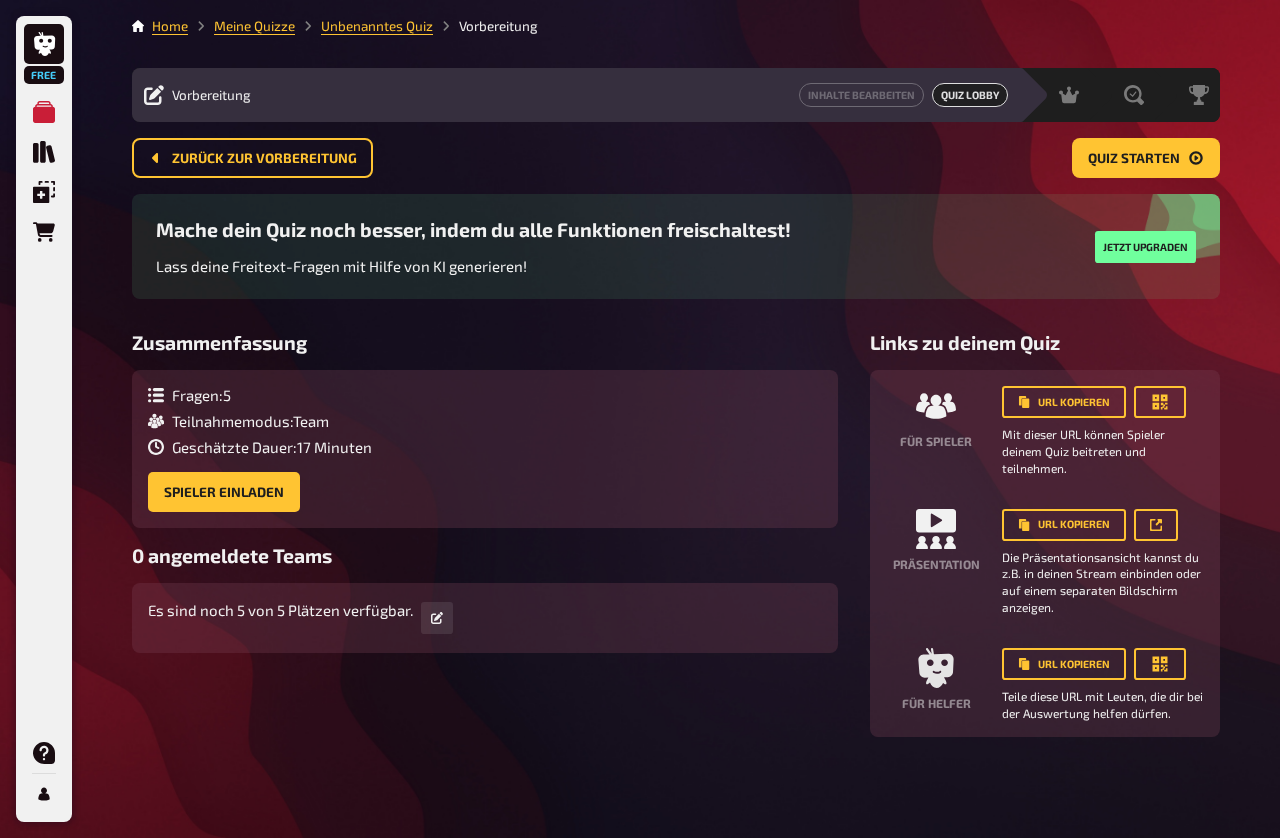 click on "Quiz starten" at bounding box center (1134, 159) 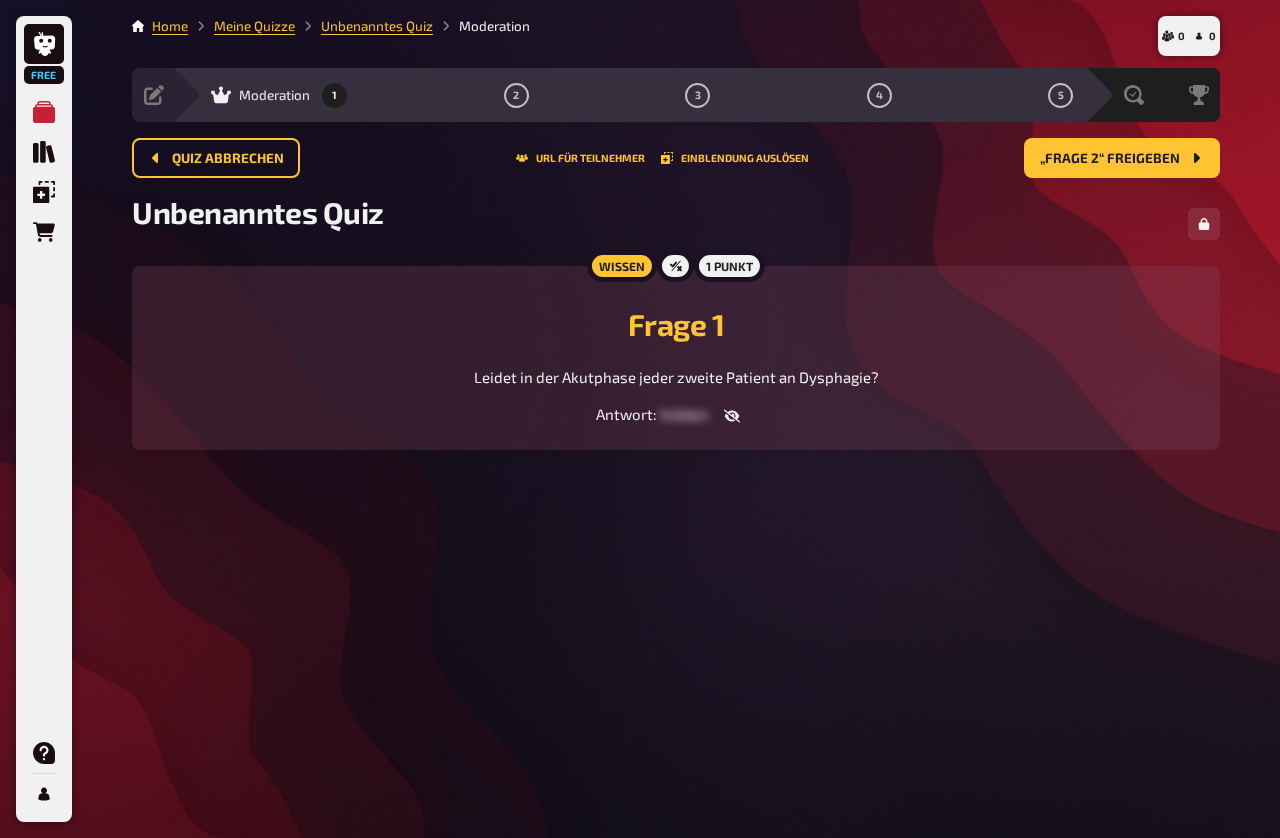click on "0 0 Home Meine Quizze Unbenanntes Quiz Moderation Vorbereitung Inhalte Bearbeiten Quiz Lobby Moderation 1 2 3 4 5 Auswertung Siegerehrung Quiz abbrechen URL für Teilnehmer Einblendung auslösen „Frage 2“ freigeben „Frage 2“ freigeben Unbenanntes Quiz Wissen 1 Punkt Frage 1 Leidet in der Akutphase jeder zweite Patient an Dysphagie? Antwort :   hidden" at bounding box center (676, 419) 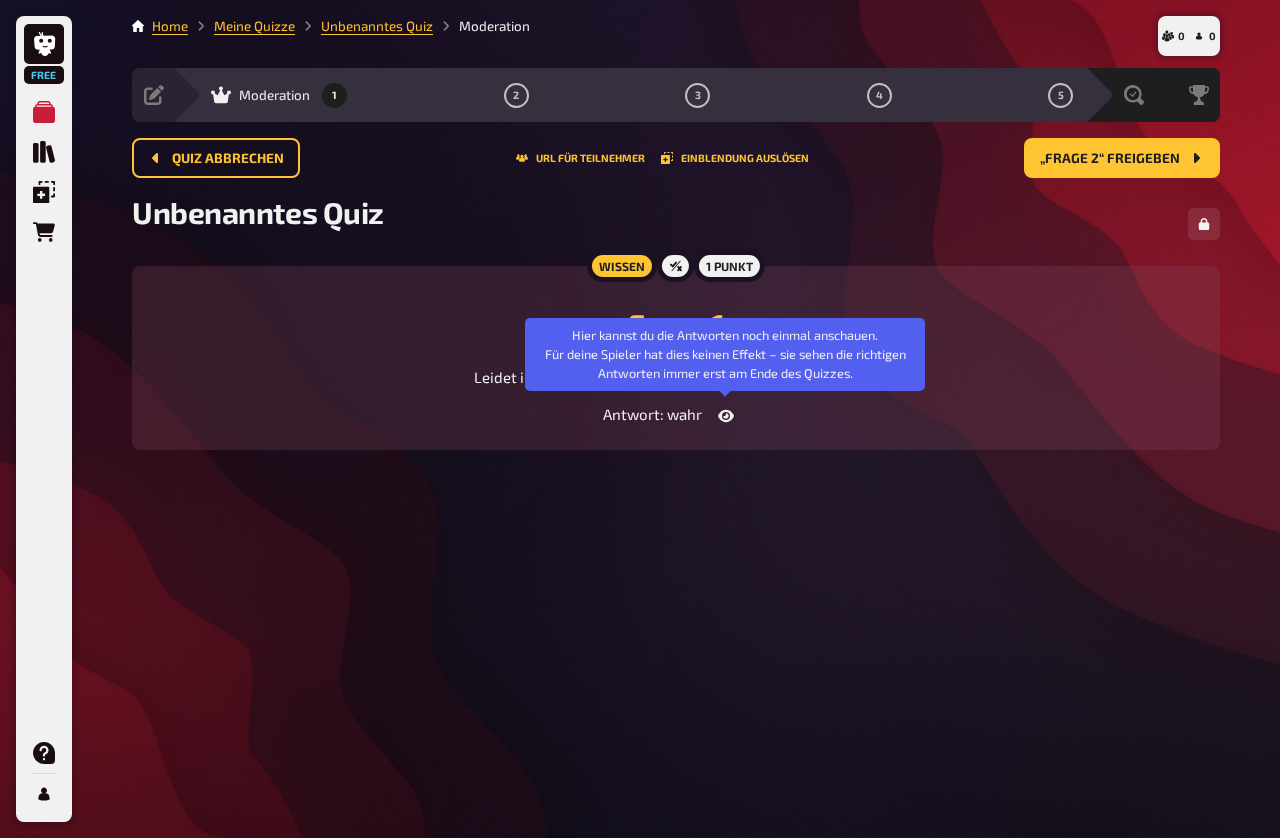 click on "„Frage 2“ freigeben" at bounding box center (1110, 159) 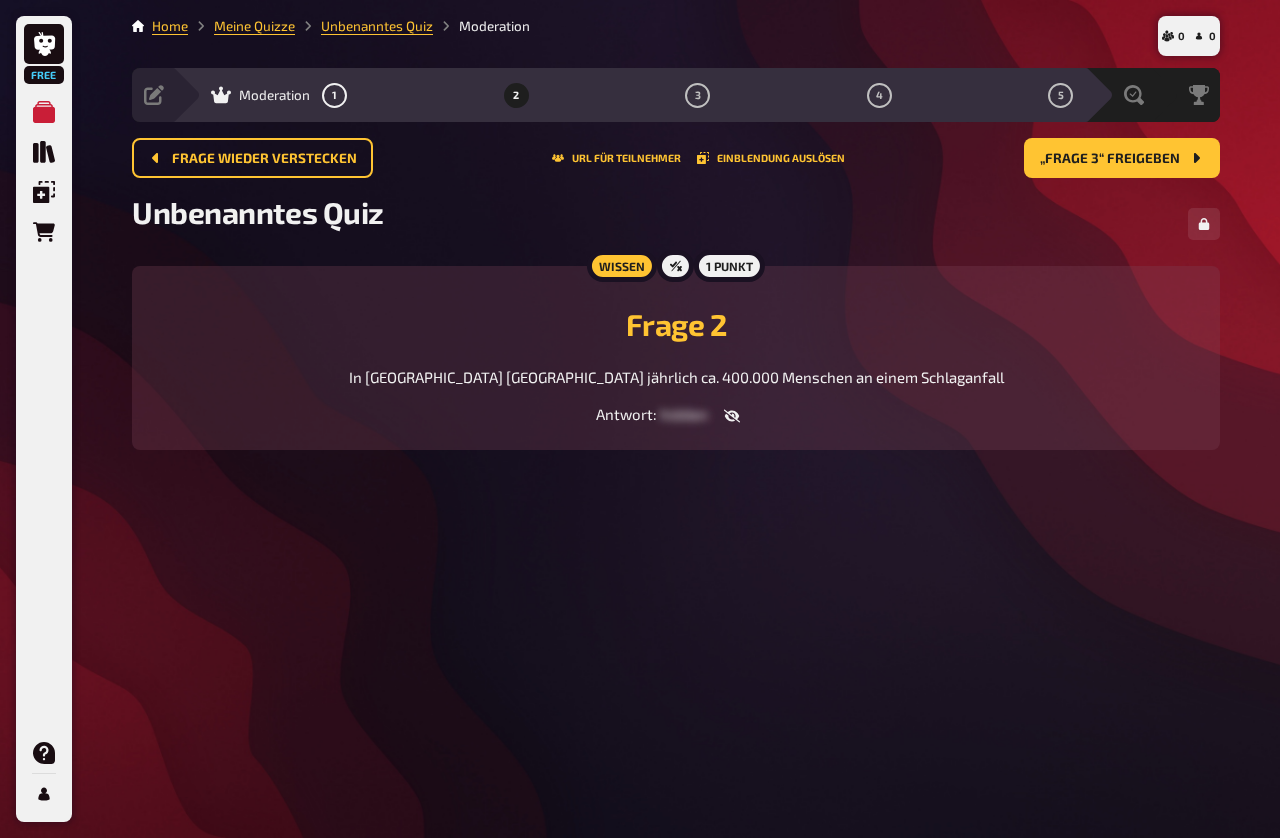 click on "„Frage 3“ freigeben" at bounding box center (1110, 159) 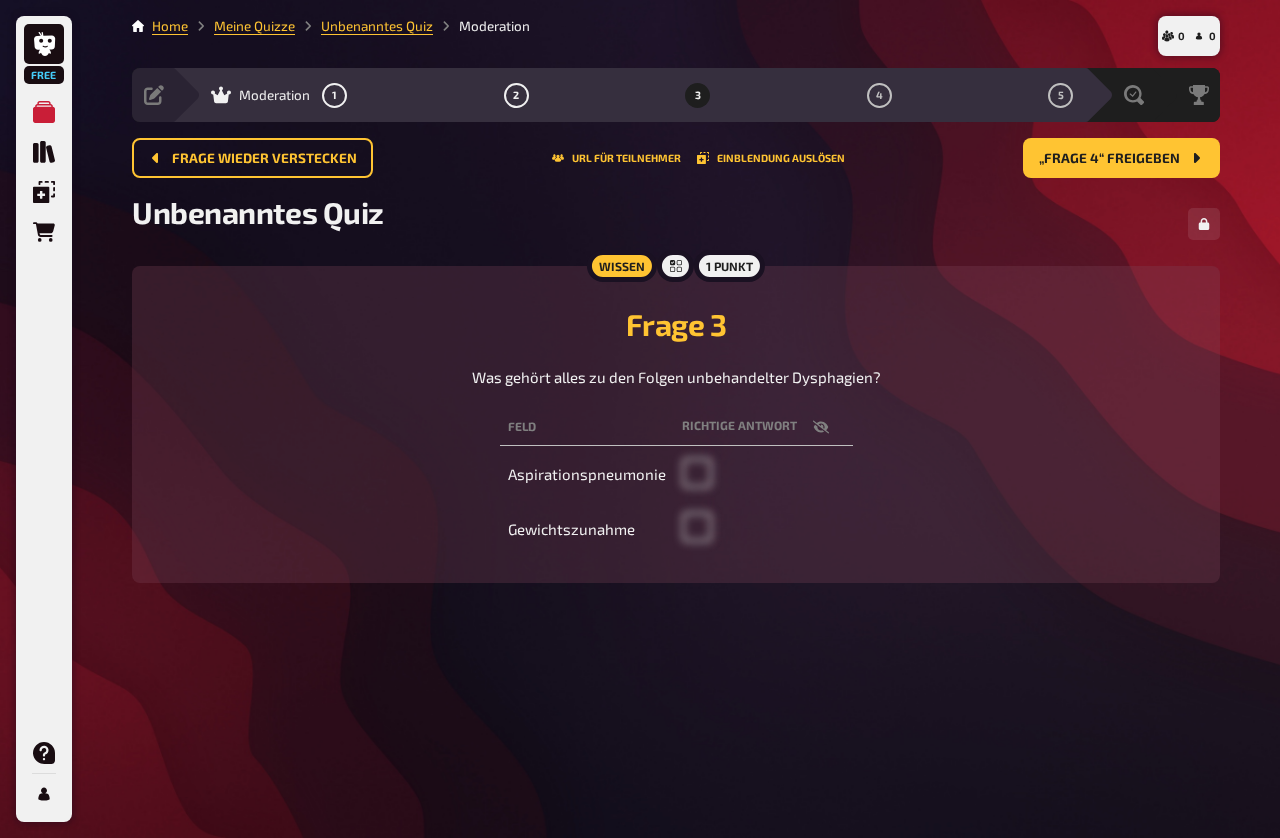 click on "„Frage 4“ freigeben" at bounding box center (1121, 158) 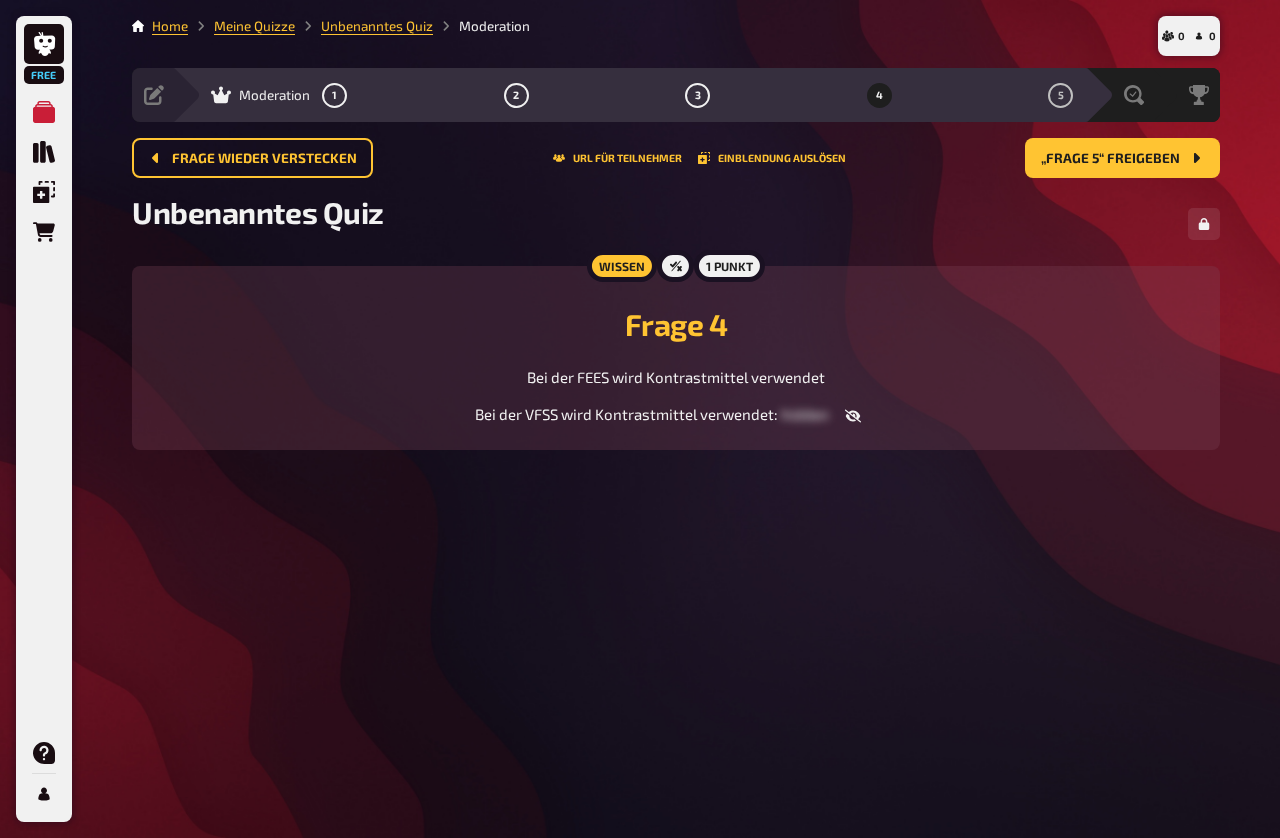 click on "„Frage 5“ freigeben" at bounding box center [1110, 159] 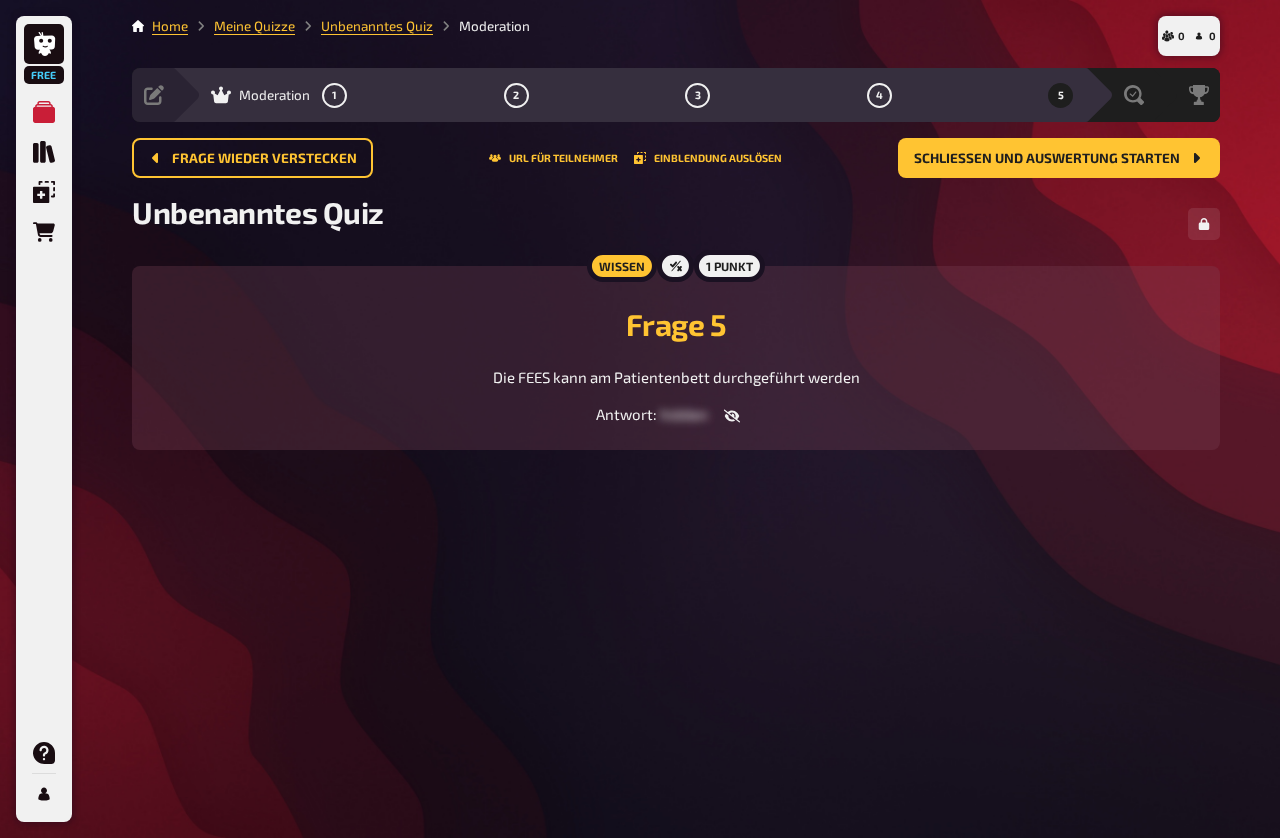 click on "Schließen und Auswertung starten" at bounding box center [1047, 159] 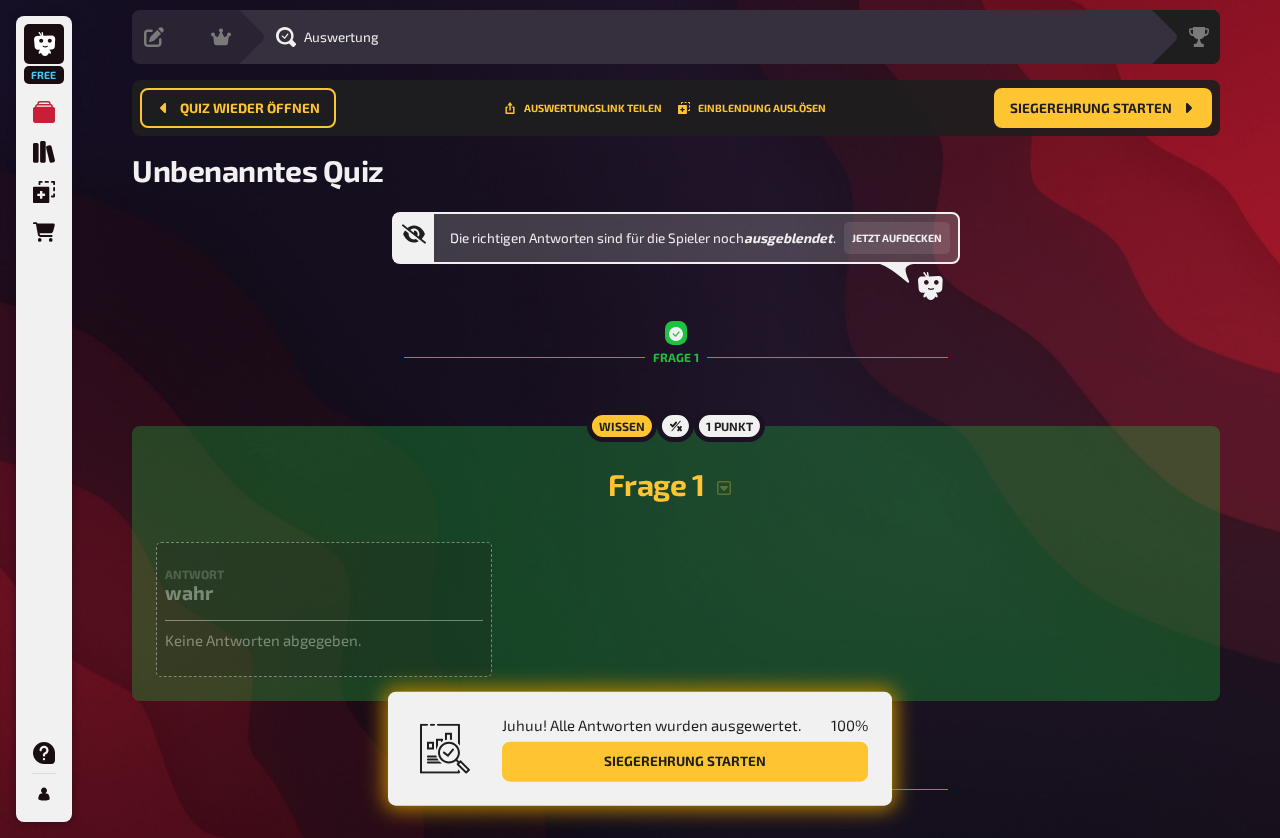 scroll, scrollTop: 0, scrollLeft: 0, axis: both 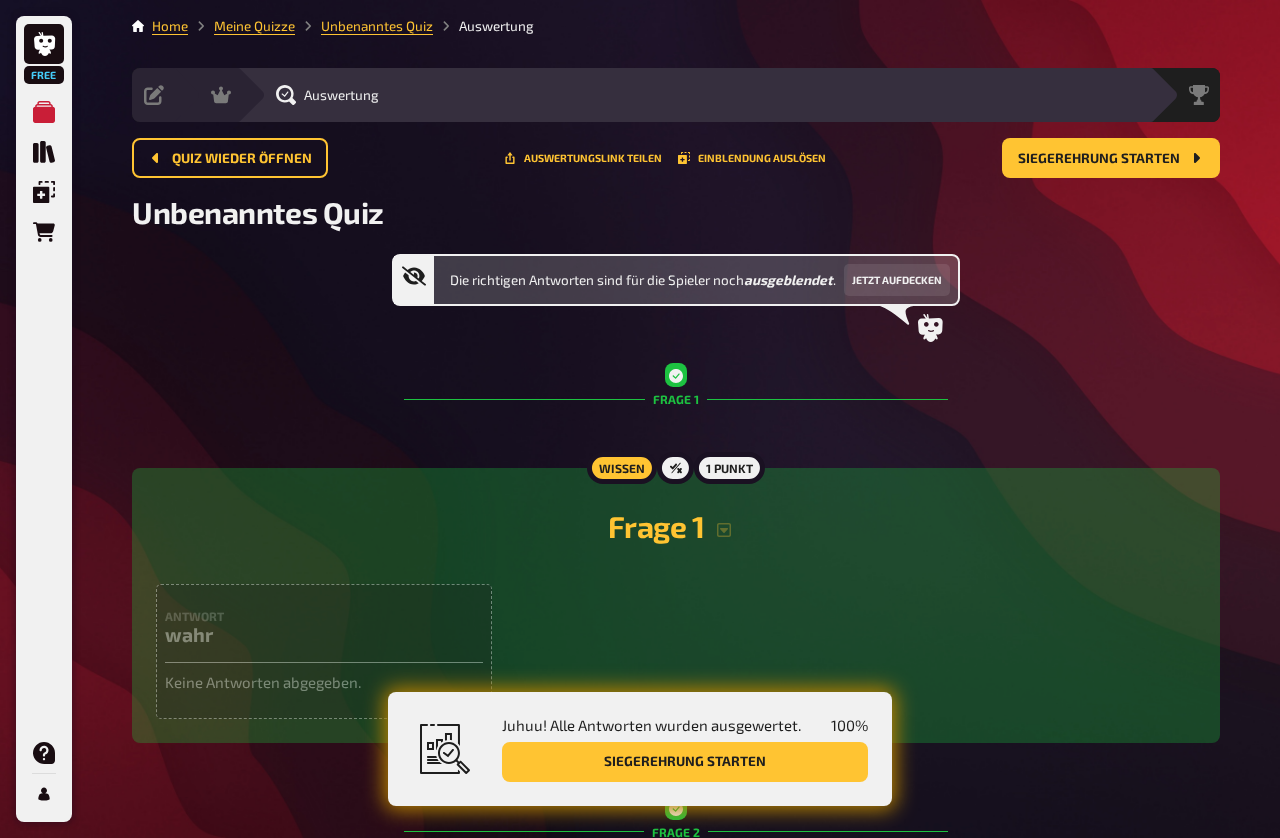 click on "Meine Quizze" at bounding box center [254, 26] 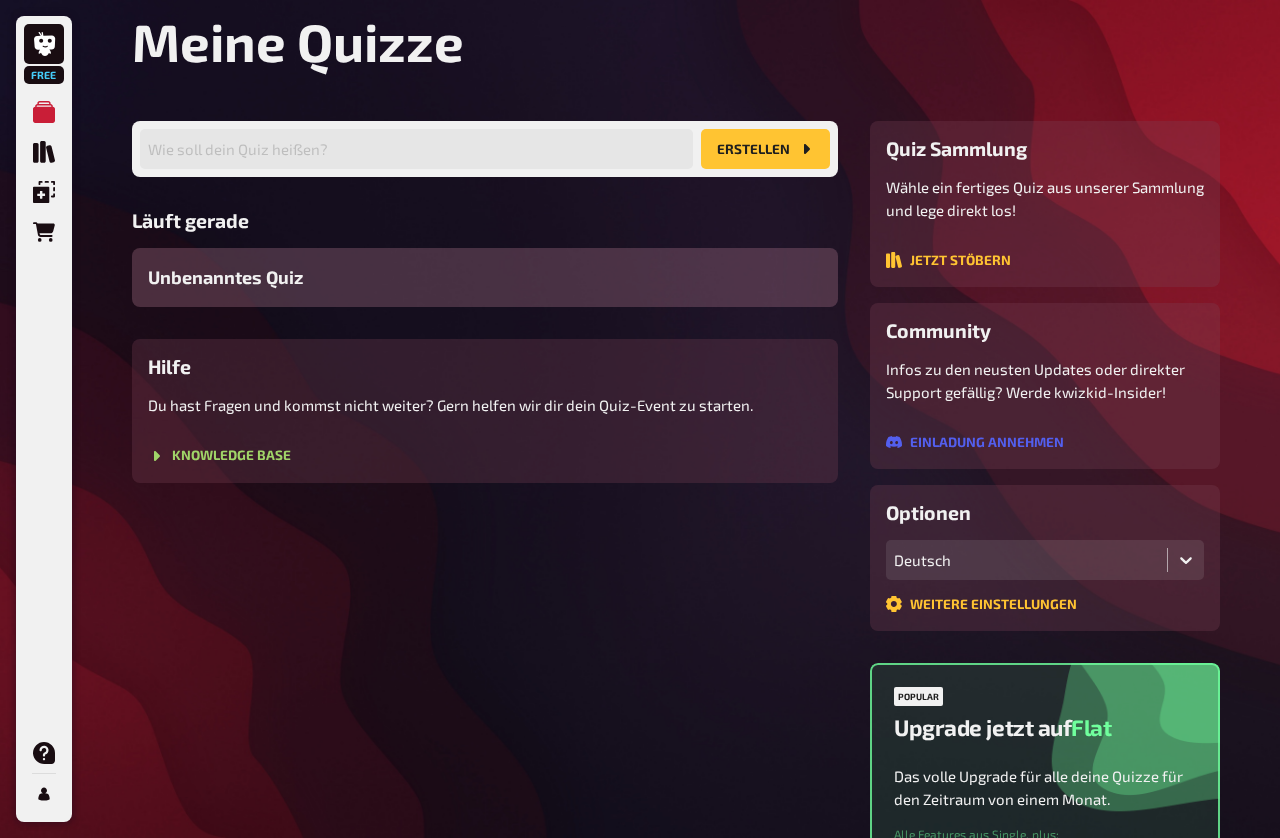 scroll, scrollTop: 0, scrollLeft: 0, axis: both 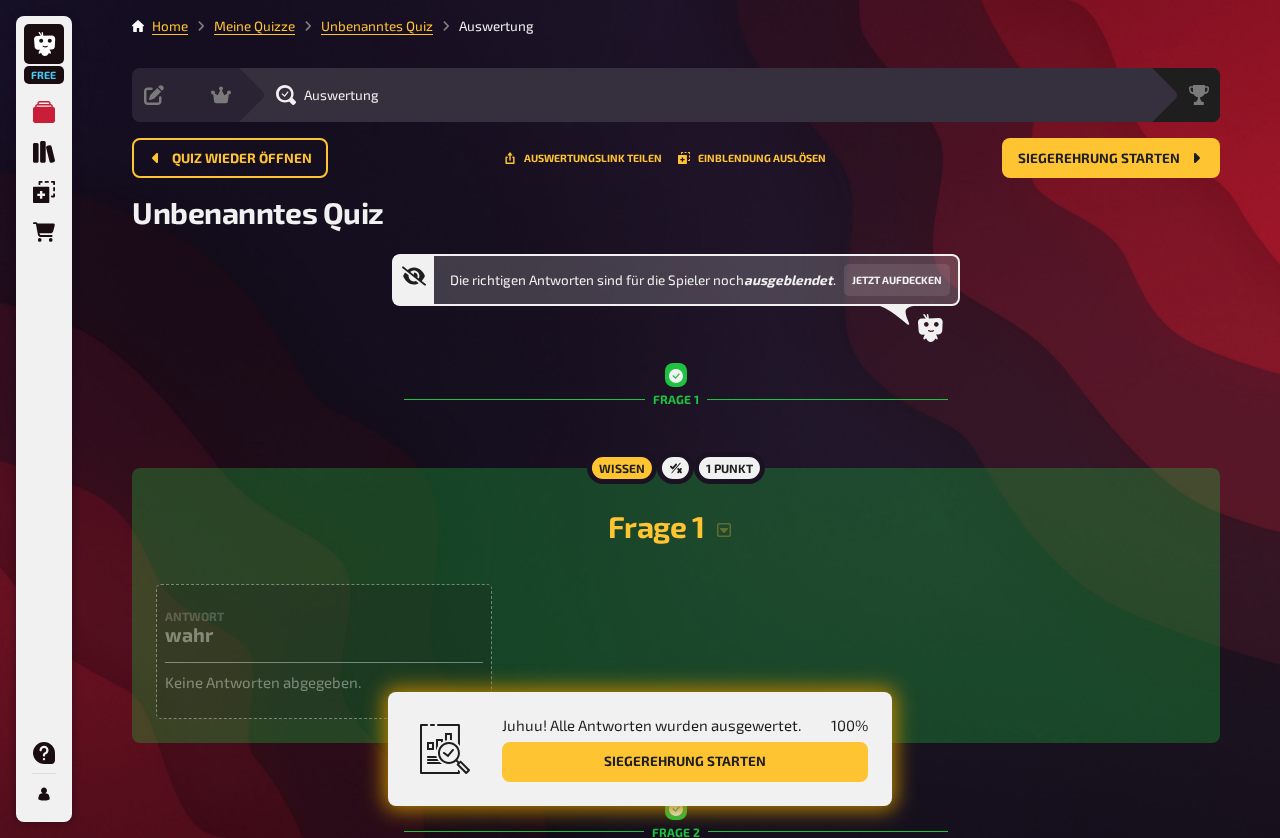 click on "Quiz wieder öffnen" at bounding box center (230, 158) 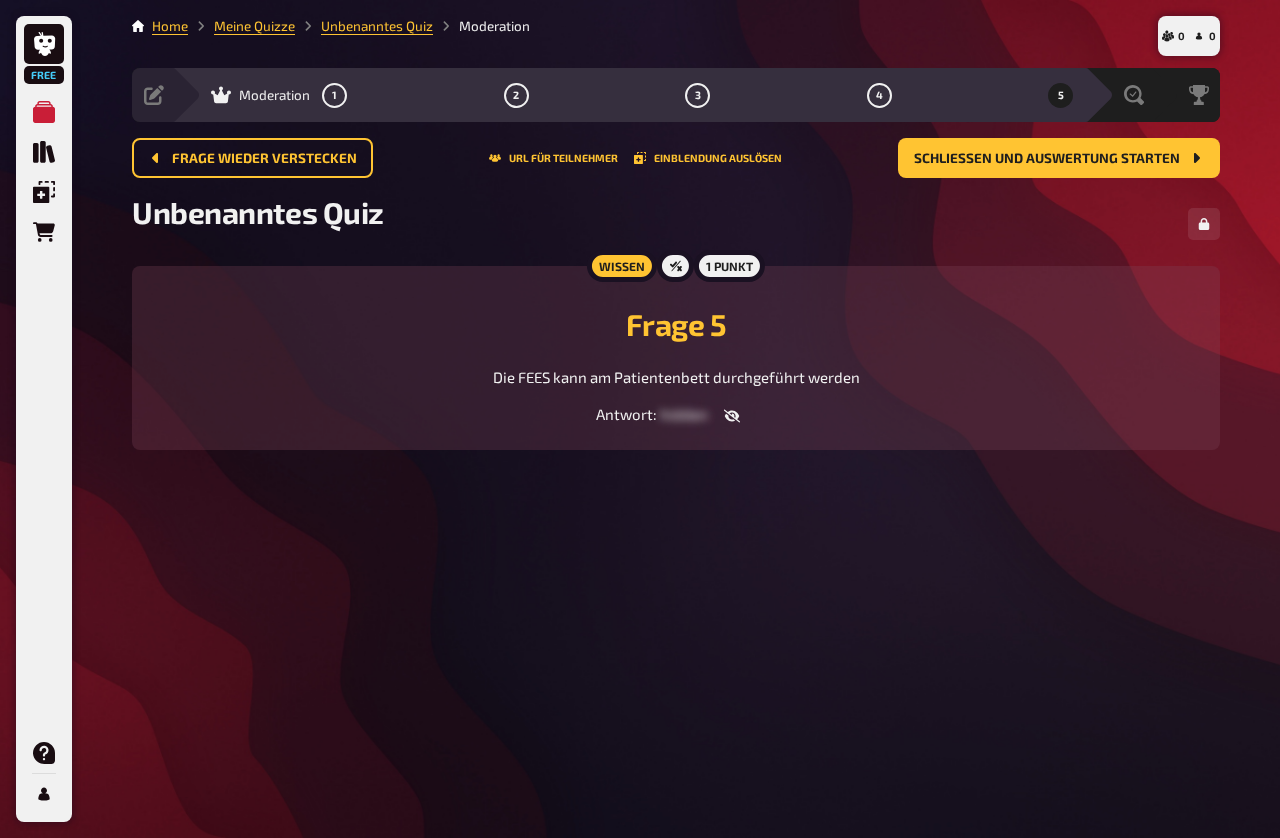 click on "0 0 Home Meine Quizze Unbenanntes Quiz Moderation Vorbereitung Inhalte Bearbeiten Quiz Lobby Moderation 1 2 3 4 5 Auswertung Siegerehrung Frage wieder verstecken URL für Teilnehmer Einblendung auslösen Schließen und Auswertung starten Schließen und Auswertung starten Unbenanntes Quiz Wissen 1 Punkt Frage 5 Die FEES kann am Patientenbett durchgeführt werden  Antwort :   hidden" at bounding box center (676, 419) 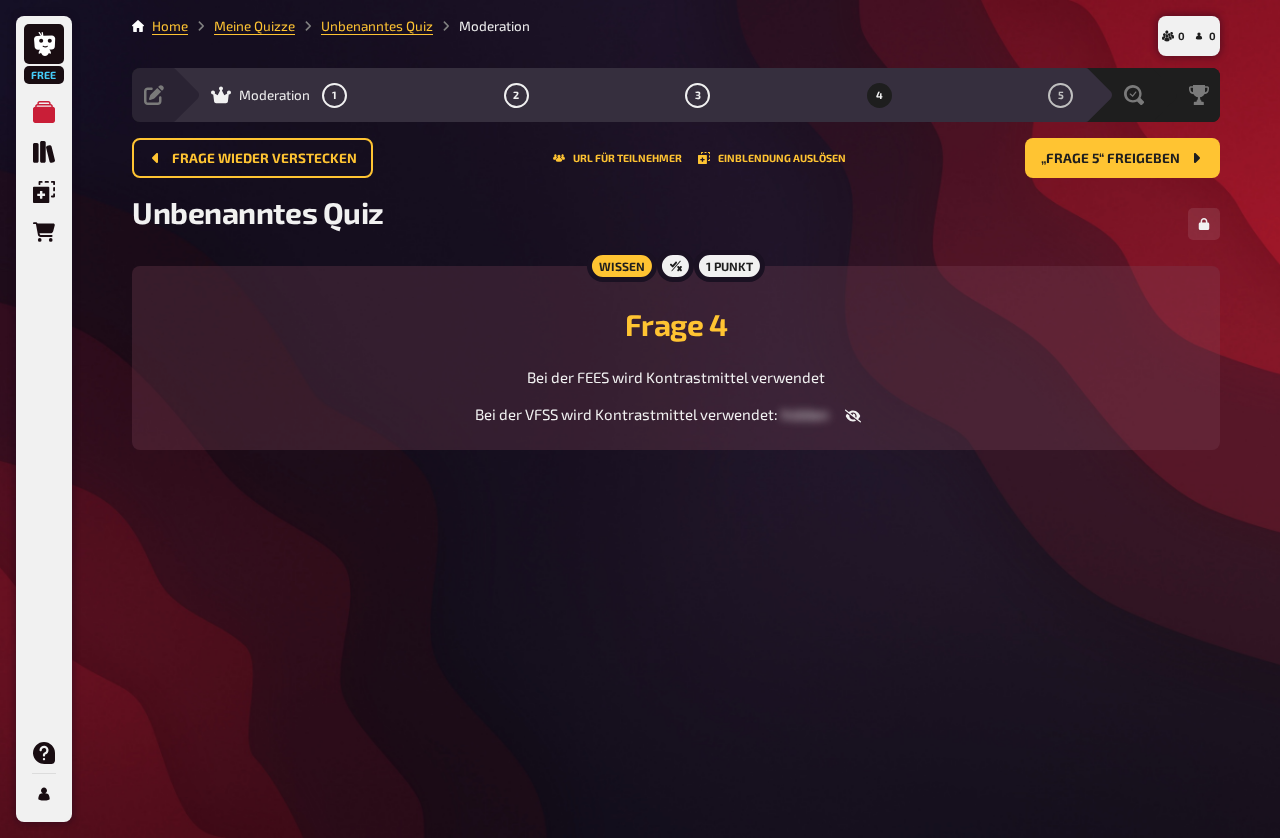 click on "Frage wieder verstecken" at bounding box center (252, 158) 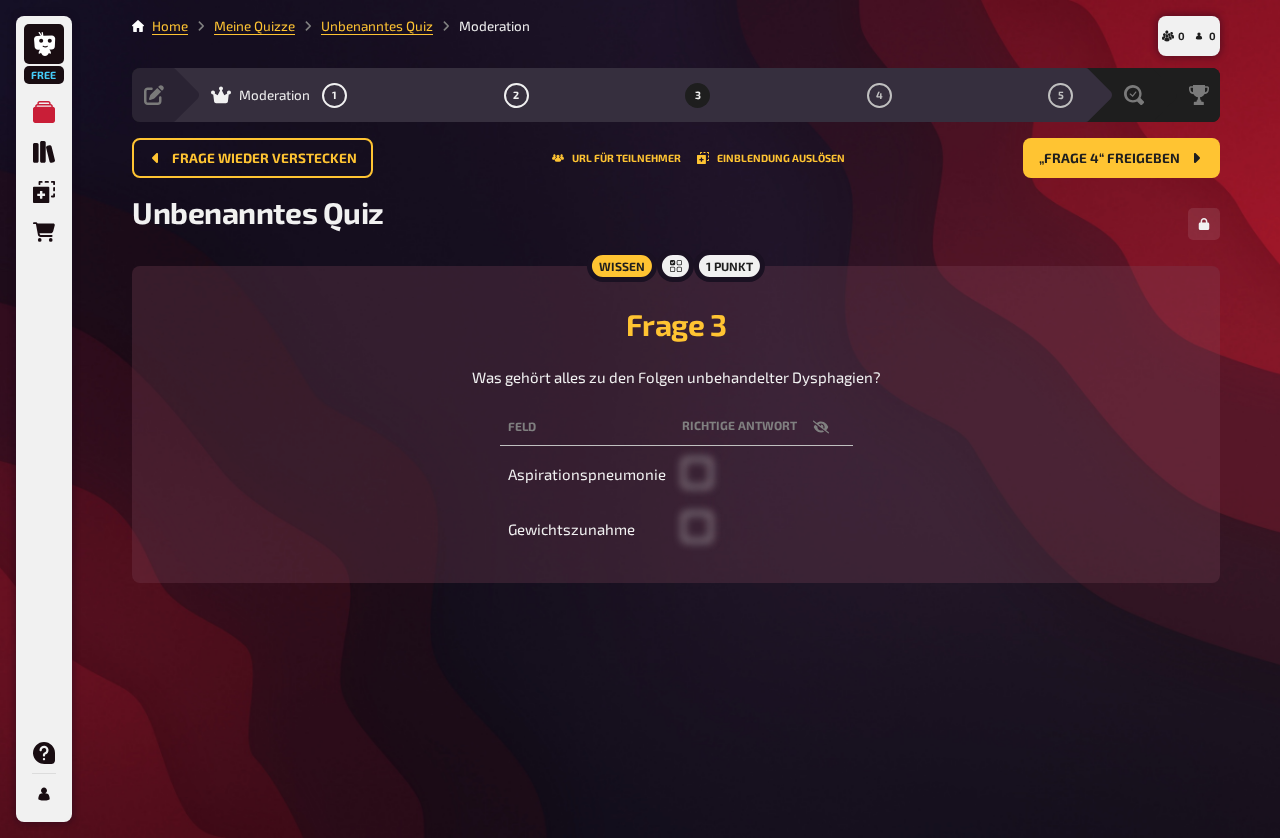 click on "Frage wieder verstecken" at bounding box center (252, 158) 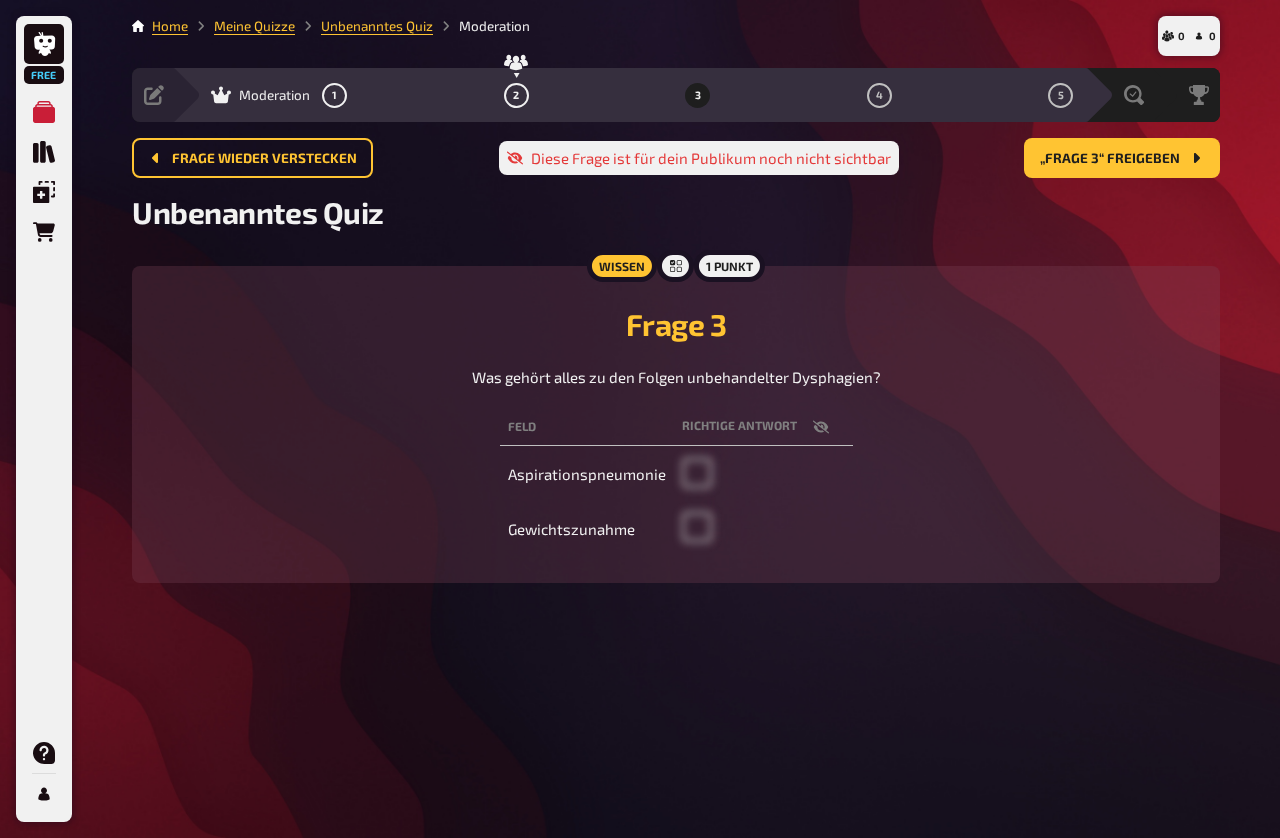 click on "Frage wieder verstecken" at bounding box center [252, 158] 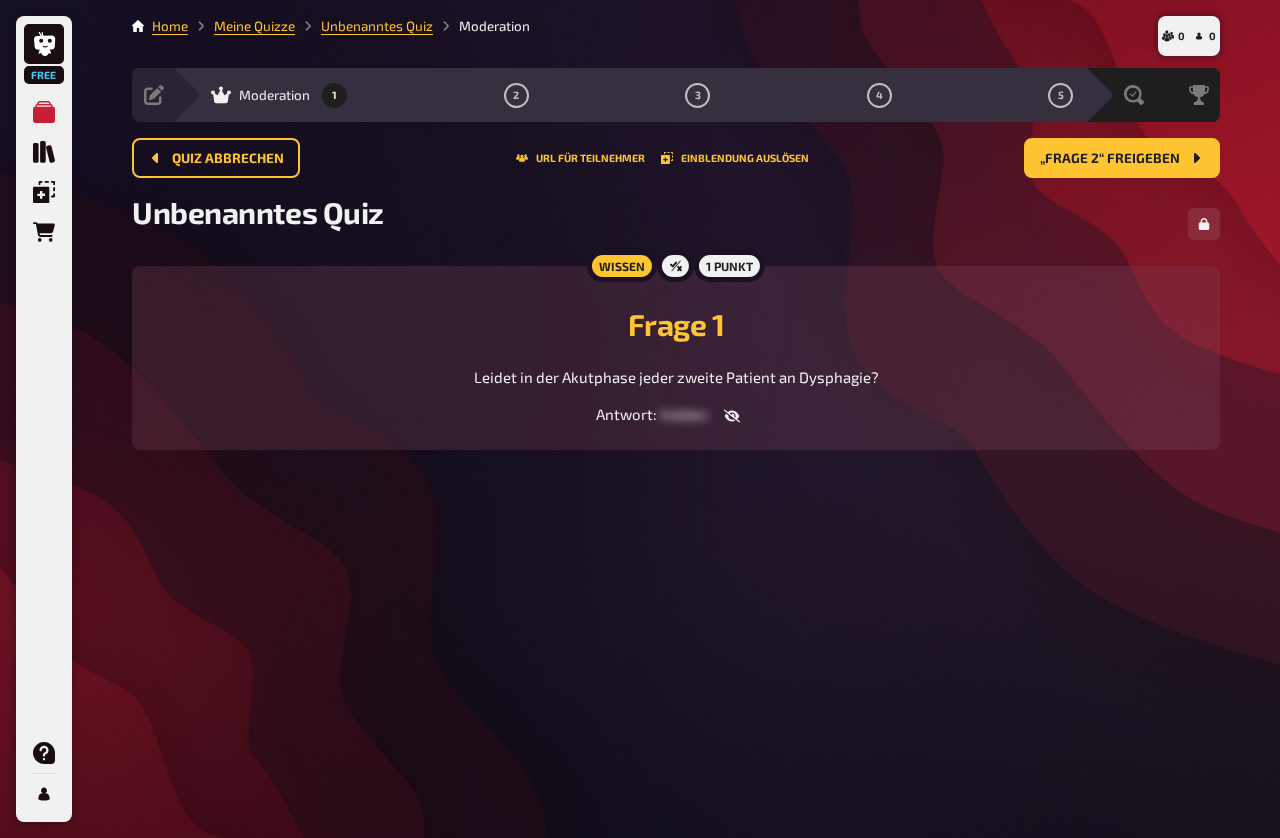 click on "Quiz abbrechen" at bounding box center (216, 158) 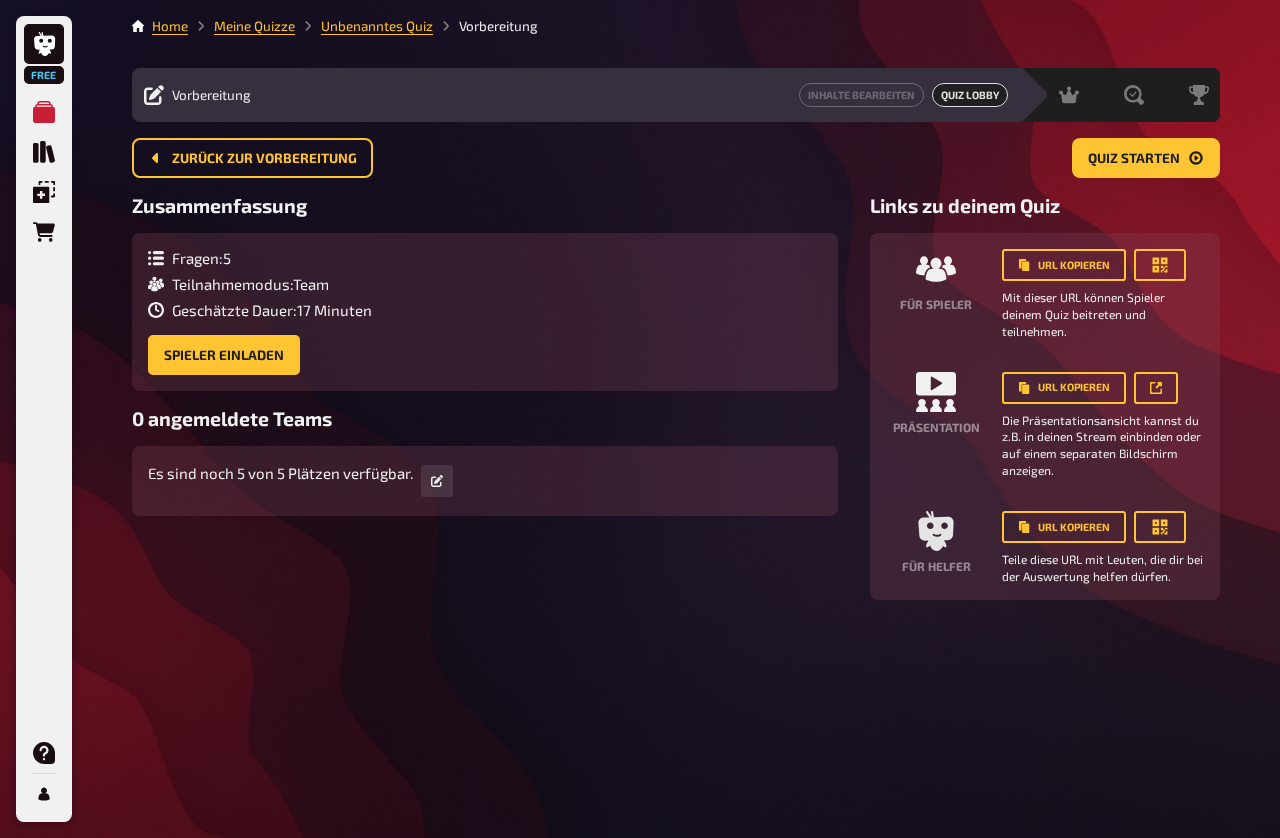 click on "Zurück zur Vorbereitung" at bounding box center [252, 158] 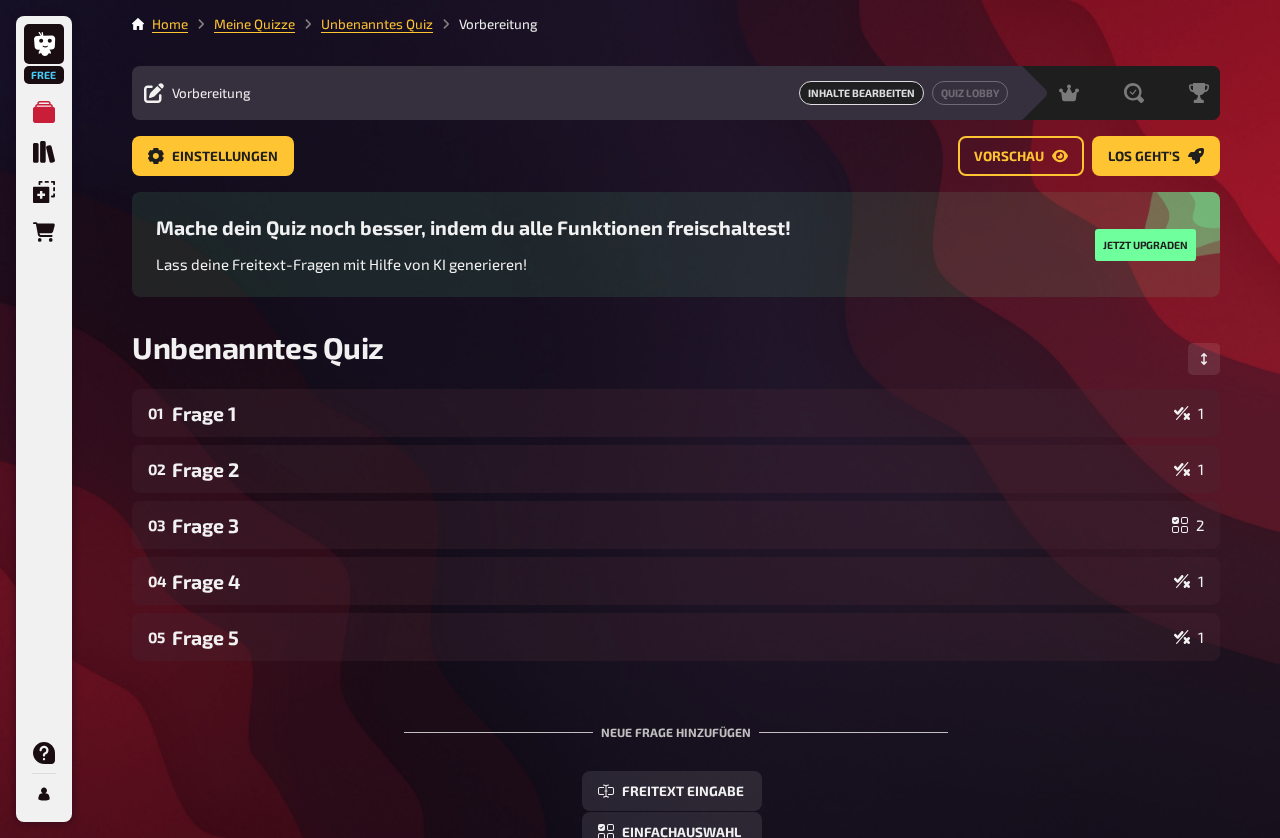 scroll, scrollTop: 0, scrollLeft: 0, axis: both 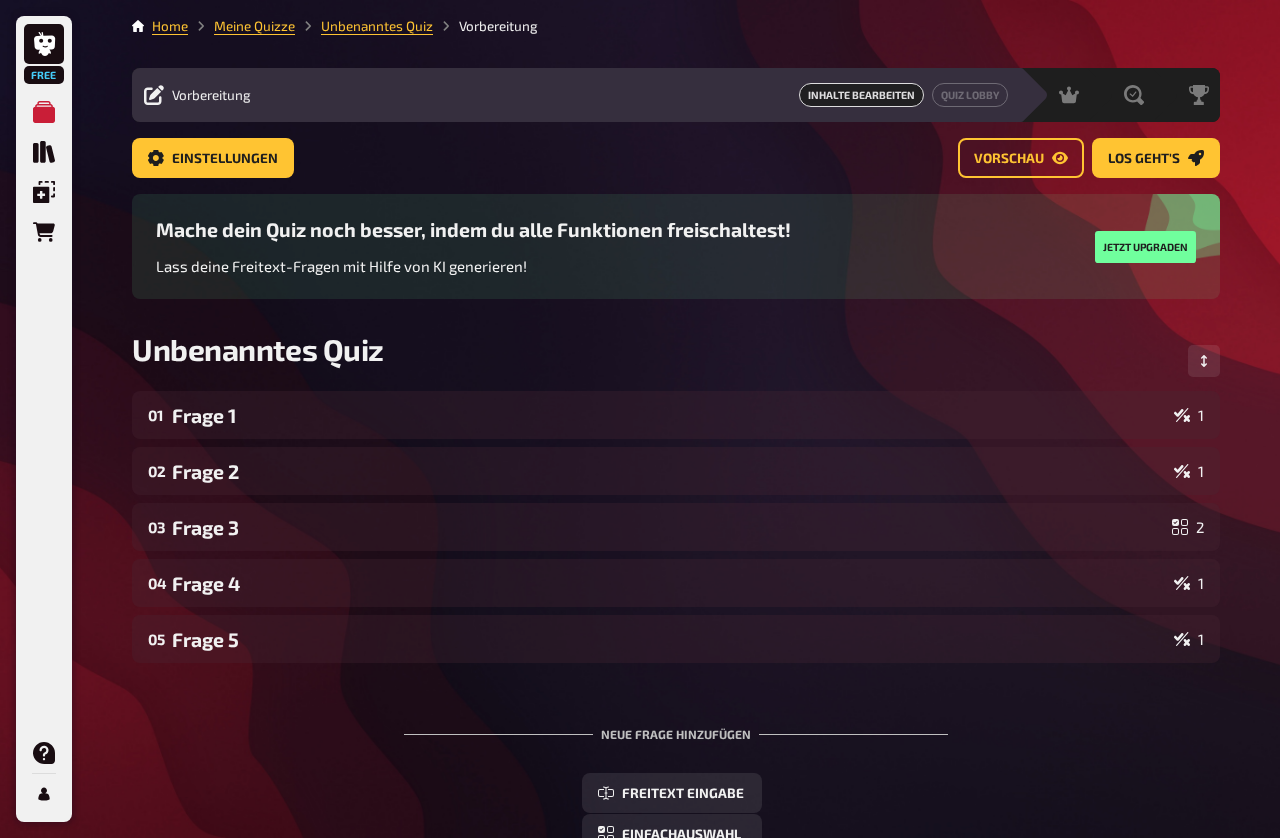 click on "Einstellungen" at bounding box center [225, 159] 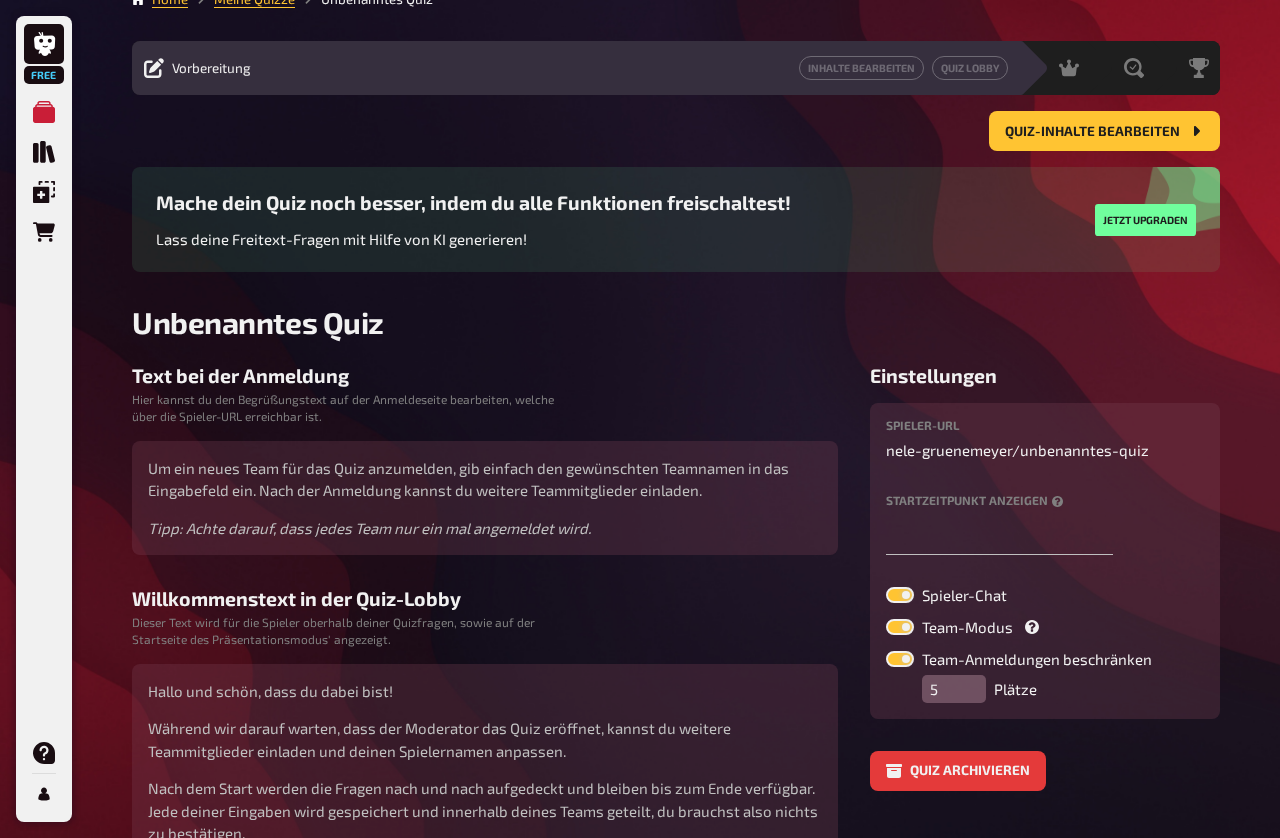 scroll, scrollTop: 0, scrollLeft: 0, axis: both 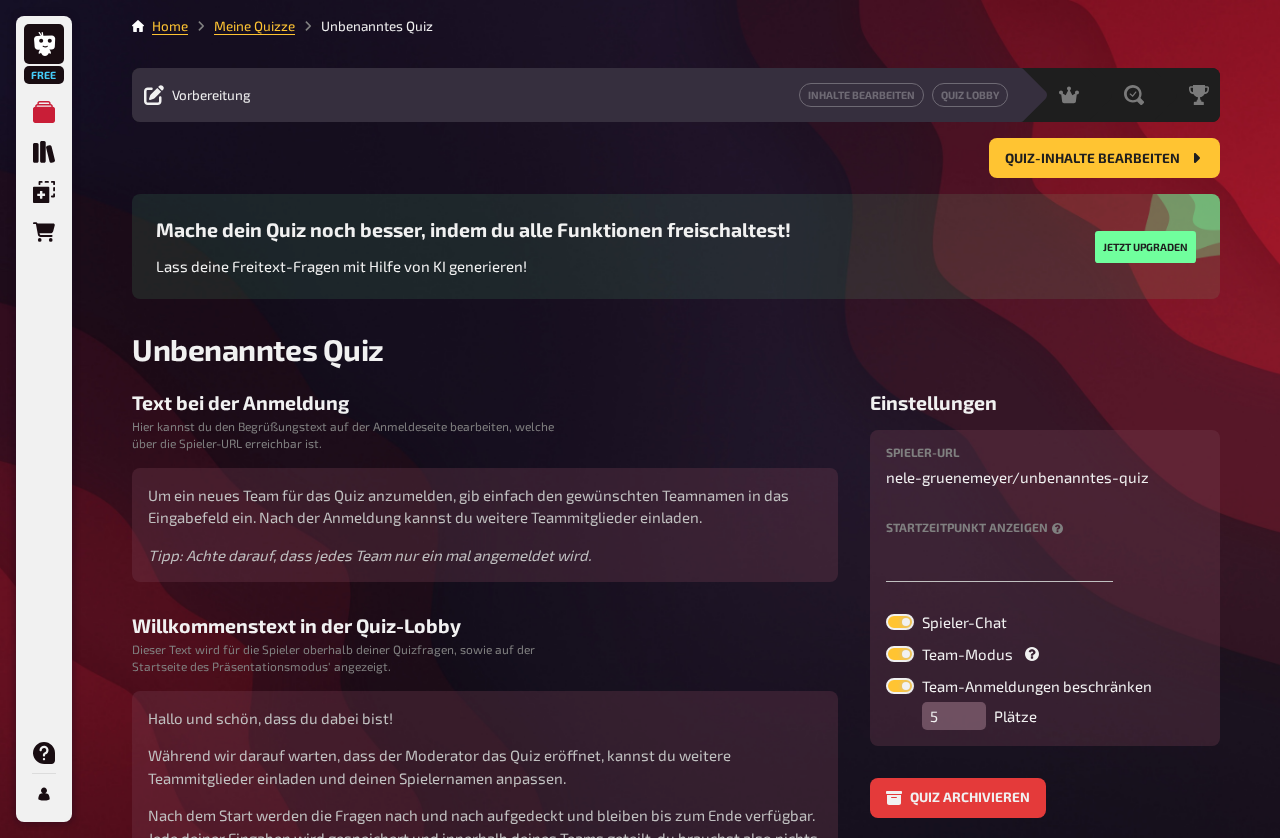 click on "Quiz-Inhalte bearbeiten" at bounding box center (1092, 159) 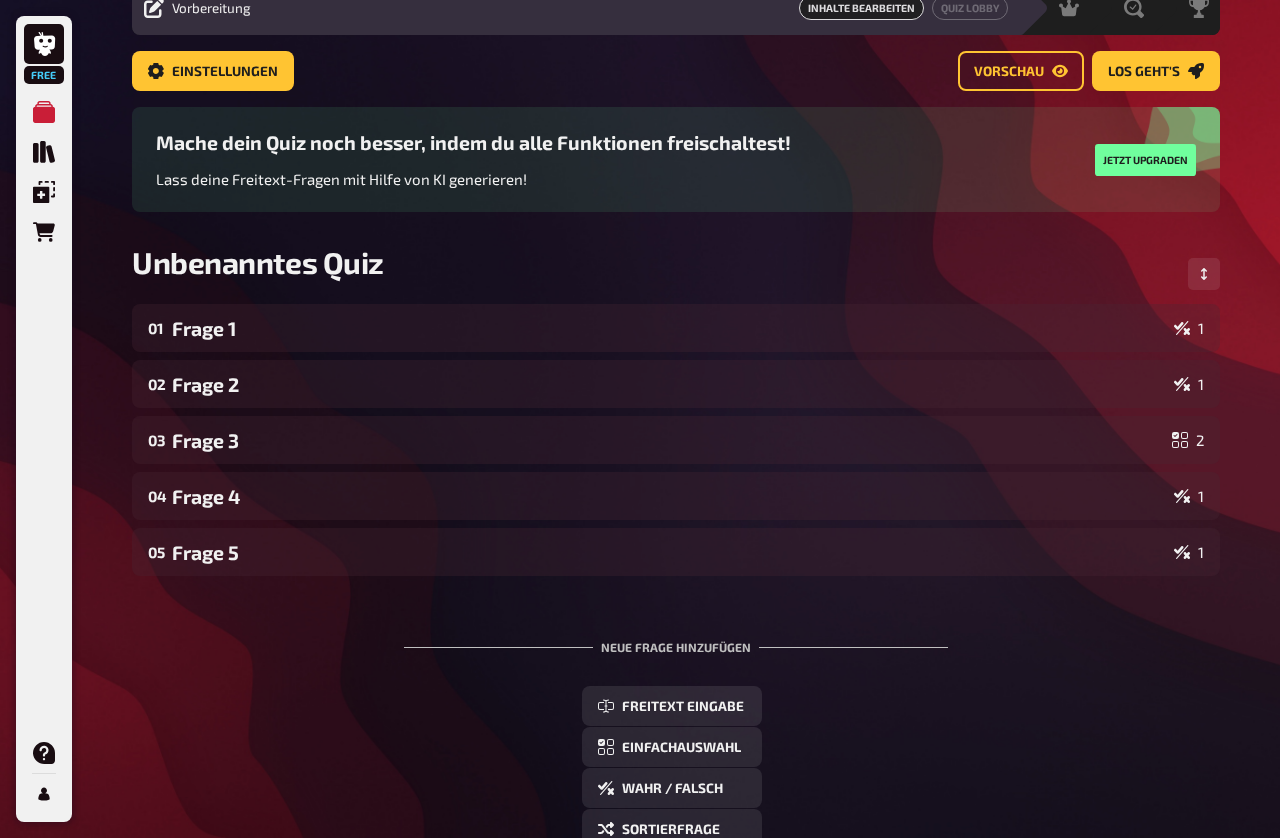 scroll, scrollTop: 0, scrollLeft: 0, axis: both 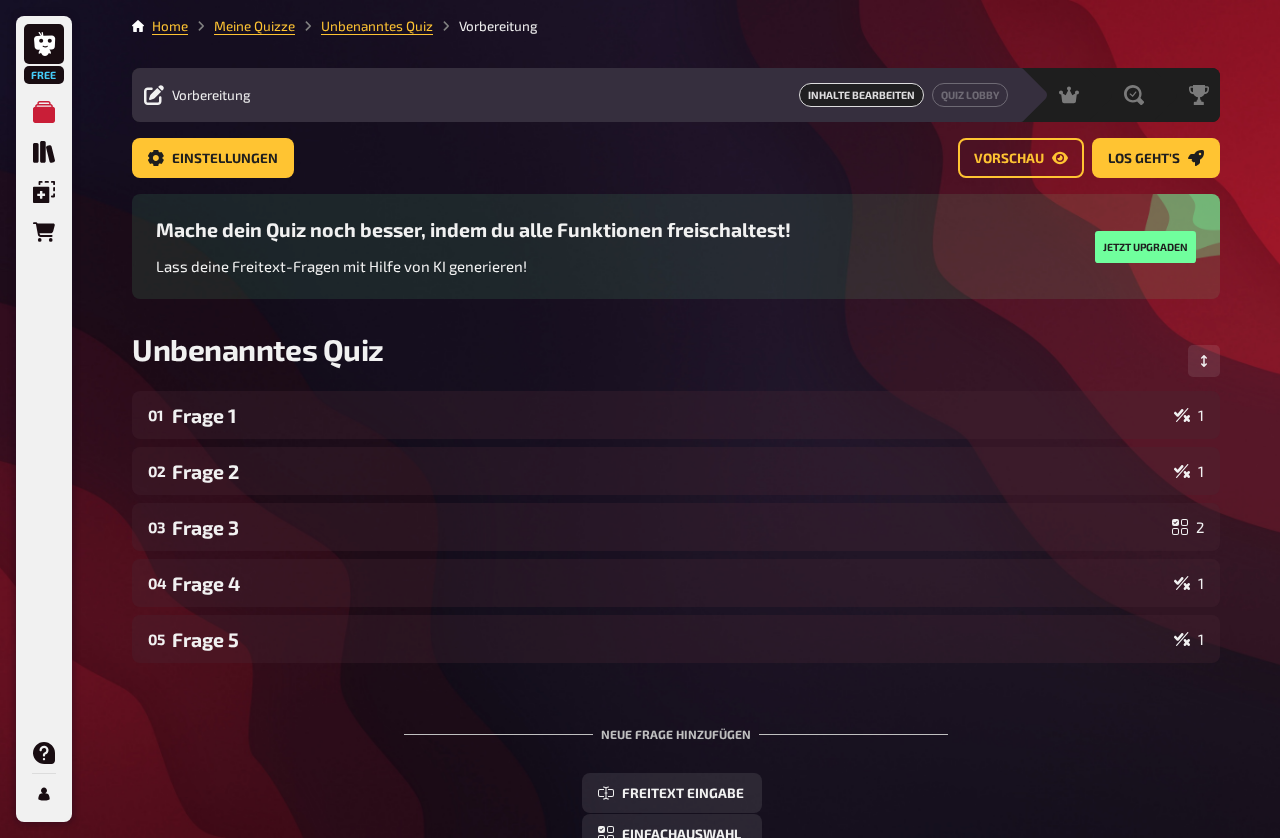 click on "Einstellungen" at bounding box center (225, 159) 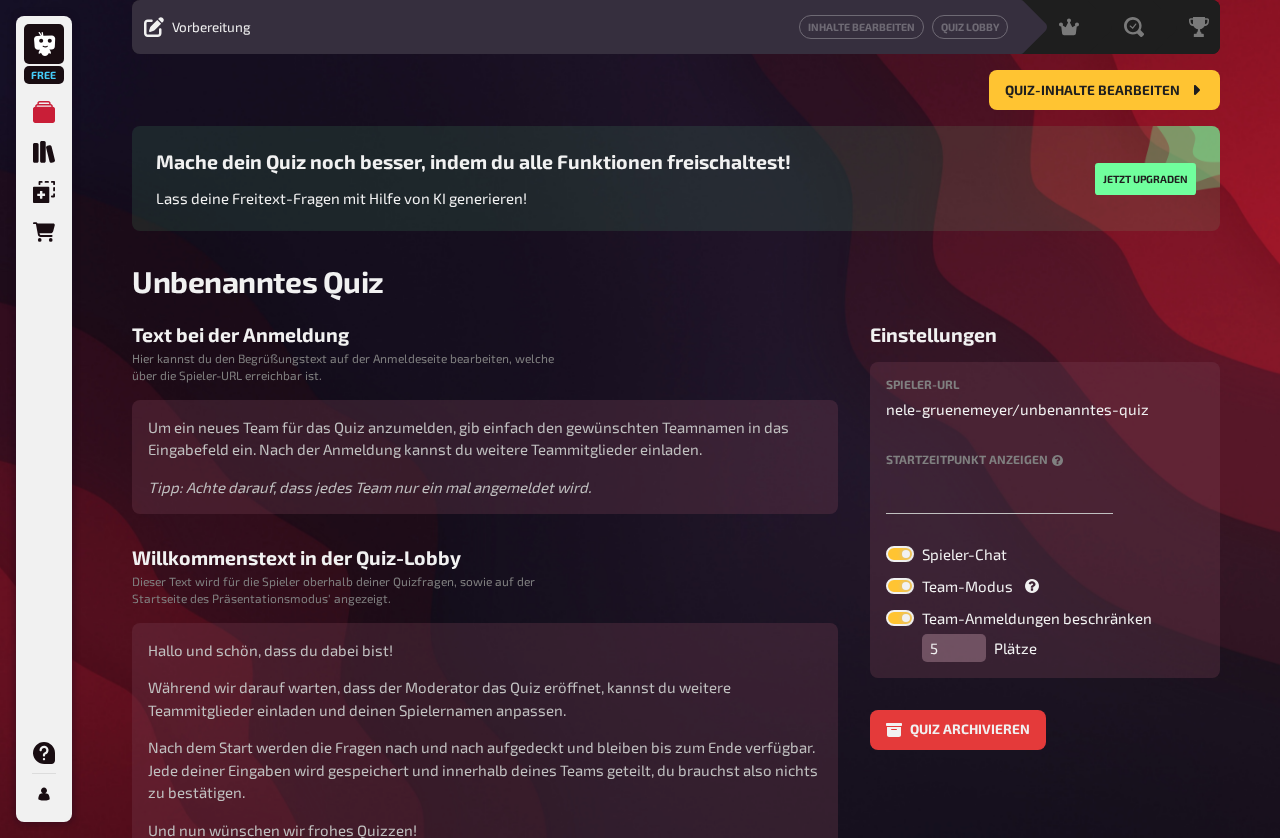 scroll, scrollTop: 69, scrollLeft: 0, axis: vertical 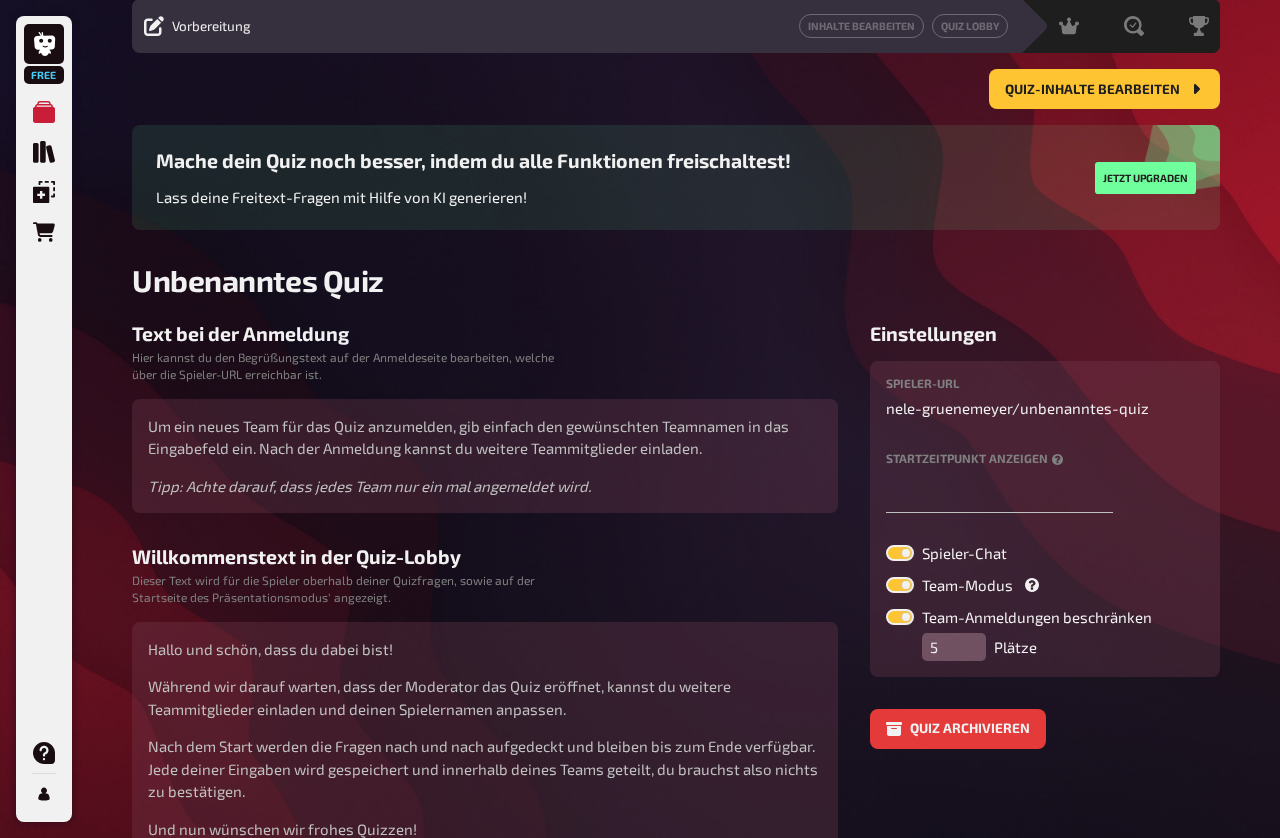 click 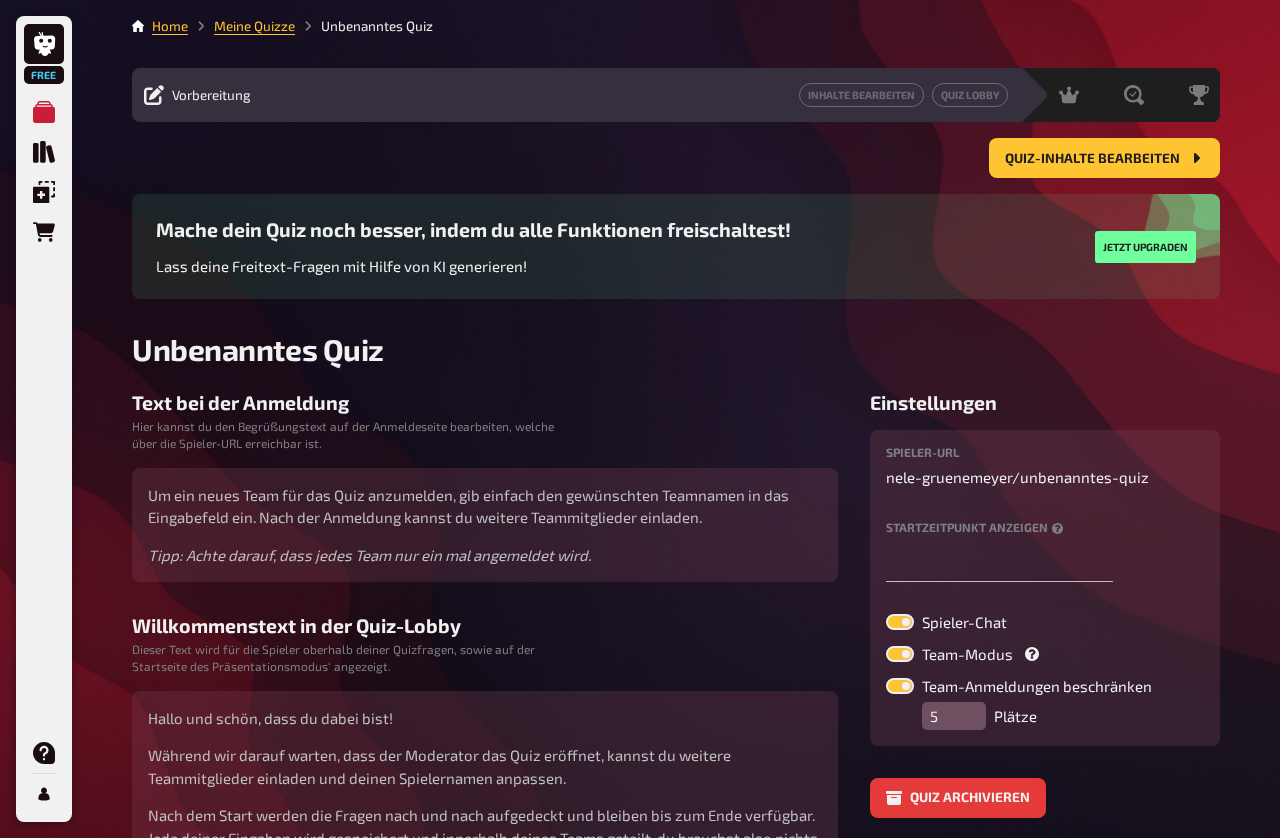 click on "Quiz-Inhalte bearbeiten" at bounding box center [1104, 158] 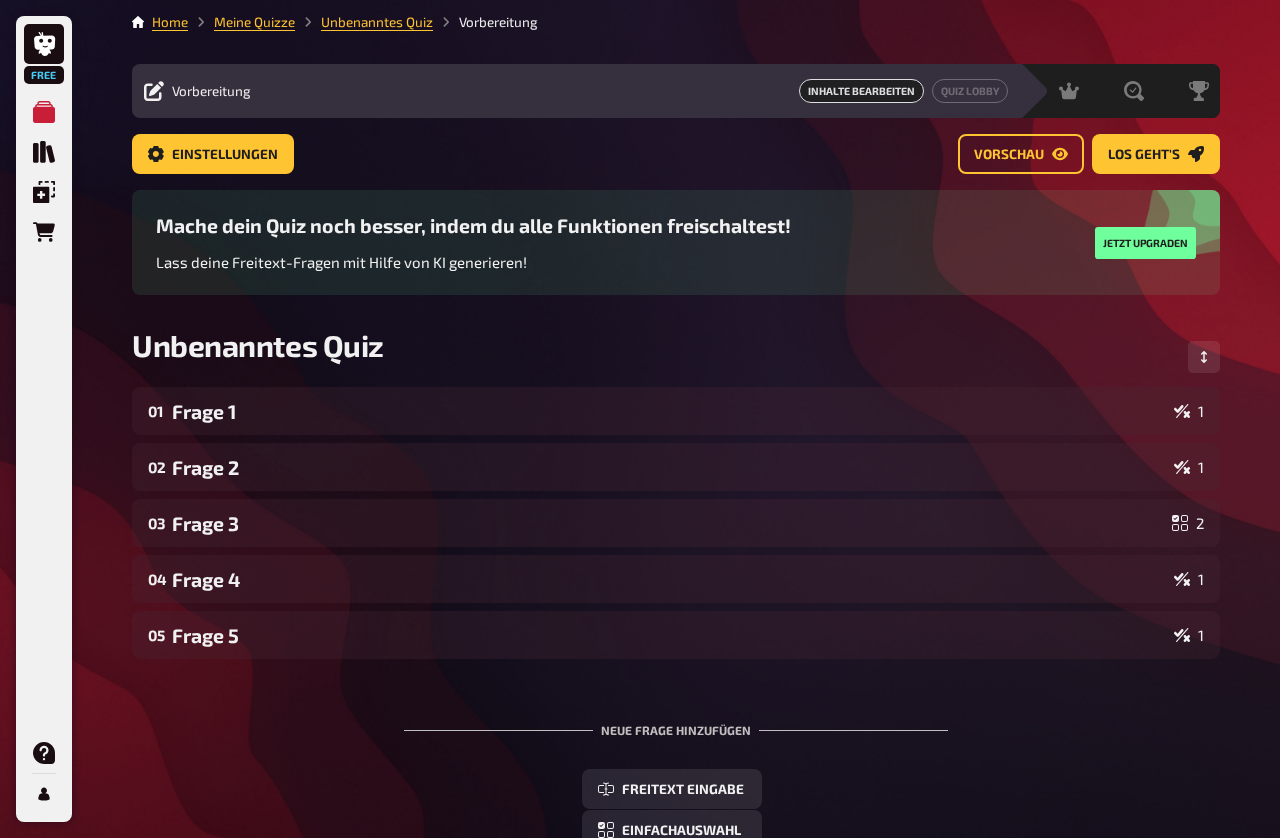 scroll, scrollTop: 0, scrollLeft: 0, axis: both 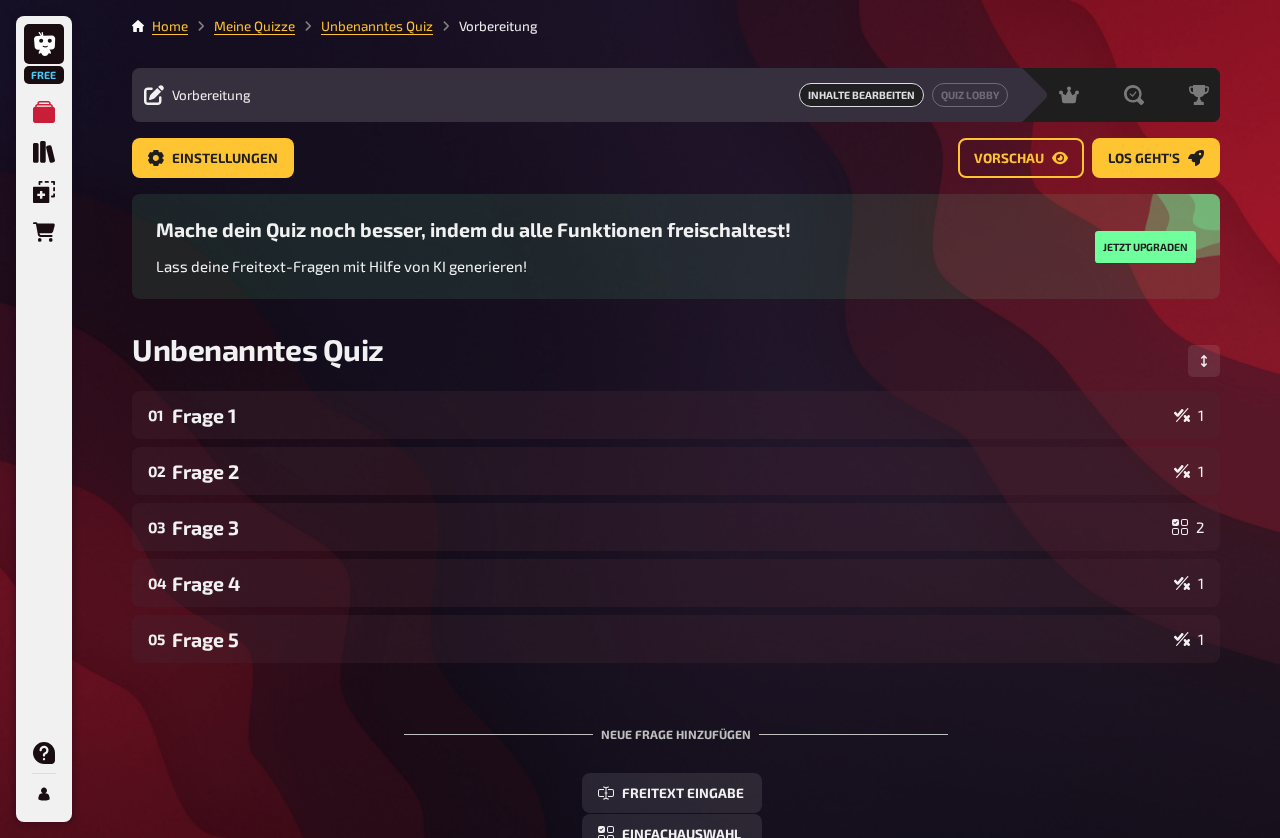 click on "Quiz Lobby" at bounding box center [970, 95] 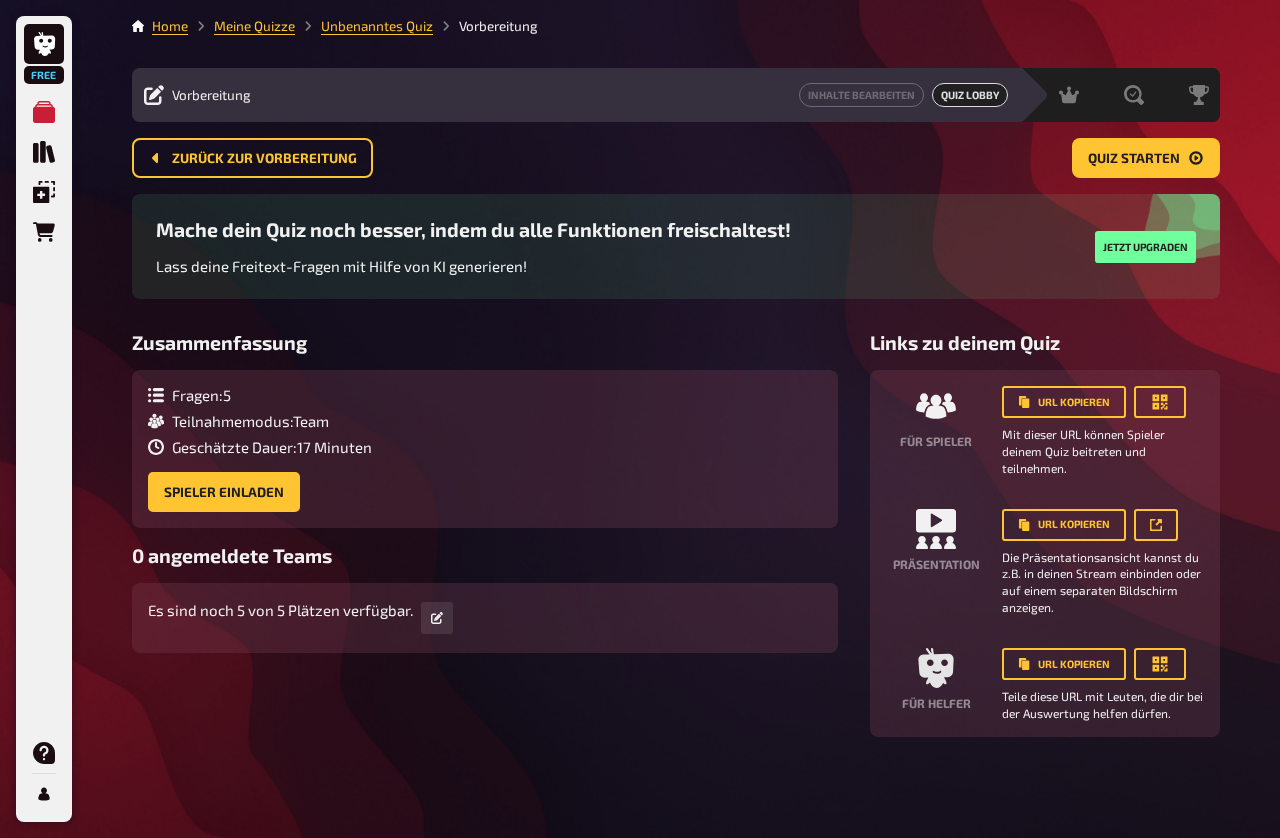 click on "Home" at bounding box center (170, 26) 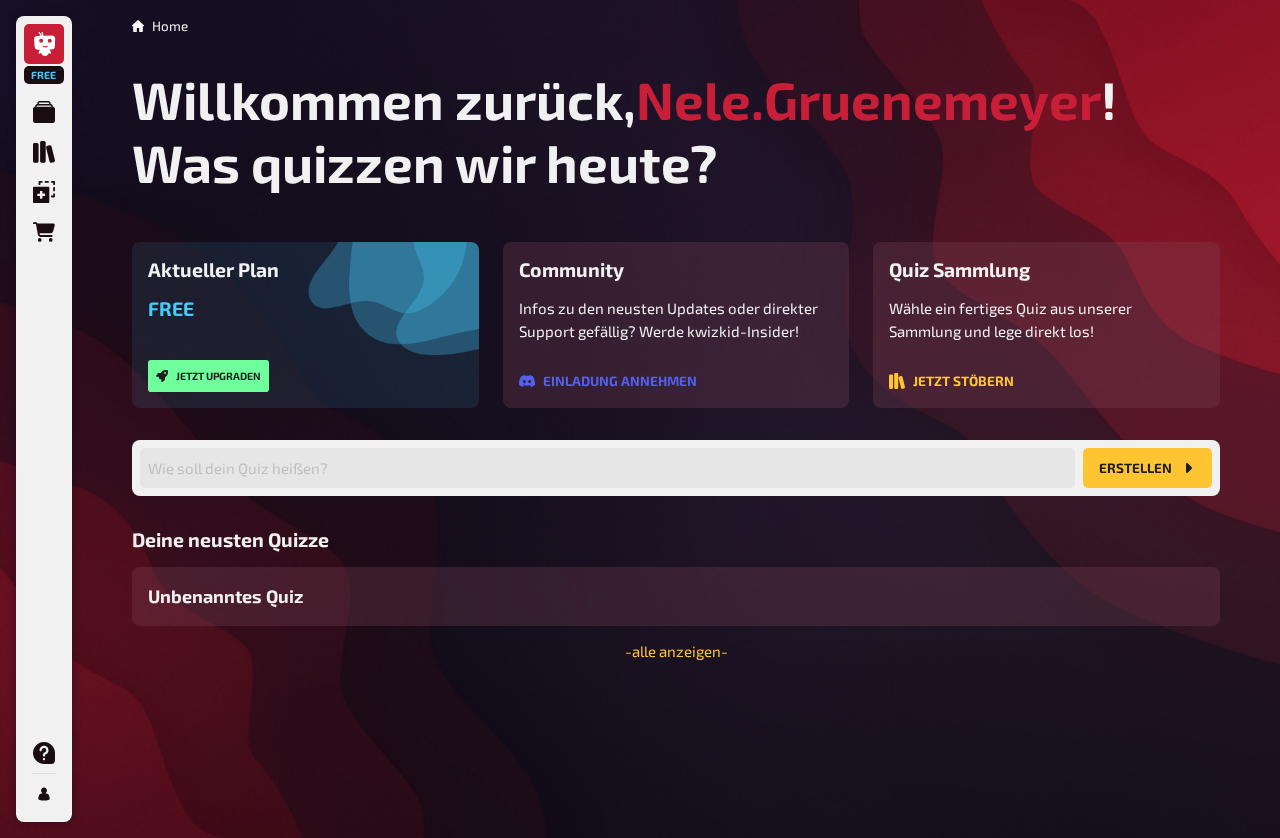 click on "Unbenanntes Quiz" at bounding box center (225, 596) 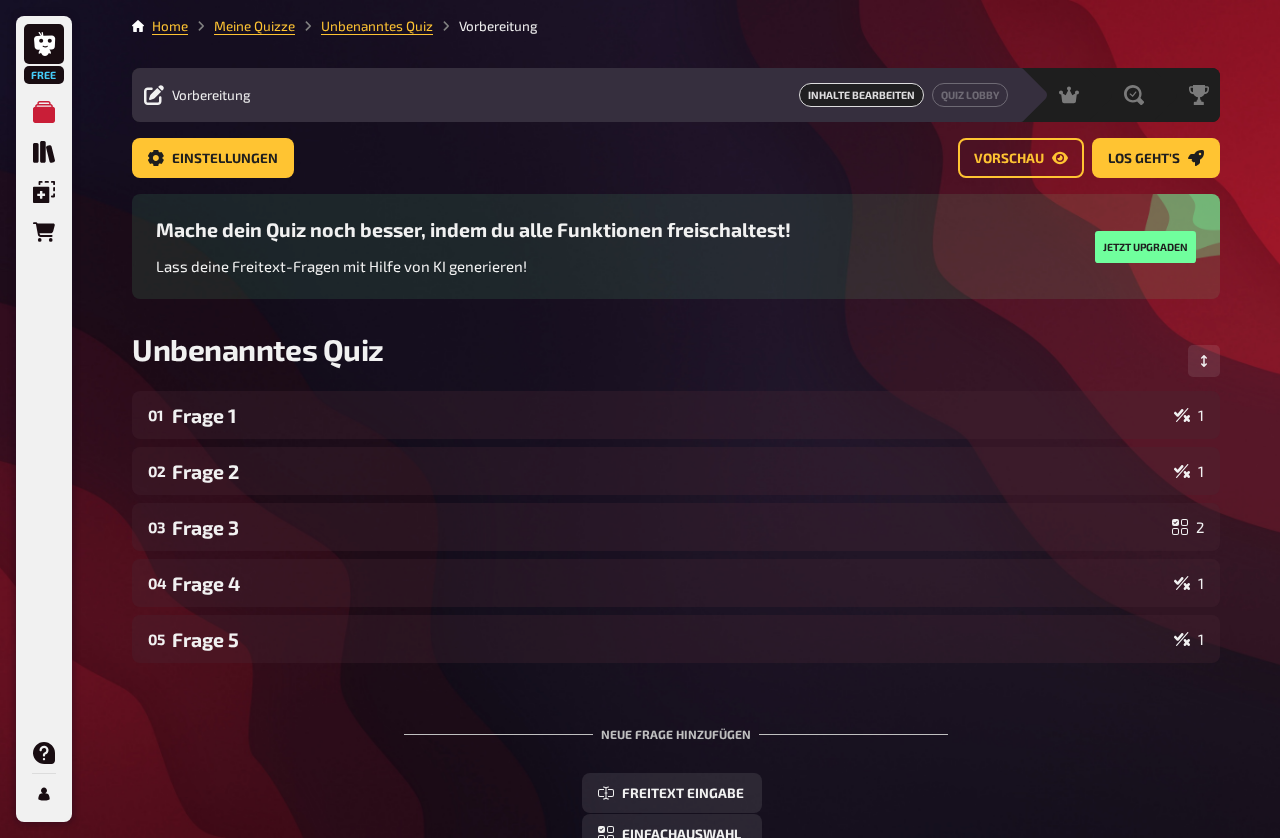 click on "Los geht's" at bounding box center [1156, 158] 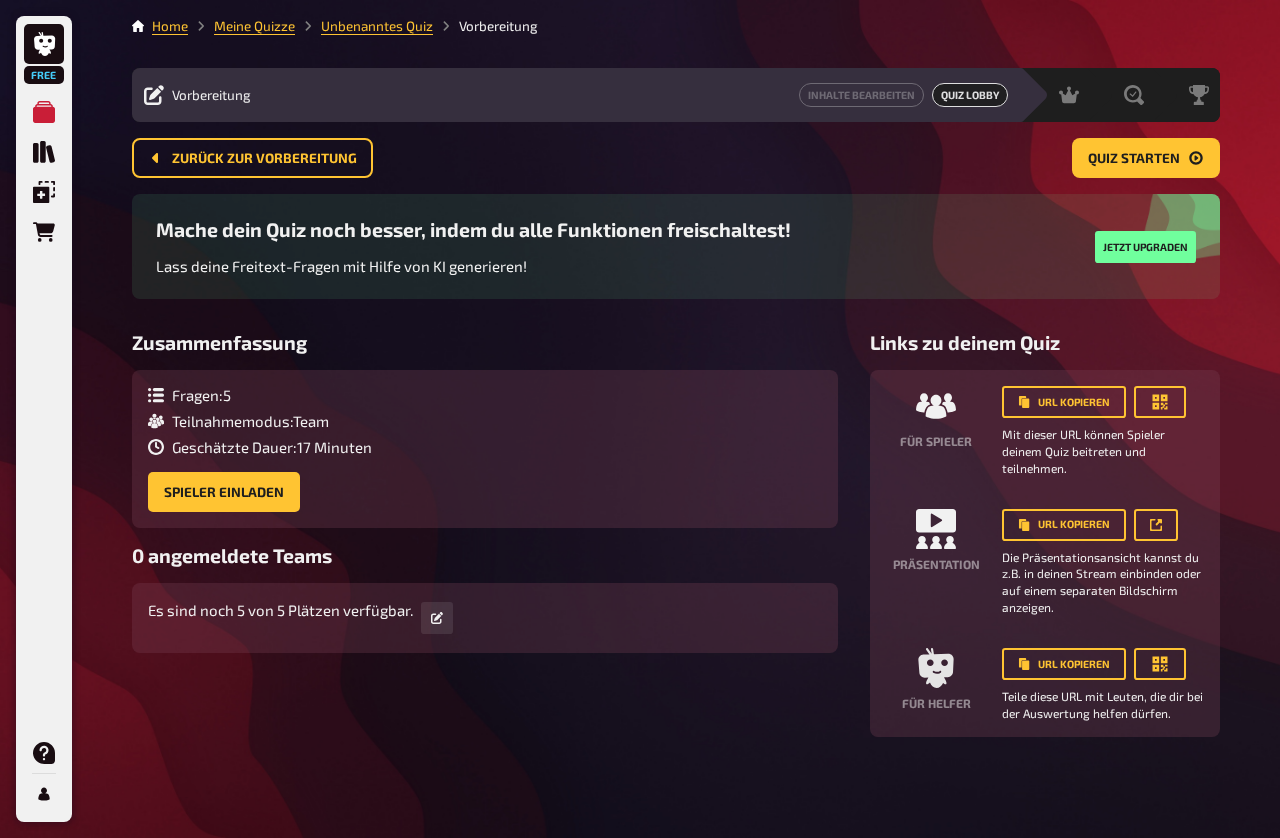 click on "Spieler einladen" at bounding box center (224, 492) 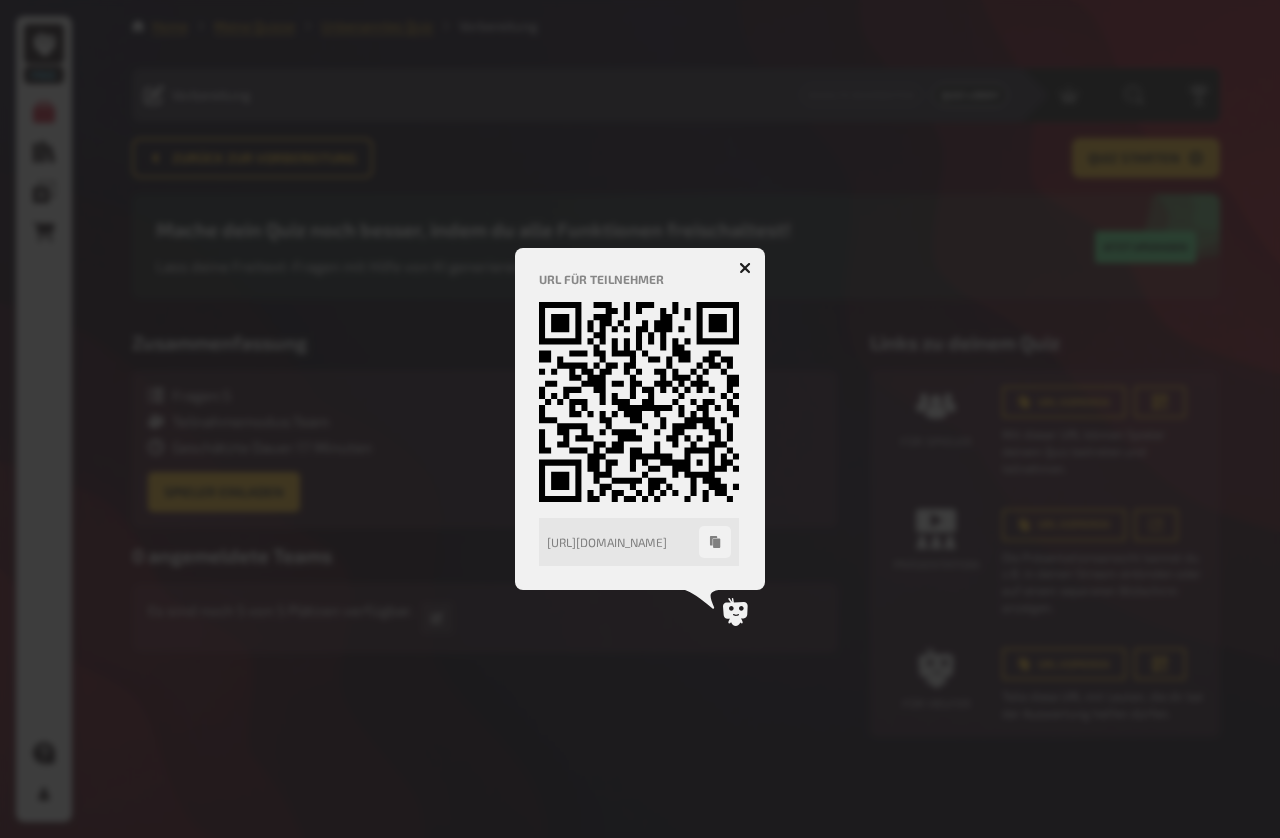 click on "URL für Teilnehmer https://play.kwizkid.live/play/nele-gruenemeyer/unbenanntes-quiz" at bounding box center (640, 419) 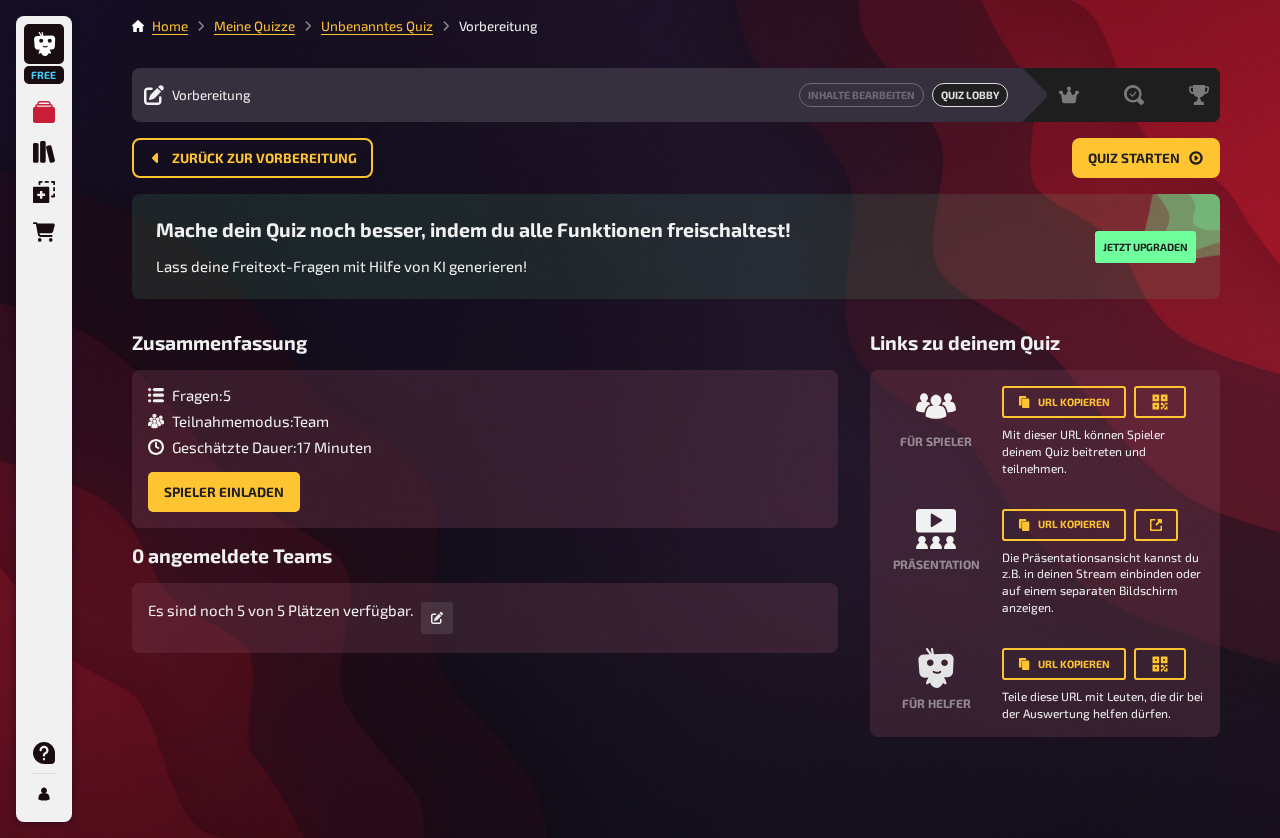 click on "URL kopieren" at bounding box center (1064, 402) 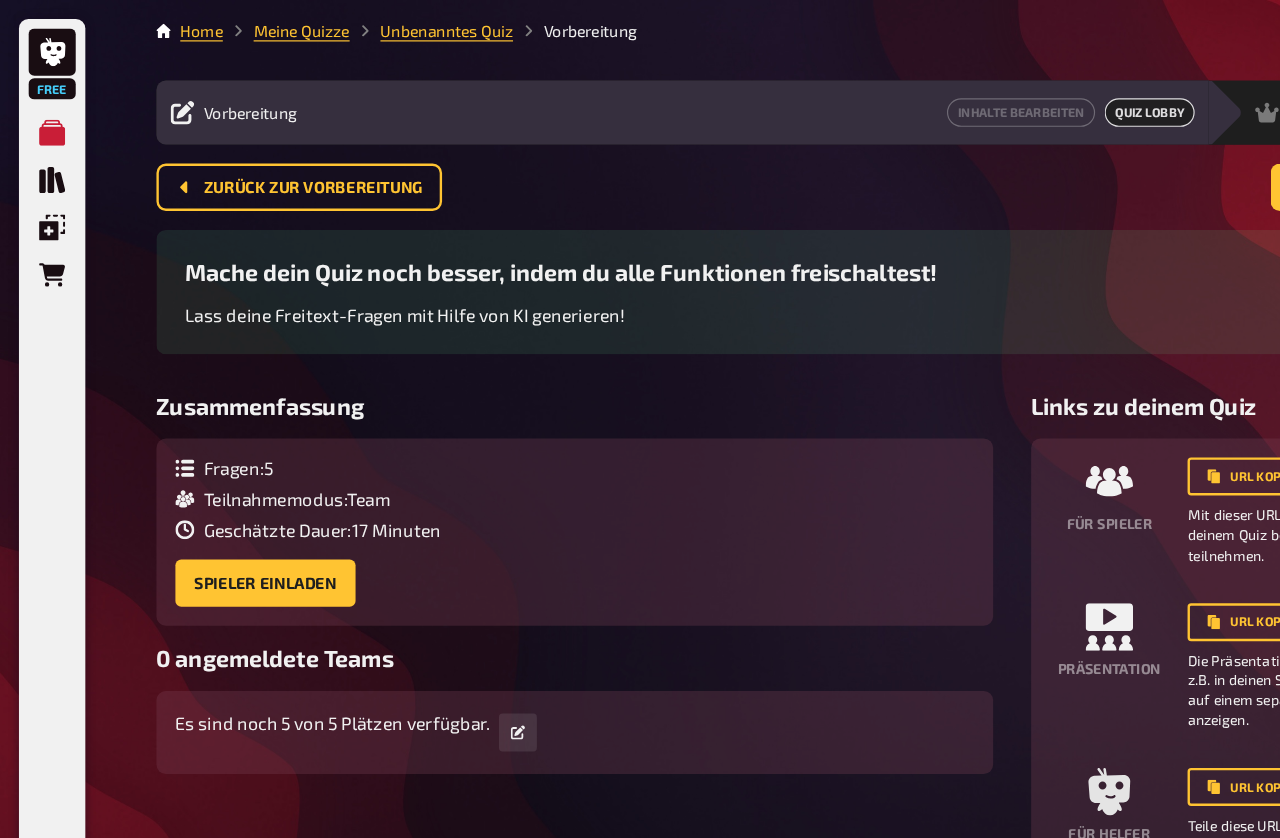 click on "Free Meine Quizze Quiz Sammlung Einblendungen Bestellungen Hilfe Profil Home Meine Quizze Unbenanntes Quiz Vorbereitung Vorbereitung Inhalte Bearbeiten Quiz Lobby Moderation undefined Auswertung Siegerehrung Zurück zur Vorbereitung Quiz starten Quiz starten Mache dein Quiz noch besser, indem du alle Funktionen freischaltest! Lass deine Freitext-Fragen mit Hilfe von KI generieren! Jetzt upgraden Zusammenfassung Fragen :  5 Teilnahmemodus :  Team Geschätzte Dauer :  17 Minuten Spieler einladen 0 angemeldete Teams Es sind noch 5 von 5 Plätzen verfügbar. Links zu deinem Quiz Für Spieler URL kopieren Mit dieser URL können Spieler deinem Quiz beitreten und teilnehmen. Präsentation URL kopieren Die Präsentationsansicht kannst du z.B. in deinen Stream einbinden oder auf einem separaten Bildschirm anzeigen. Für Helfer URL kopieren Teile diese URL mit Leuten, die dir bei der Auswertung helfen dürfen." at bounding box center [640, 419] 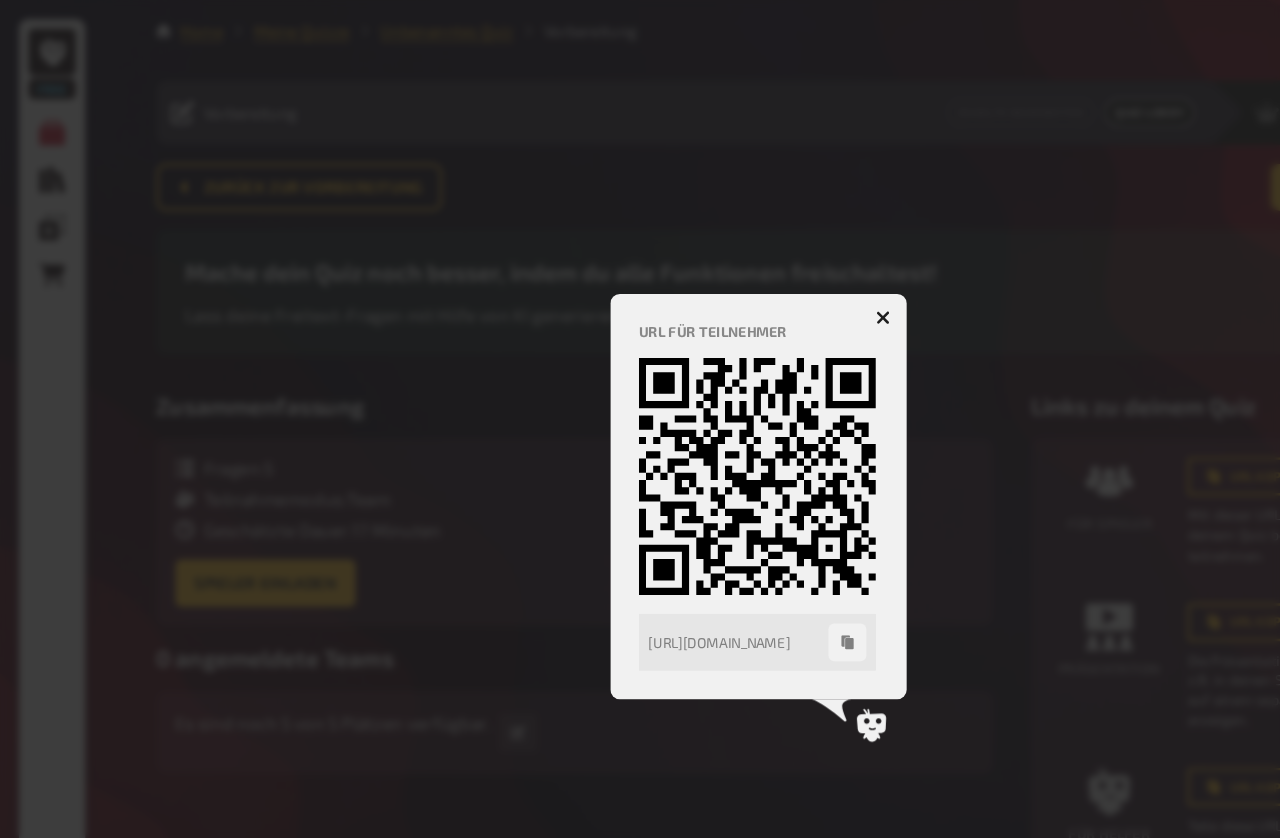 click on "Free Meine Quizze Quiz Sammlung Einblendungen Bestellungen Hilfe Profil Home Meine Quizze Unbenanntes Quiz Vorbereitung Vorbereitung Inhalte Bearbeiten Quiz Lobby Moderation undefined Auswertung Siegerehrung Zurück zur Vorbereitung Quiz starten Quiz starten Mache dein Quiz noch besser, indem du alle Funktionen freischaltest! Lass deine Freitext-Fragen mit Hilfe von KI generieren! Jetzt upgraden Zusammenfassung Fragen :  5 Teilnahmemodus :  Team Geschätzte Dauer :  17 Minuten Spieler einladen 0 angemeldete Teams Es sind noch 5 von 5 Plätzen verfügbar. Links zu deinem Quiz Für Spieler URL kopieren Mit dieser URL können Spieler deinem Quiz beitreten und teilnehmen. Präsentation URL kopieren Die Präsentationsansicht kannst du z.B. in deinen Stream einbinden oder auf einem separaten Bildschirm anzeigen. Für Helfer URL kopieren Teile diese URL mit Leuten, die dir bei der Auswertung helfen dürfen. URL für Teilnehmer https://play.kwizkid.live/play/nele-gruenemeyer/unbenanntes-quiz" at bounding box center [640, 419] 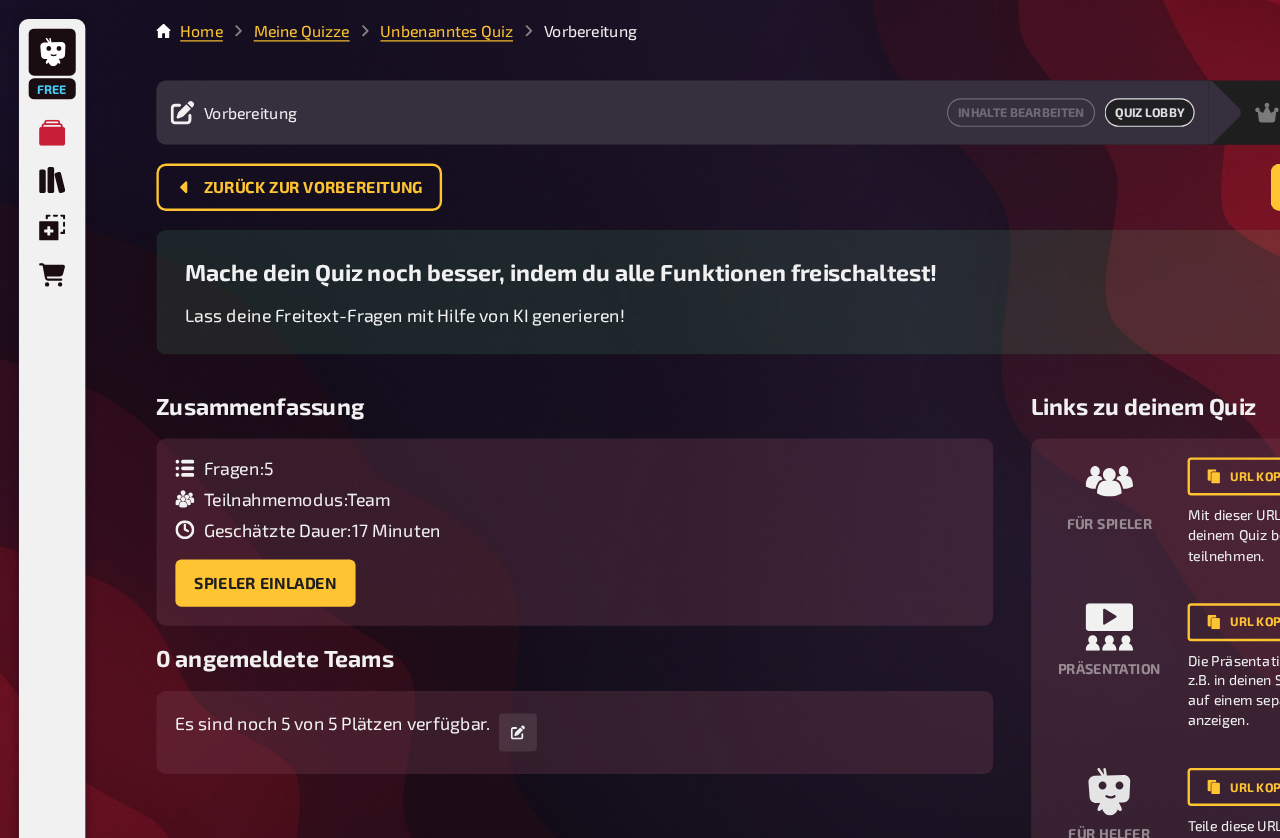 click on "Zurück zur Vorbereitung Quiz starten" at bounding box center (676, 166) 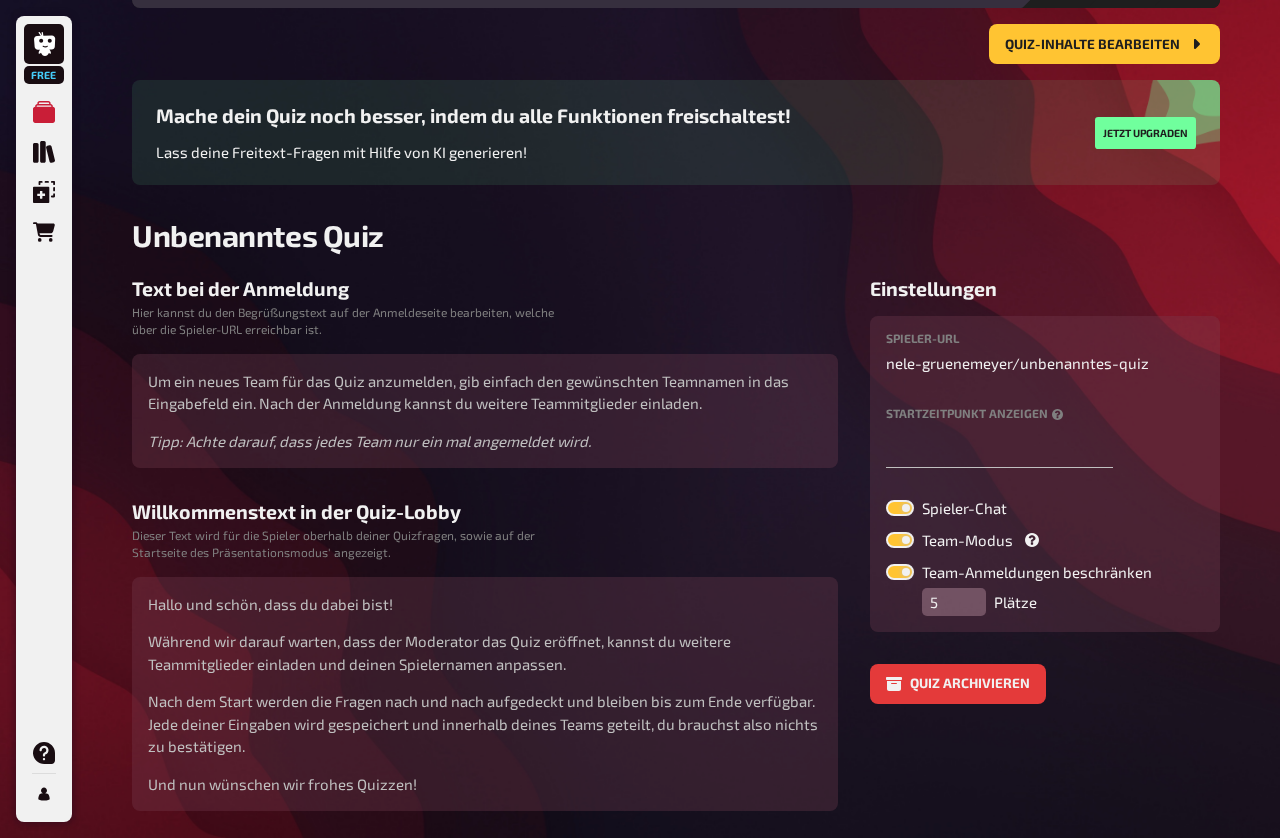 scroll, scrollTop: 114, scrollLeft: 0, axis: vertical 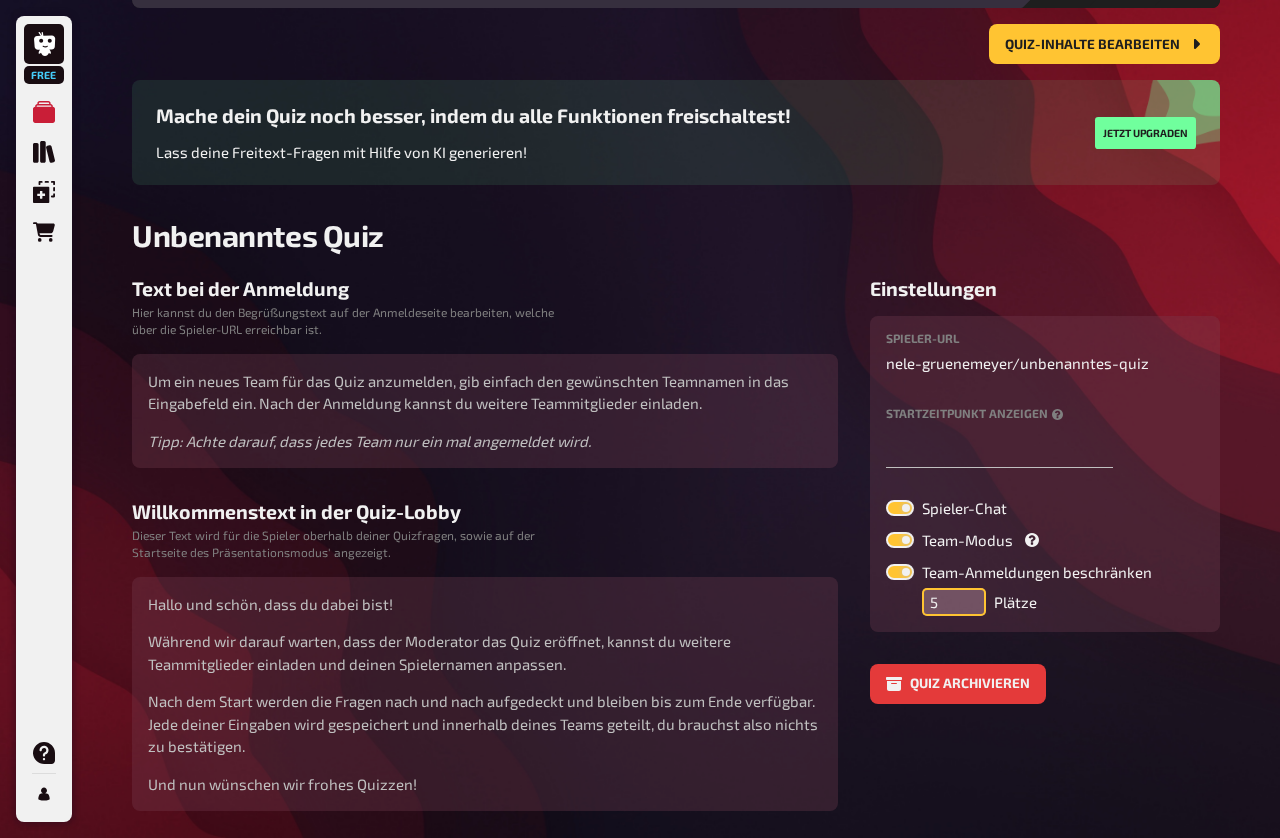 click on "5" at bounding box center (954, 602) 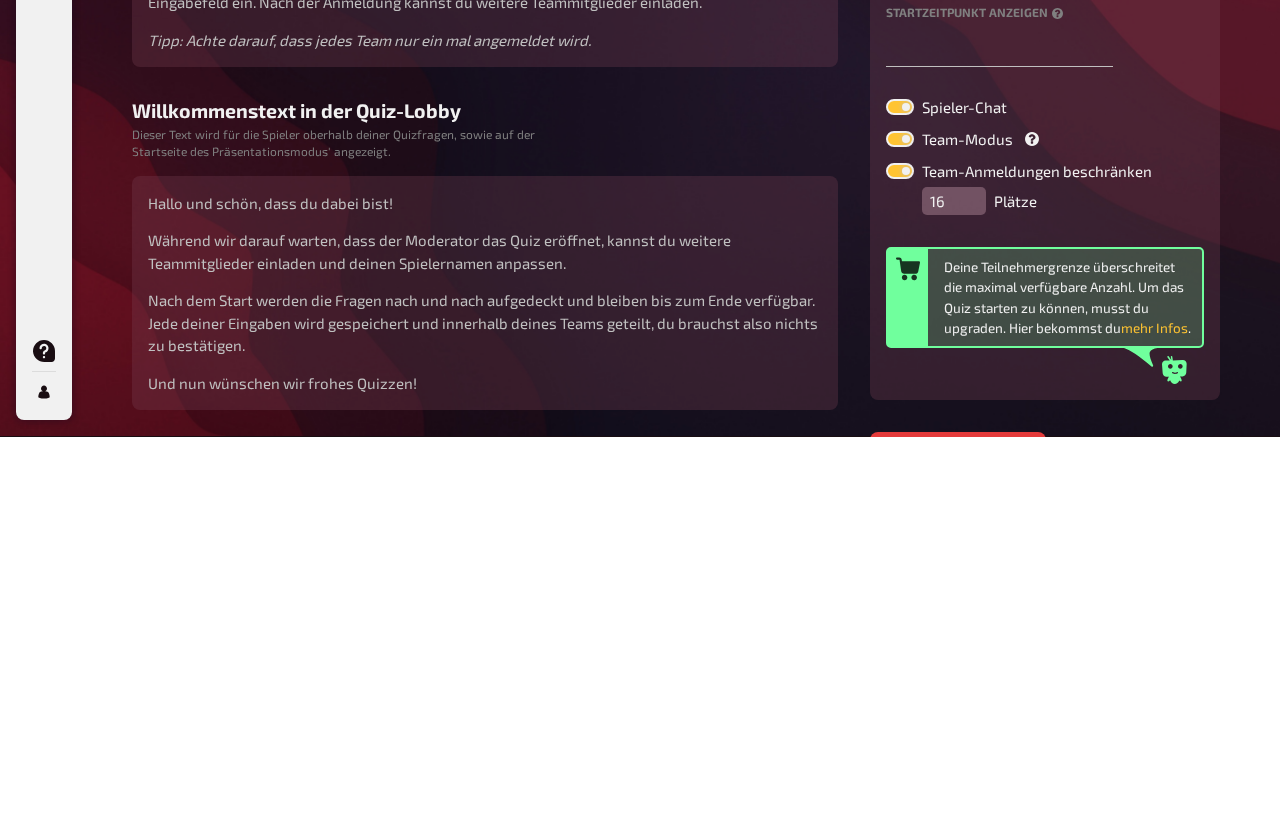 scroll, scrollTop: 227, scrollLeft: 0, axis: vertical 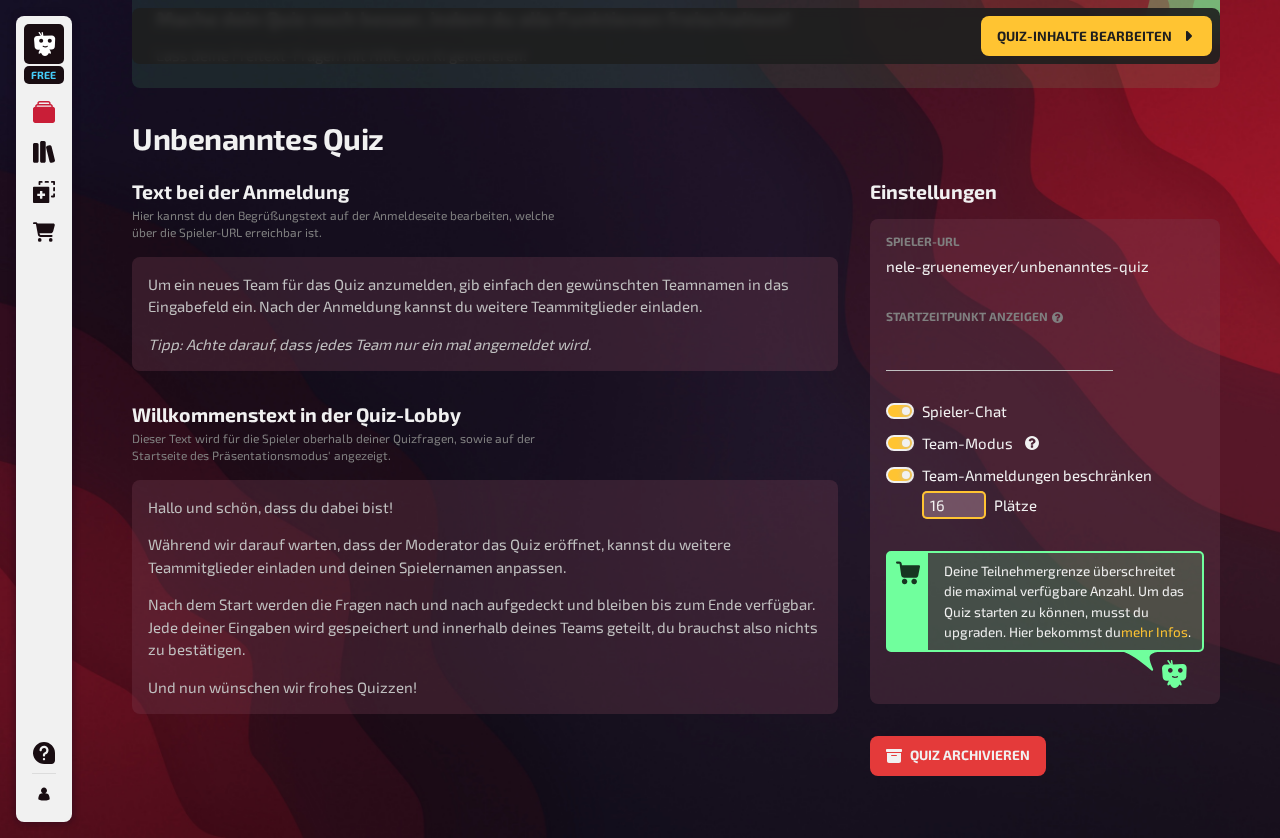 click on "16" at bounding box center (954, 505) 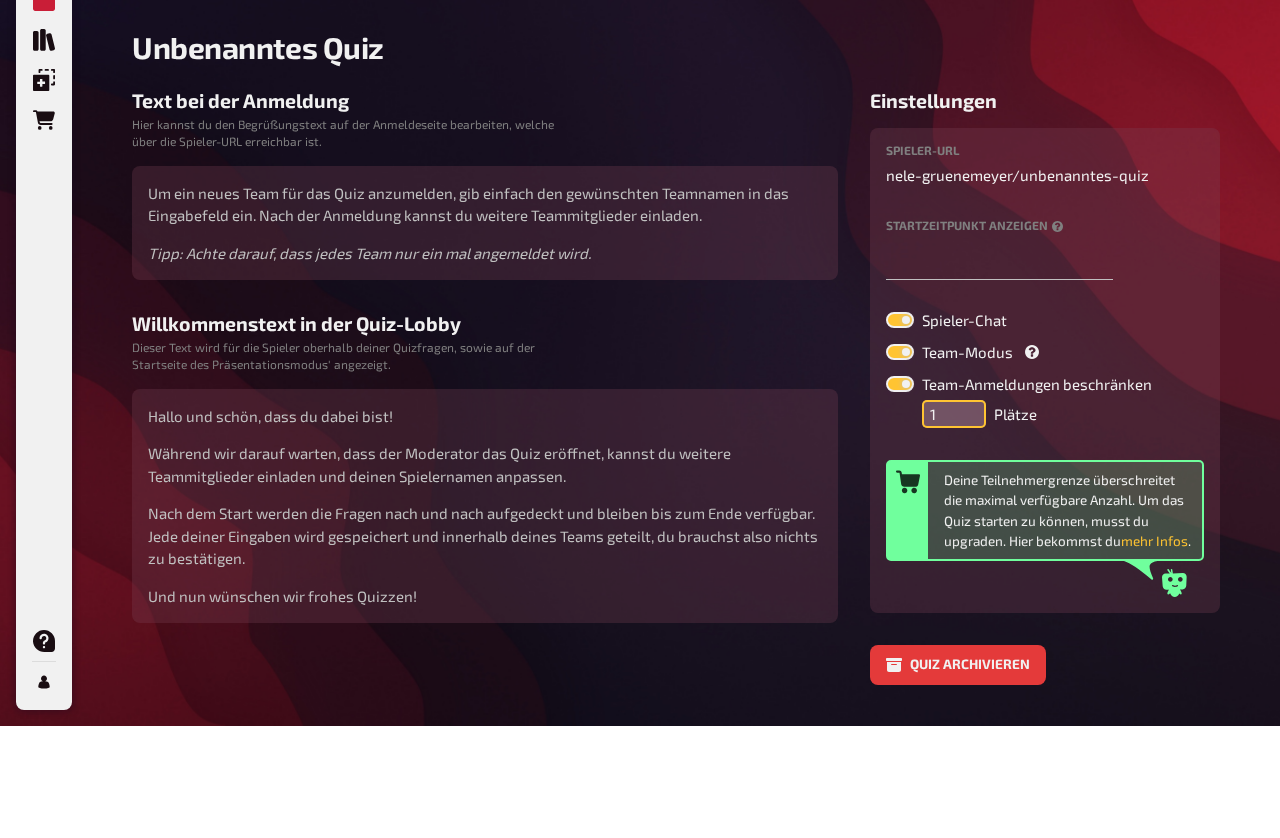 scroll, scrollTop: 205, scrollLeft: 0, axis: vertical 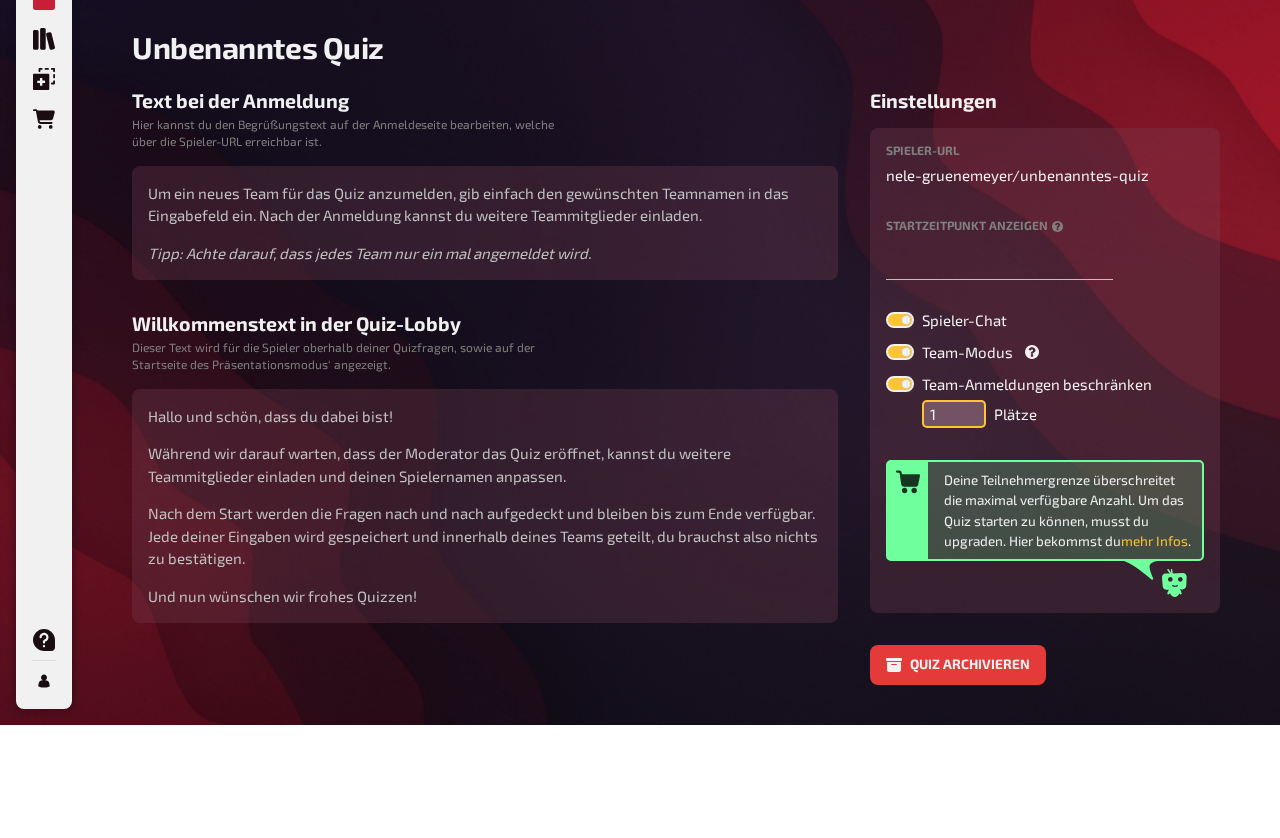type on "1" 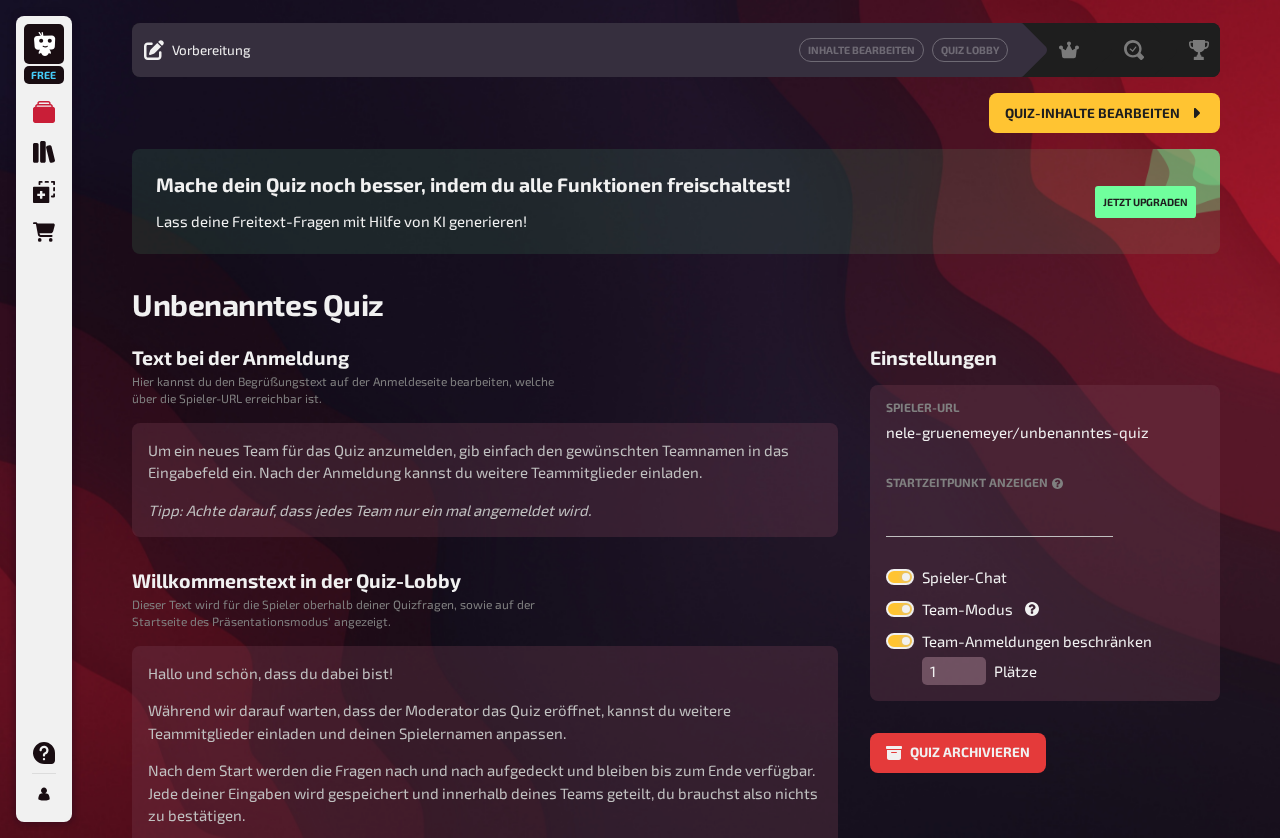 scroll, scrollTop: 0, scrollLeft: 0, axis: both 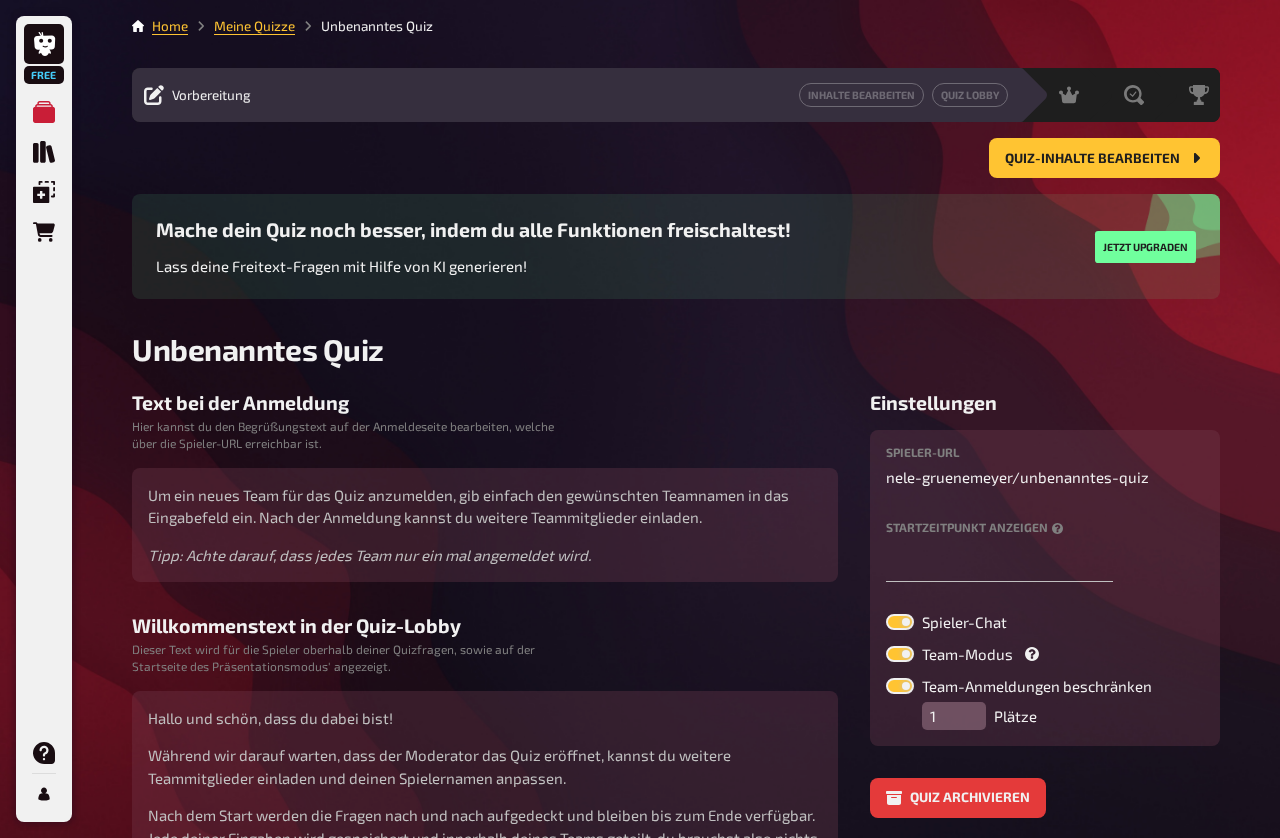 click on "Vorbereitung Inhalte Bearbeiten Quiz Lobby" at bounding box center (576, 95) 